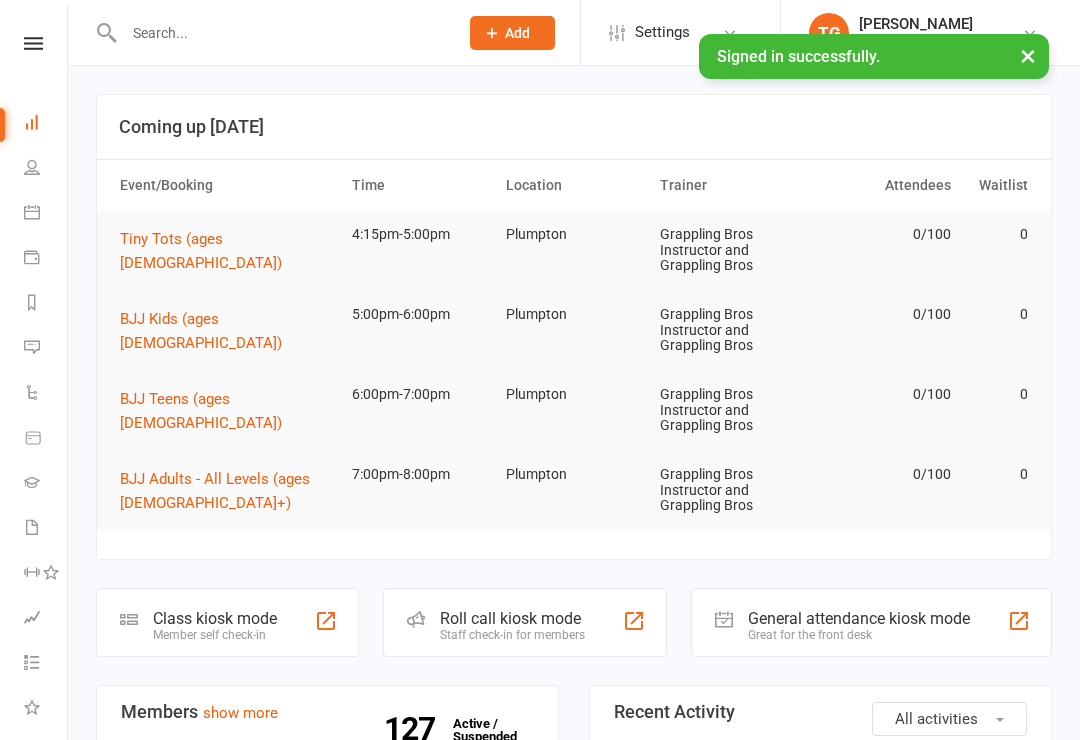 scroll, scrollTop: 0, scrollLeft: 0, axis: both 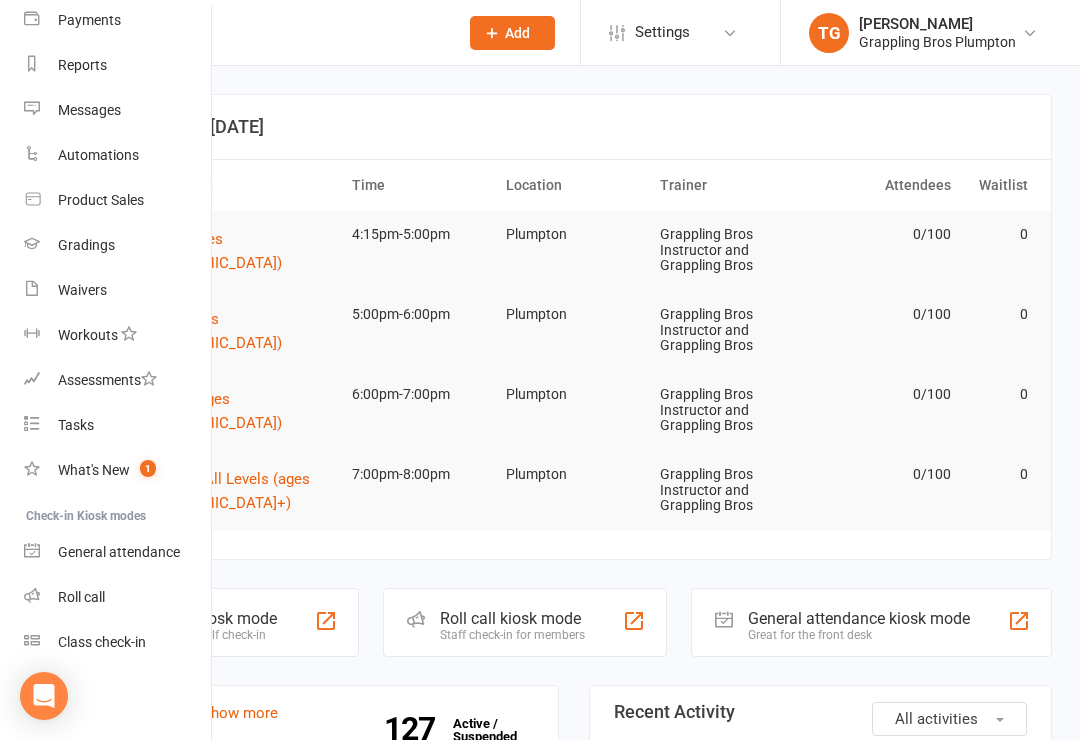 click on "Class check-in" at bounding box center (102, 642) 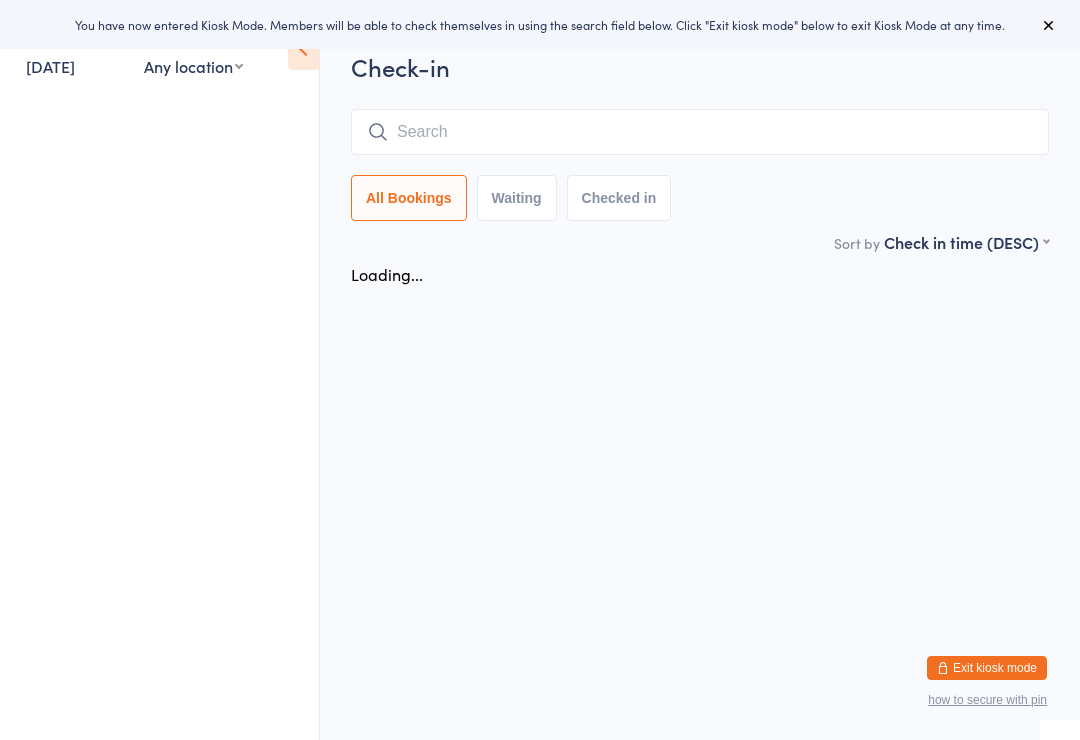 scroll, scrollTop: 0, scrollLeft: 0, axis: both 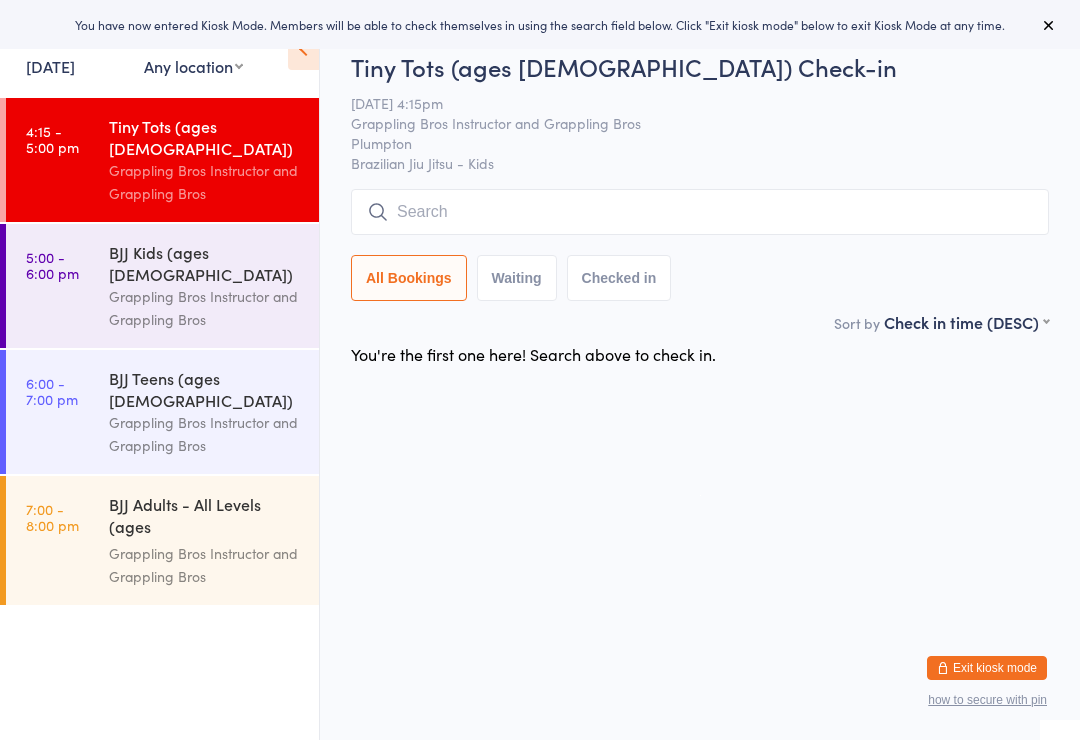 click on "Grappling Bros Instructor and Grappling Bros" at bounding box center (205, 308) 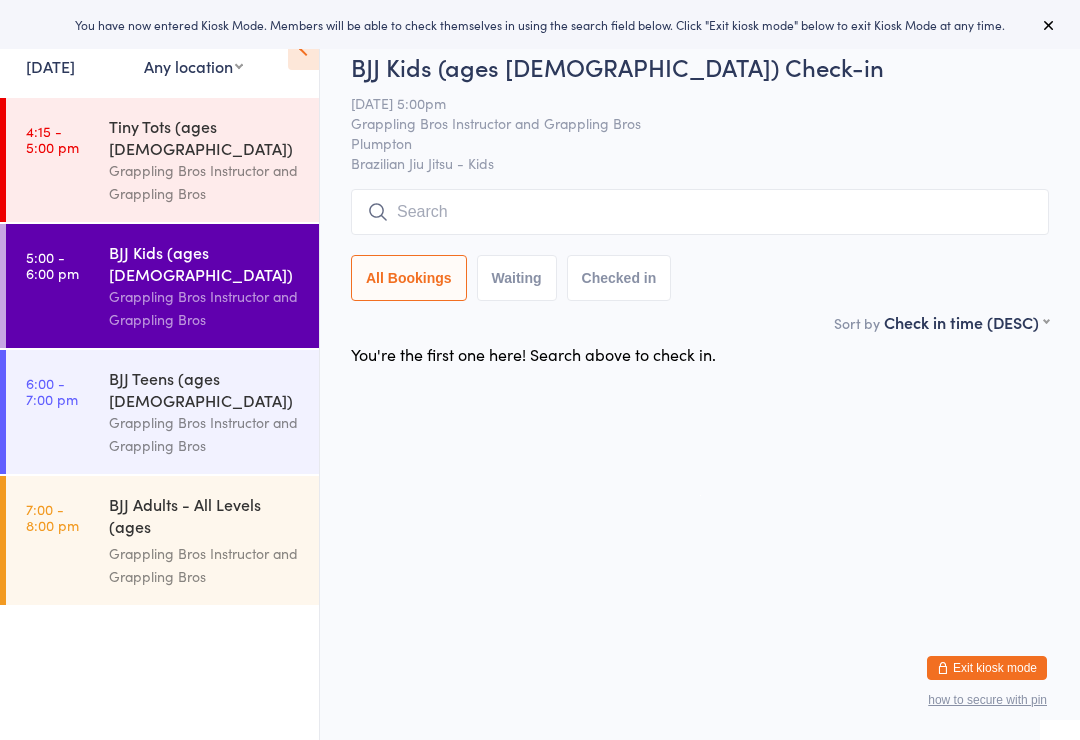 click on "BJJ Teens (ages [DEMOGRAPHIC_DATA])" at bounding box center [205, 389] 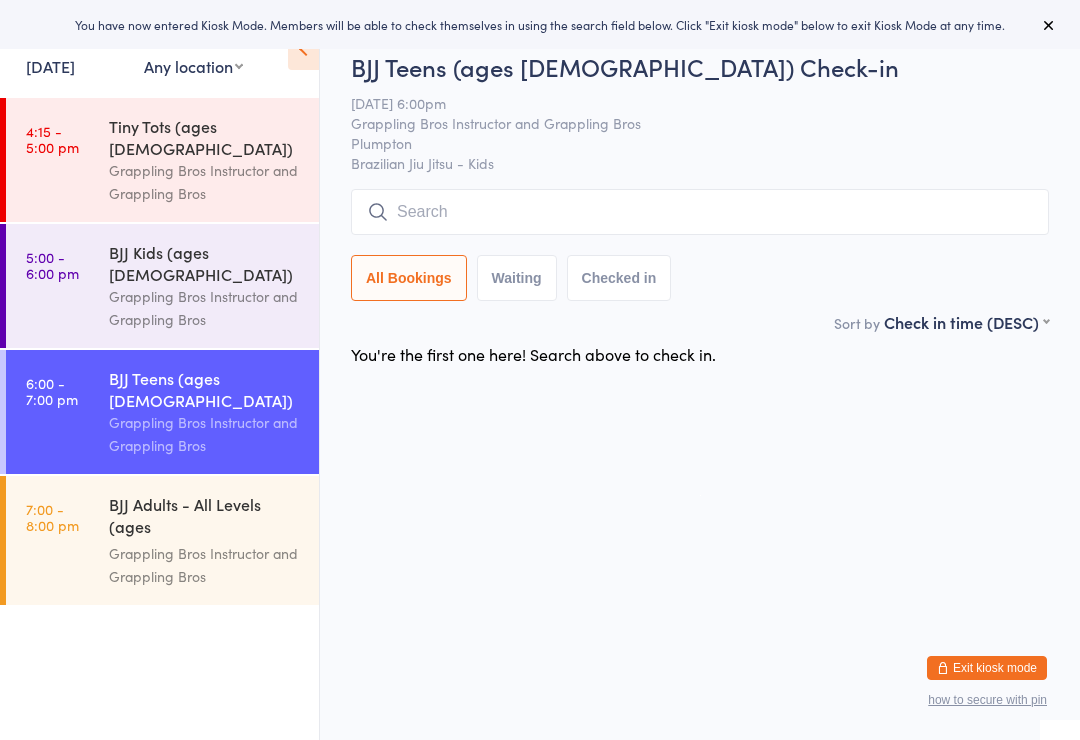 click on "BJJ Adults - All Levels (ages [DEMOGRAPHIC_DATA]+)" at bounding box center (205, 517) 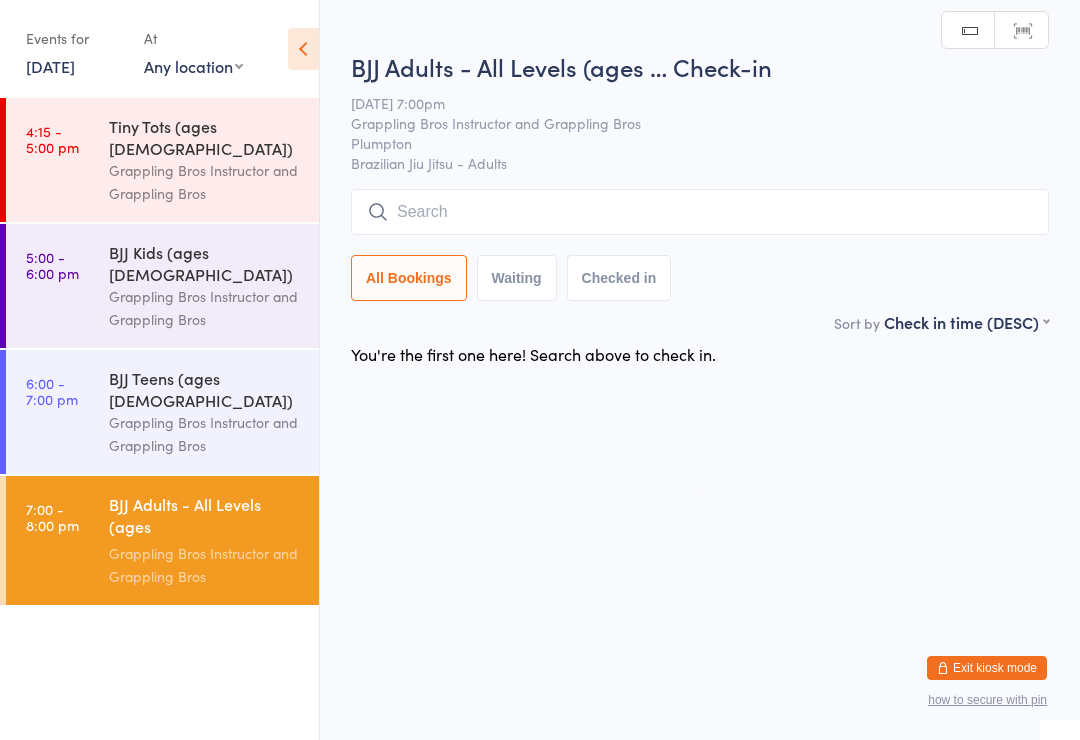 click on "Grappling Bros Instructor and Grappling Bros" at bounding box center [205, 182] 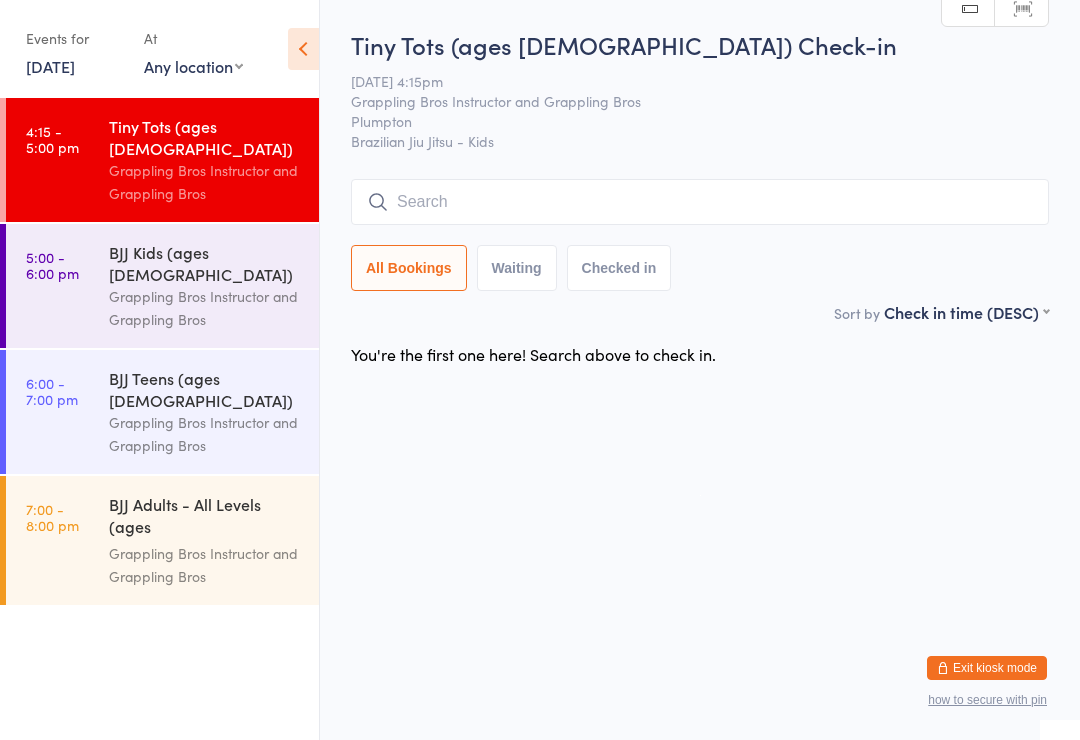 click on "Grappling Bros Instructor and Grappling Bros" at bounding box center [205, 434] 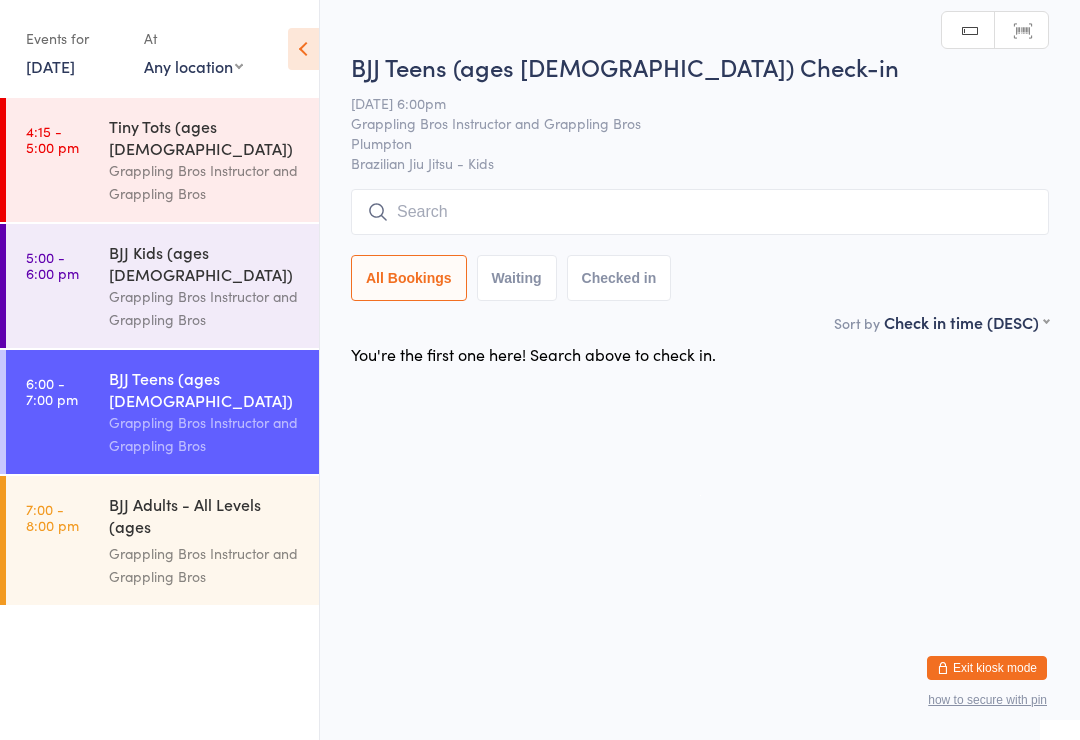 click on "Grappling Bros Instructor and Grappling Bros" at bounding box center [205, 182] 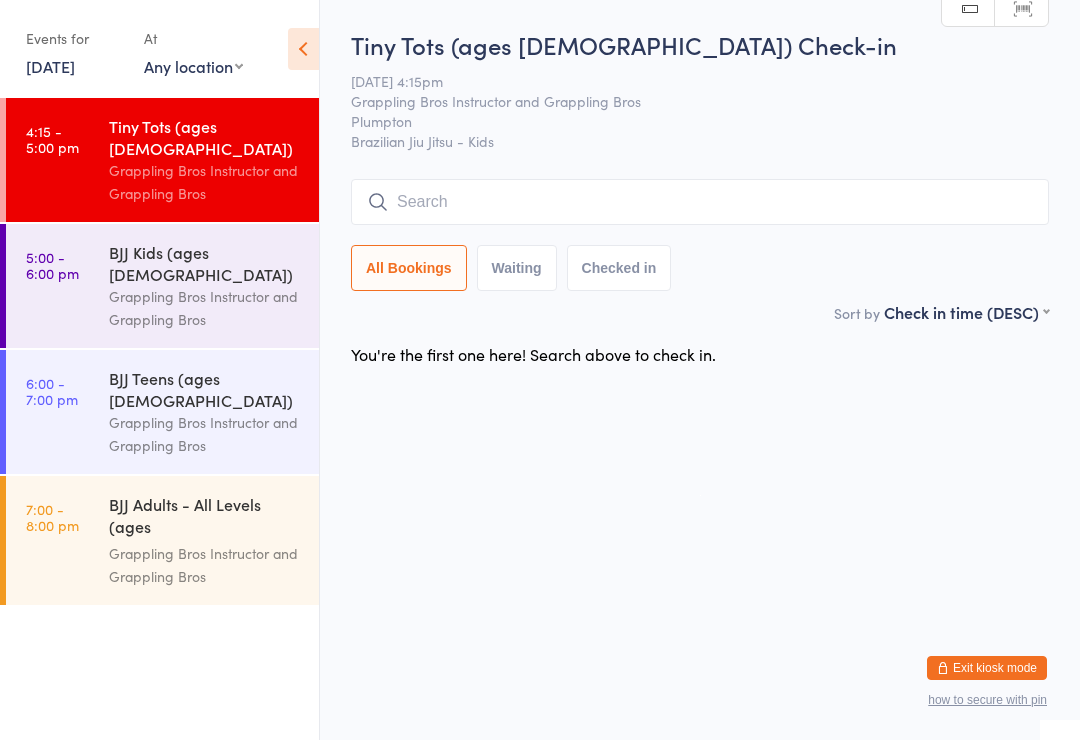 click at bounding box center [700, 202] 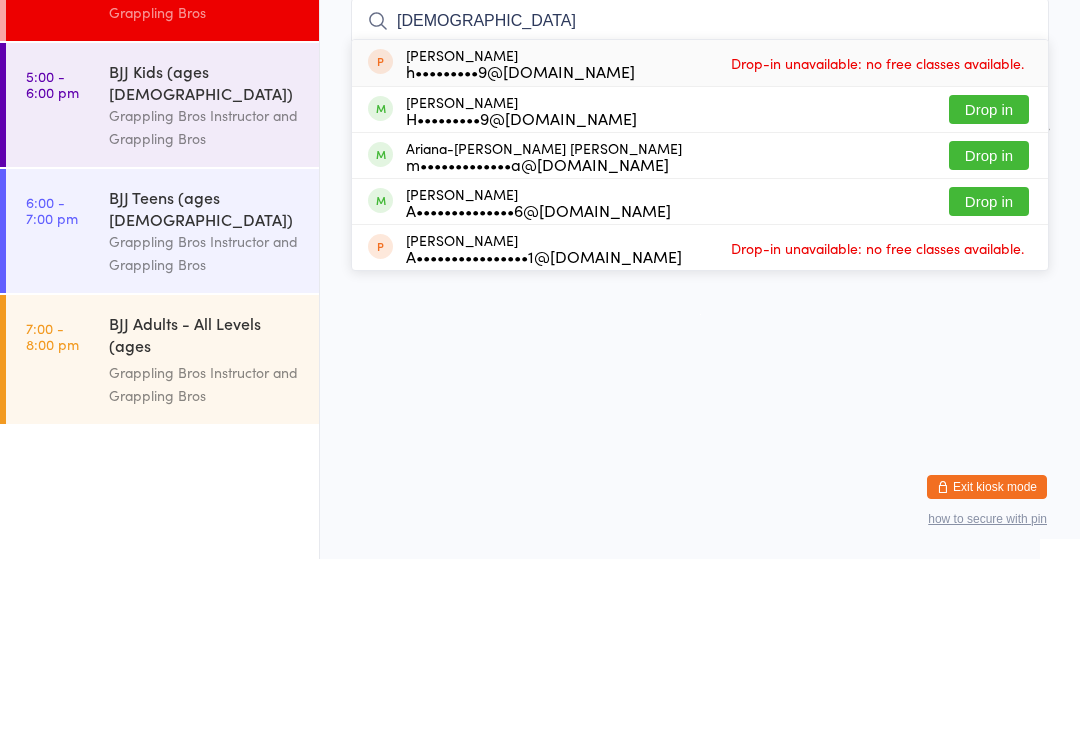 type on "[DEMOGRAPHIC_DATA]" 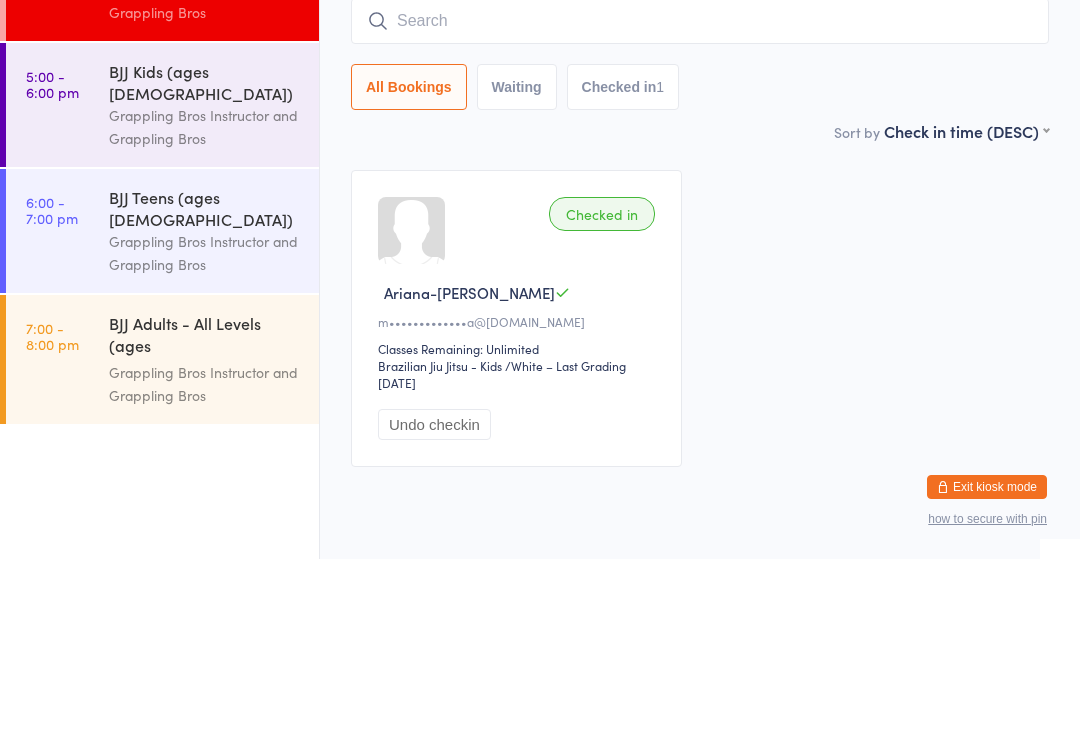 click at bounding box center [700, 202] 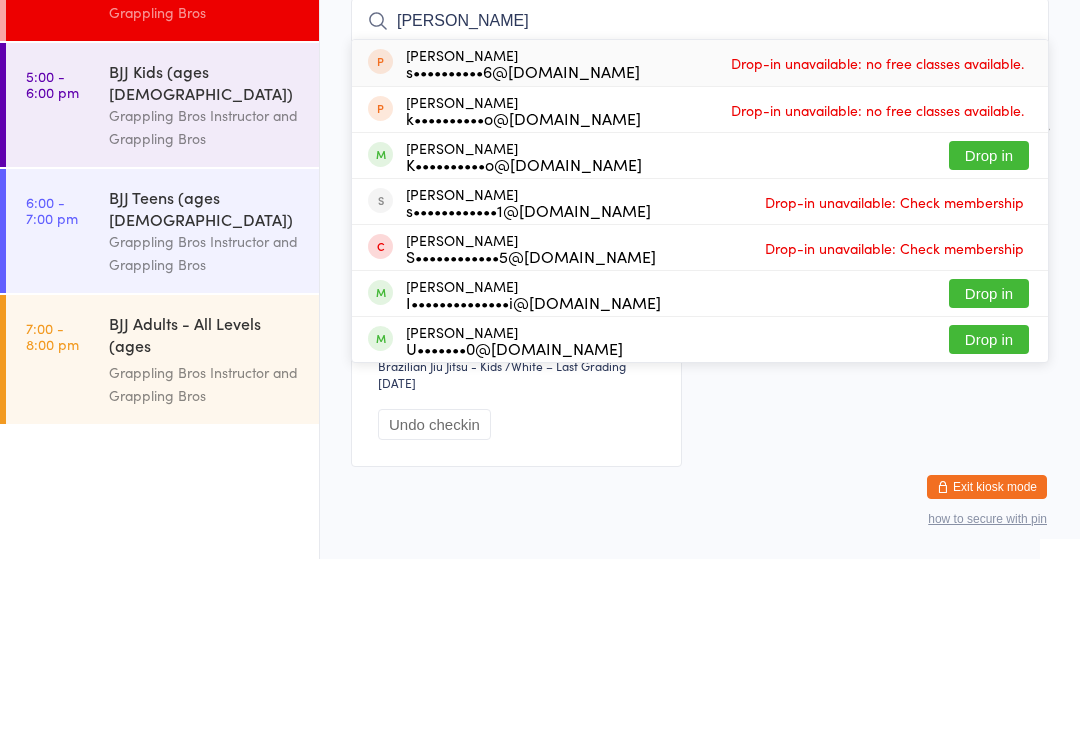 click on "[PERSON_NAME]" at bounding box center [700, 202] 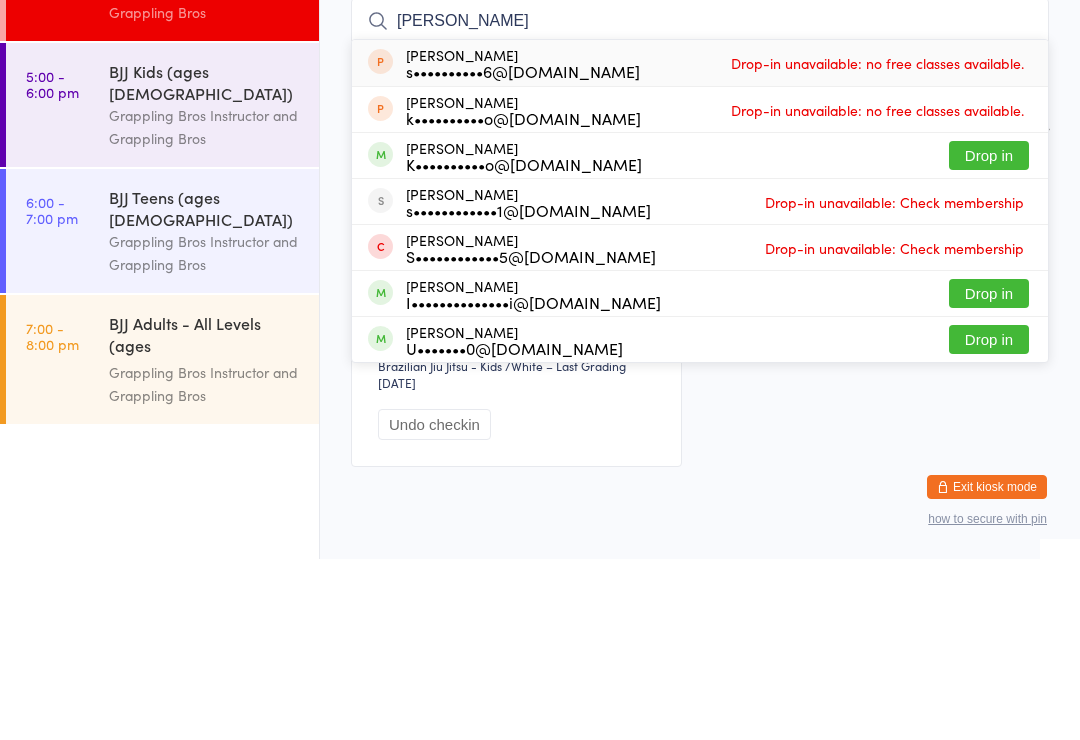 type on "[PERSON_NAME]" 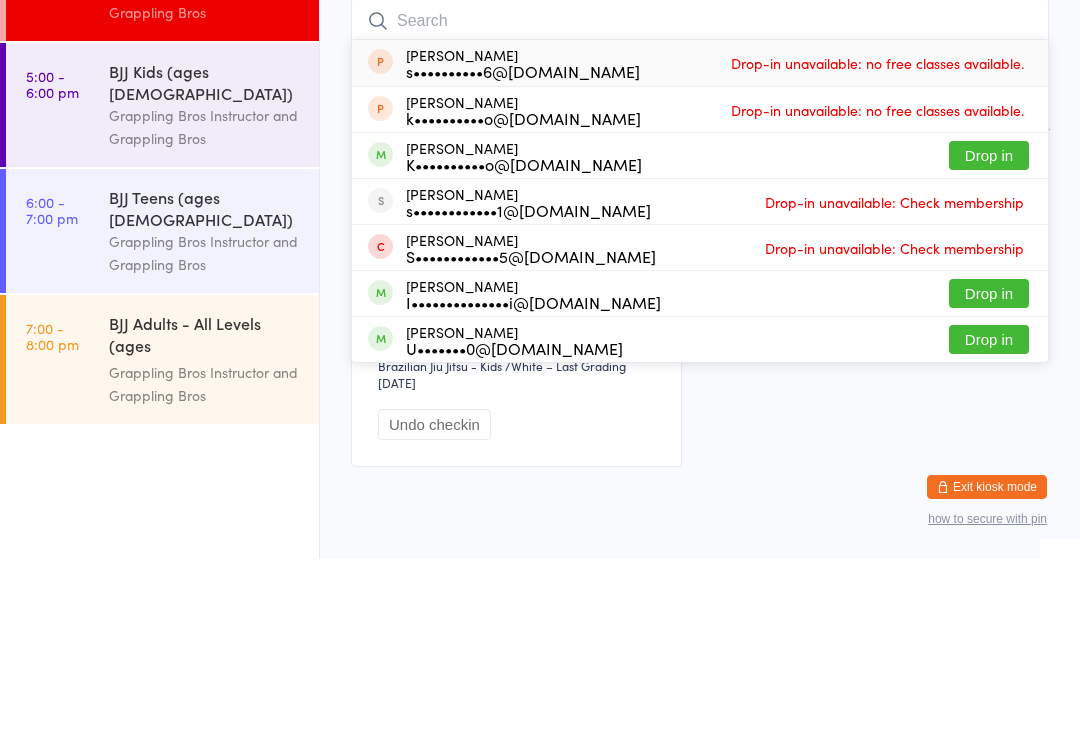 scroll, scrollTop: 74, scrollLeft: 0, axis: vertical 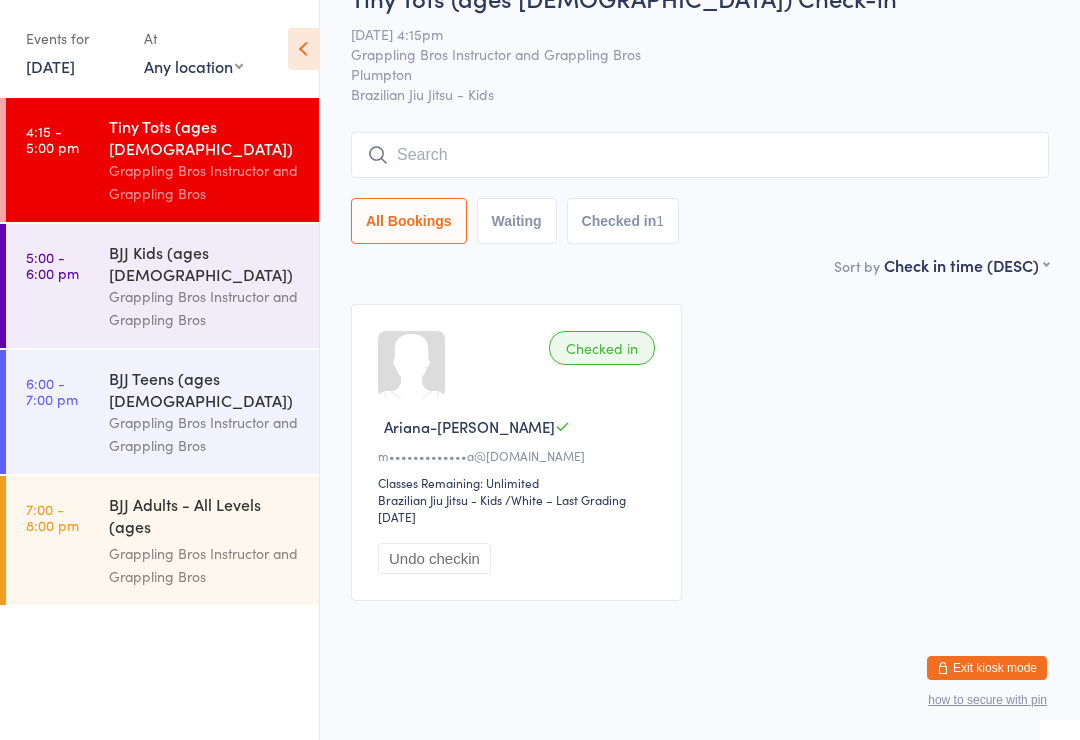 click at bounding box center (700, 155) 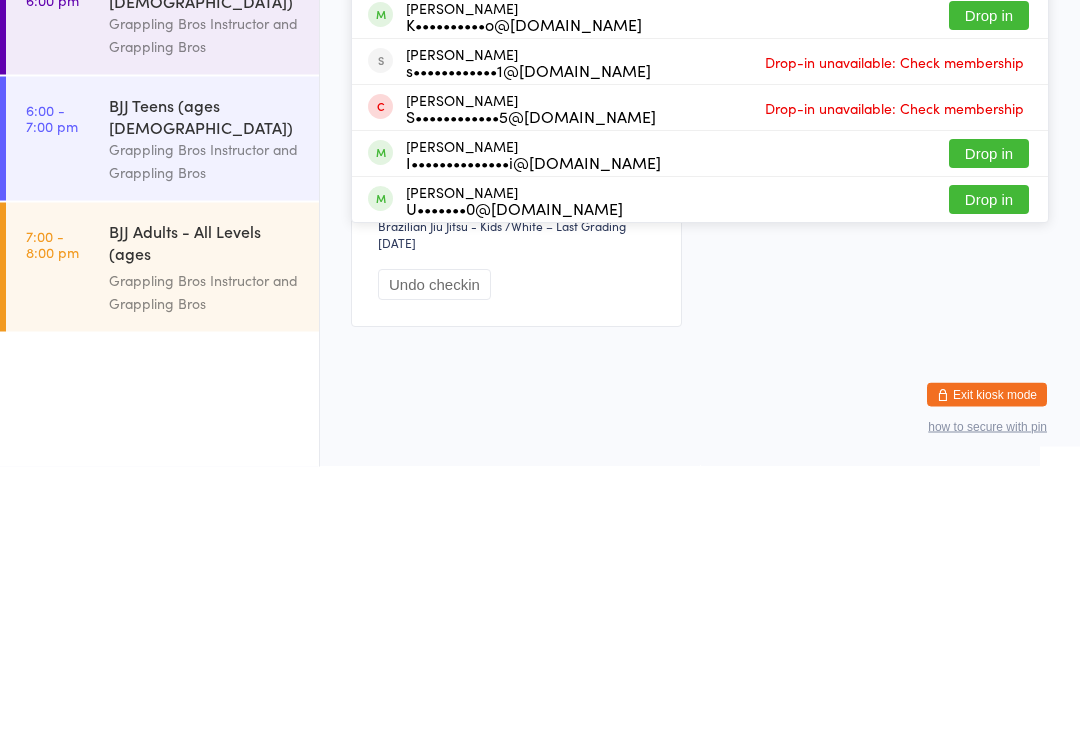 type on "[PERSON_NAME]" 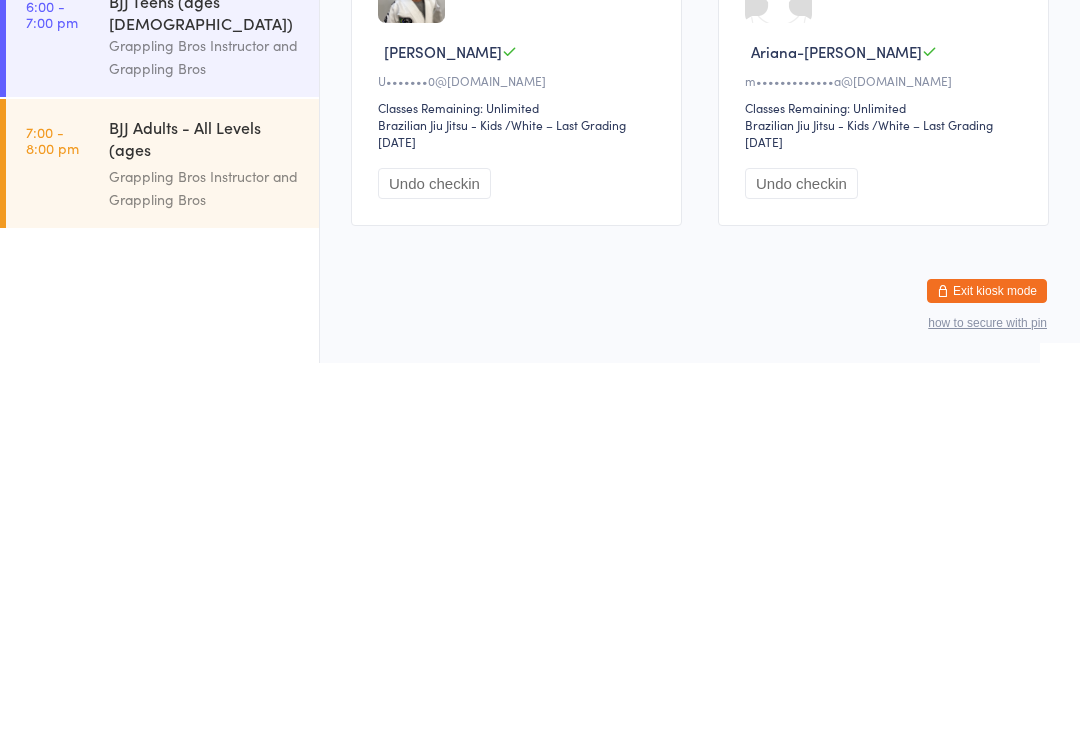 scroll, scrollTop: 74, scrollLeft: 0, axis: vertical 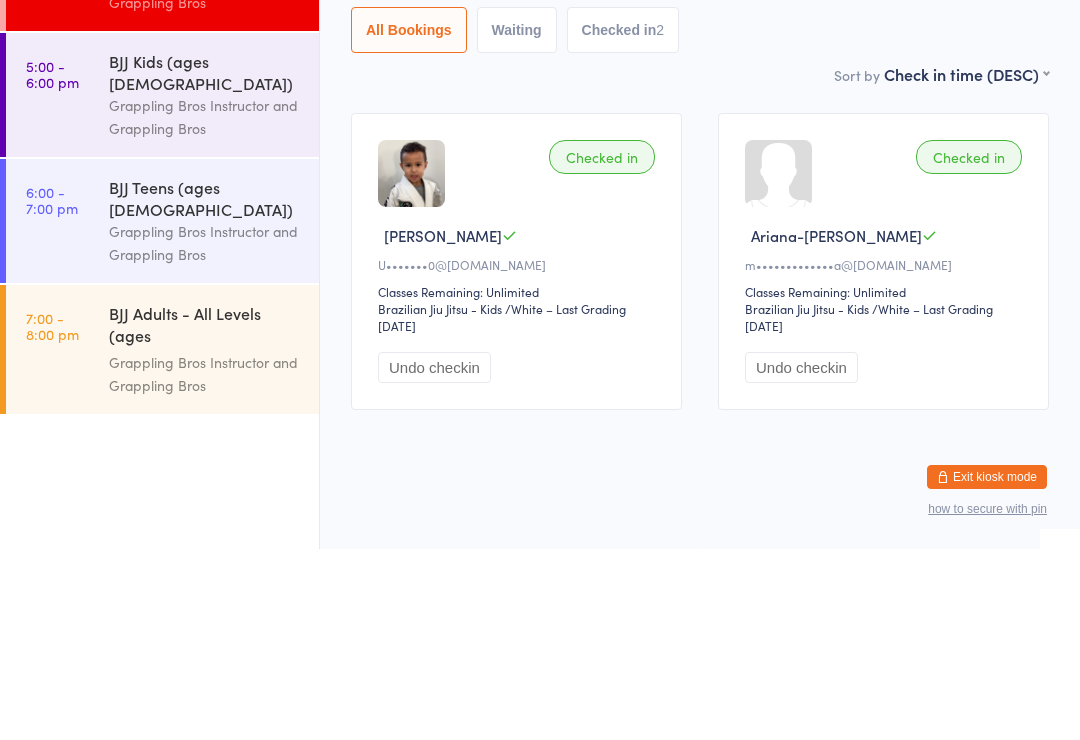 click on "6:00 - 7:00 pm" at bounding box center [52, 391] 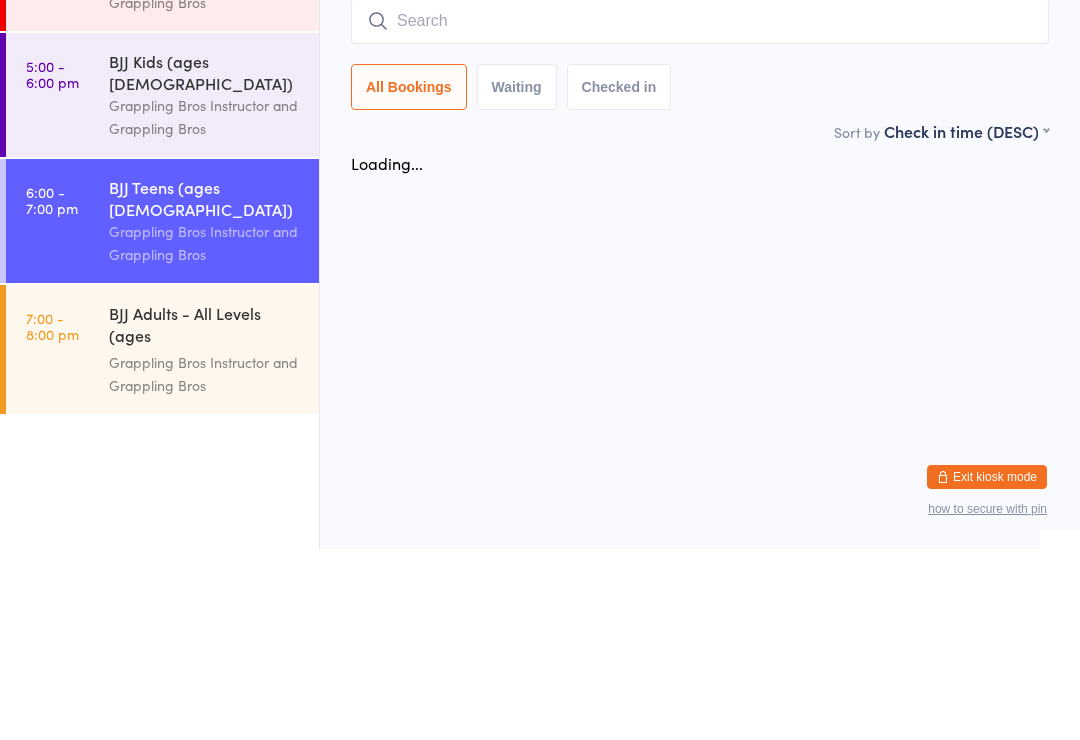 scroll, scrollTop: 0, scrollLeft: 0, axis: both 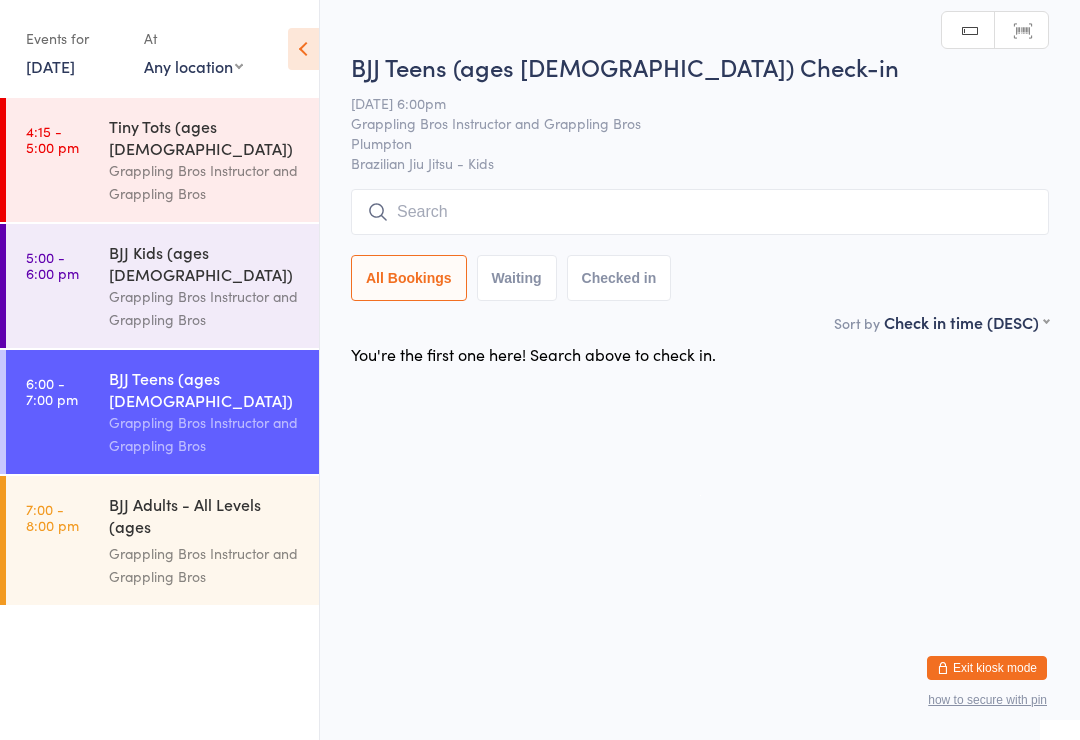 click at bounding box center (700, 212) 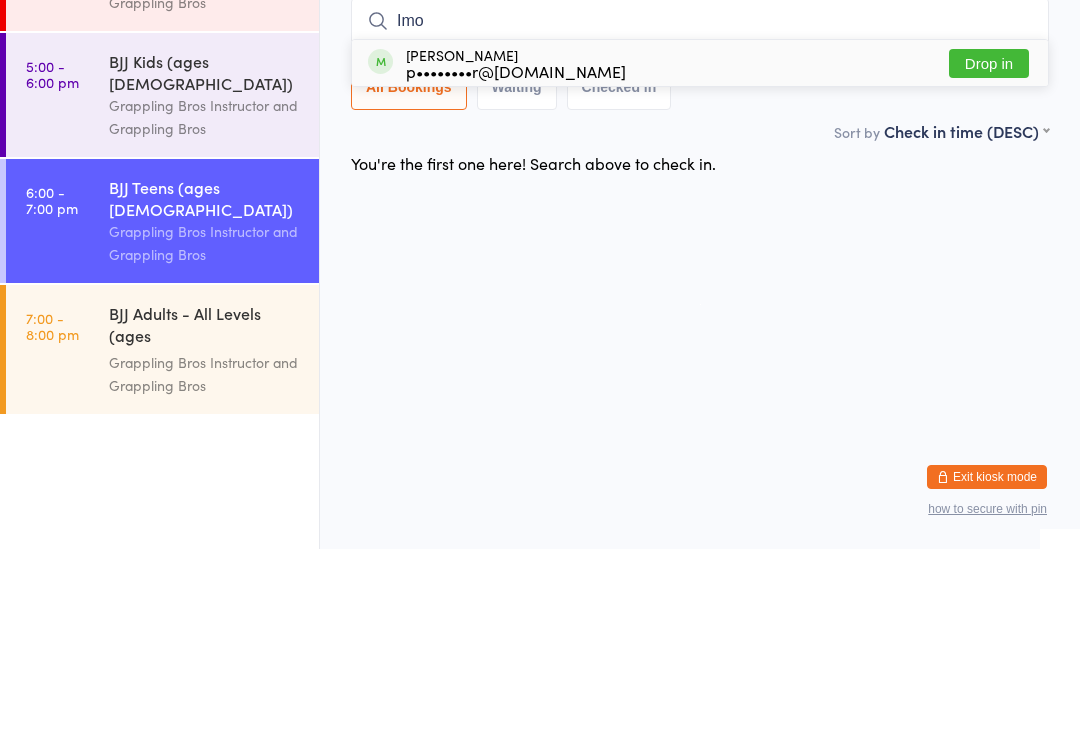 type on "Imo" 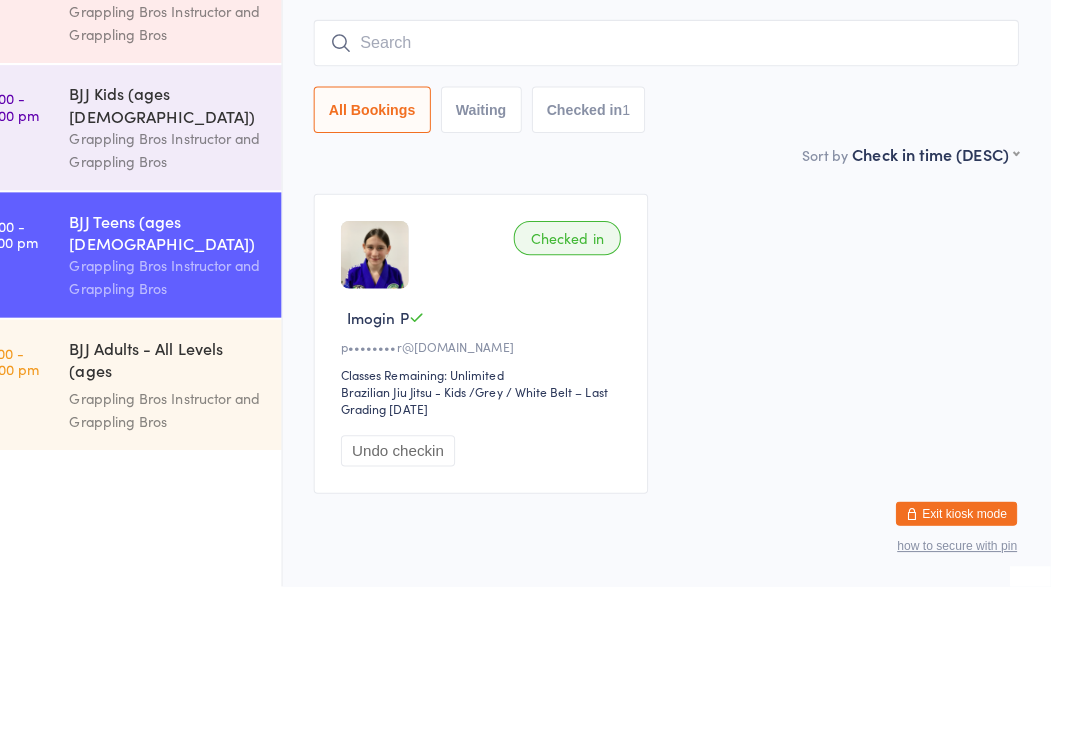 scroll, scrollTop: 36, scrollLeft: 0, axis: vertical 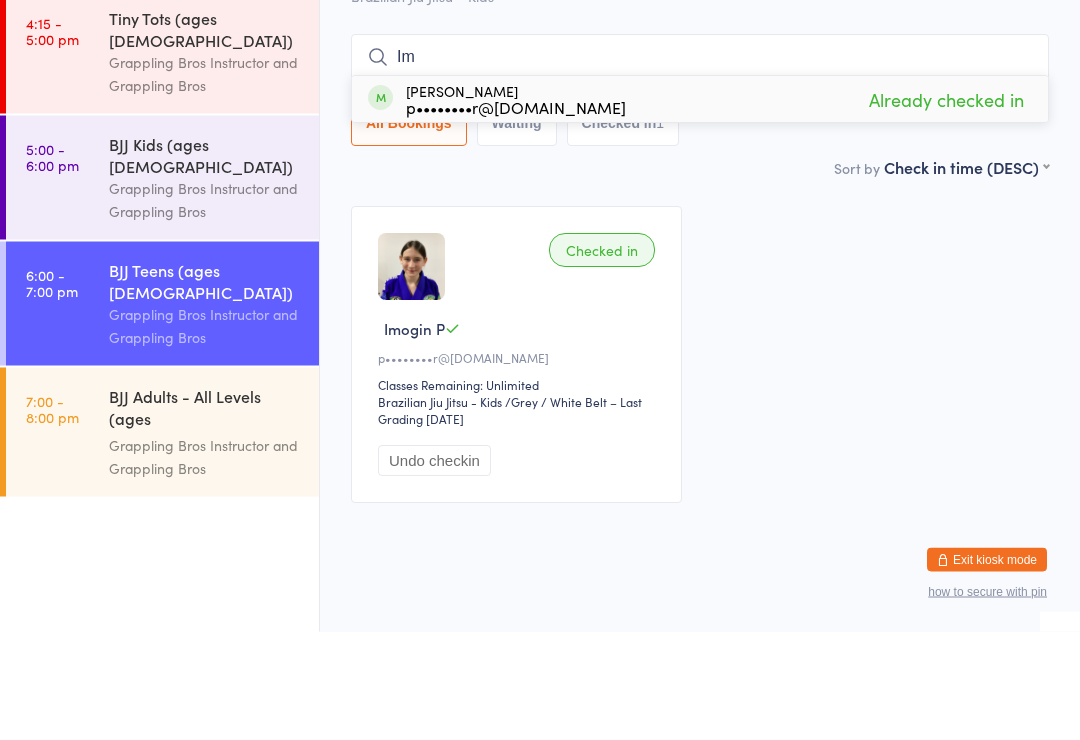 type on "I" 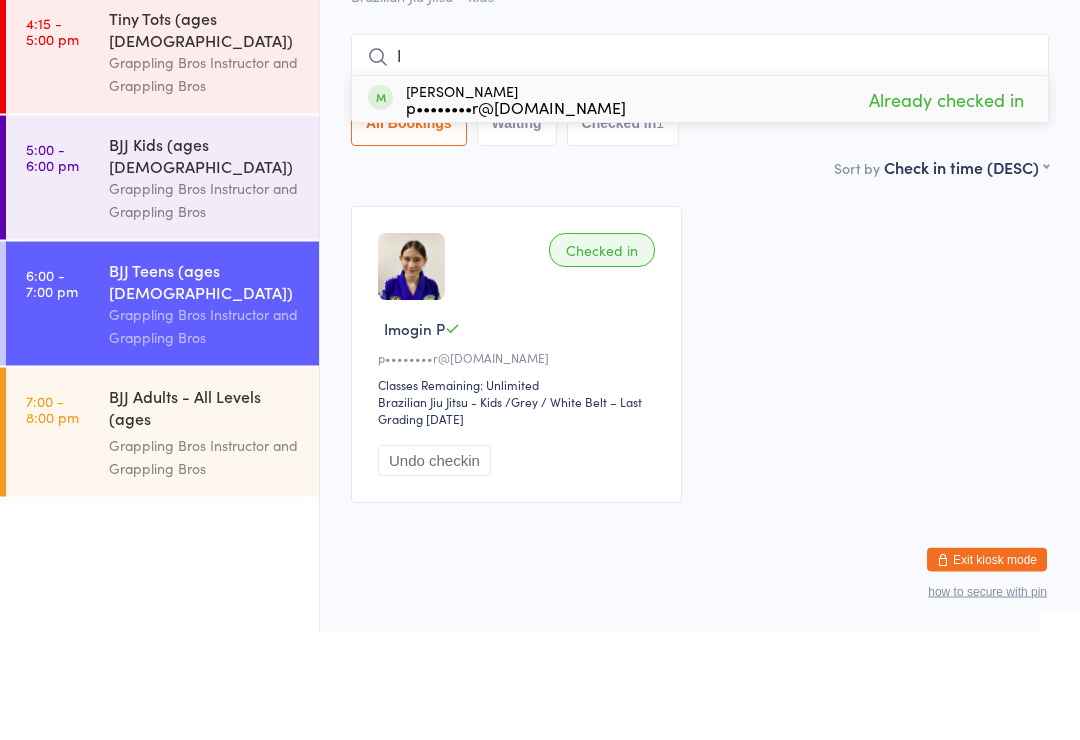 type 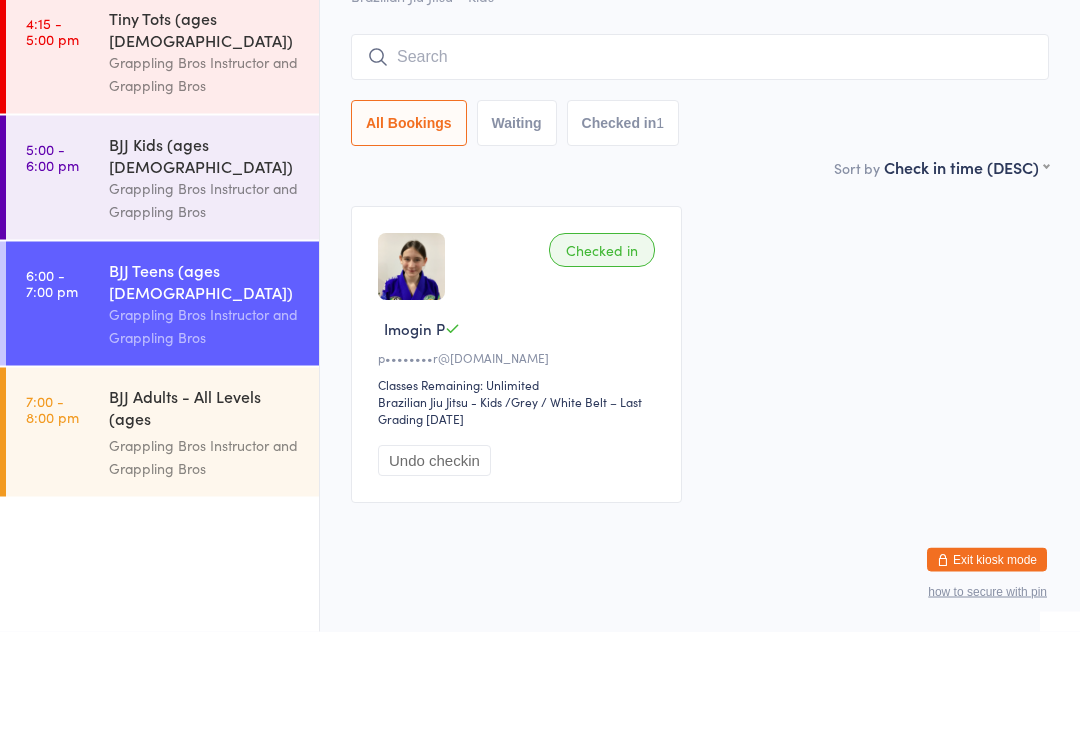 click on "Grappling Bros Instructor and Grappling Bros" at bounding box center [205, 308] 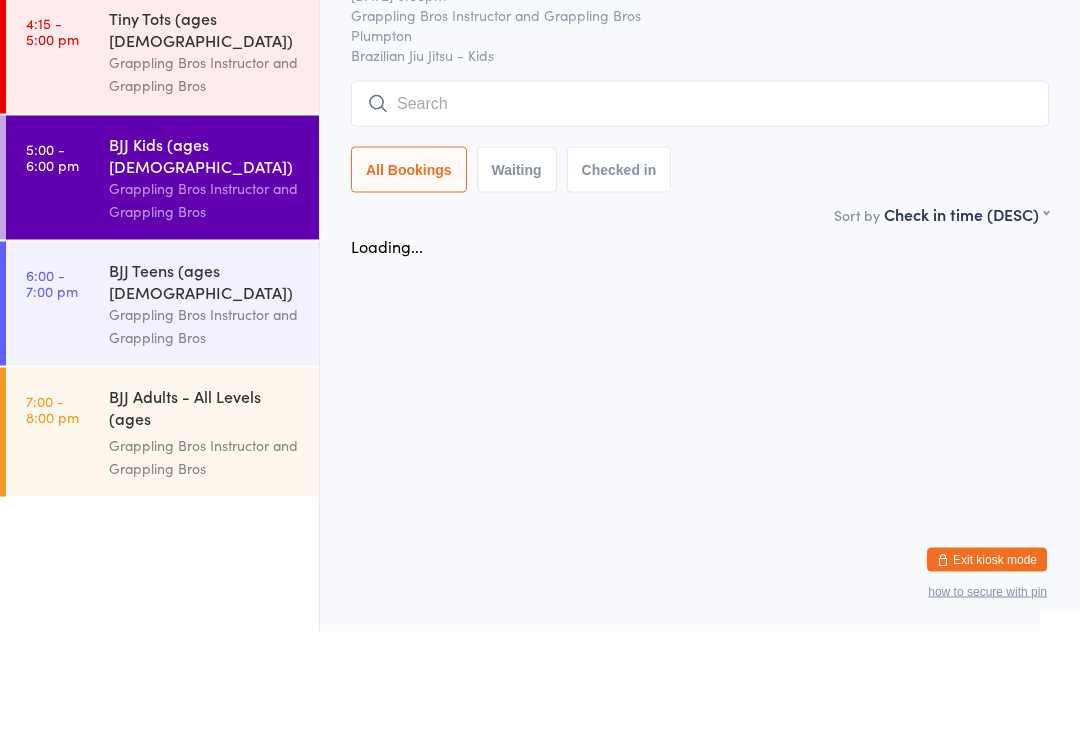 scroll, scrollTop: 0, scrollLeft: 0, axis: both 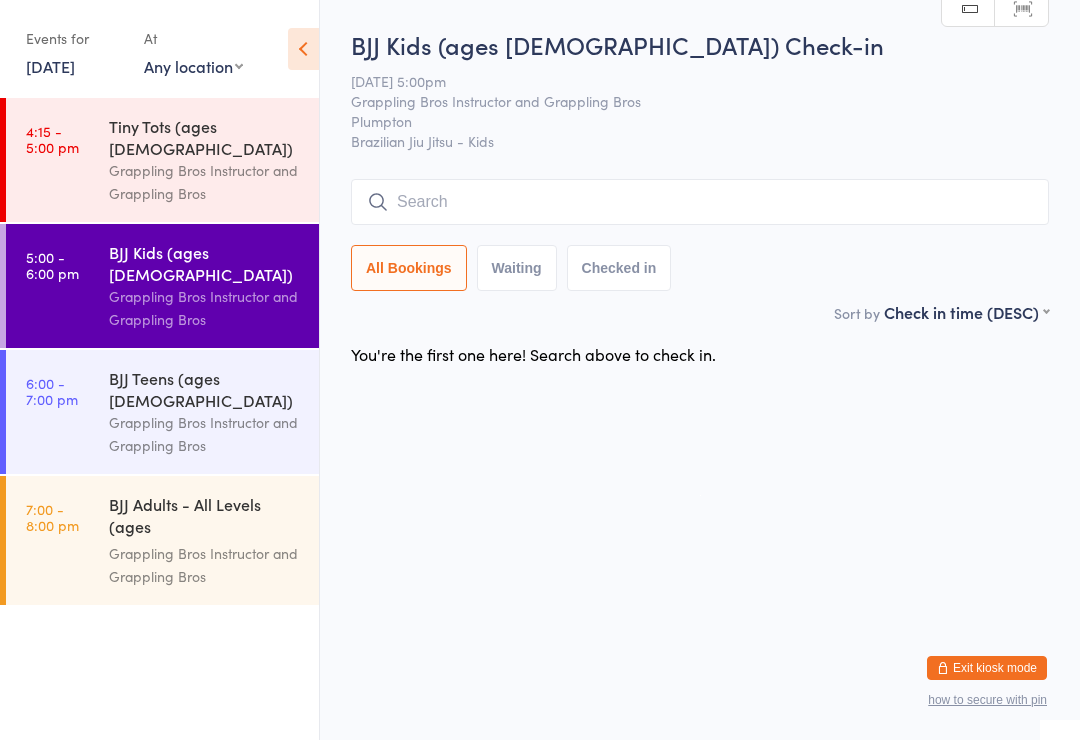 click at bounding box center [700, 202] 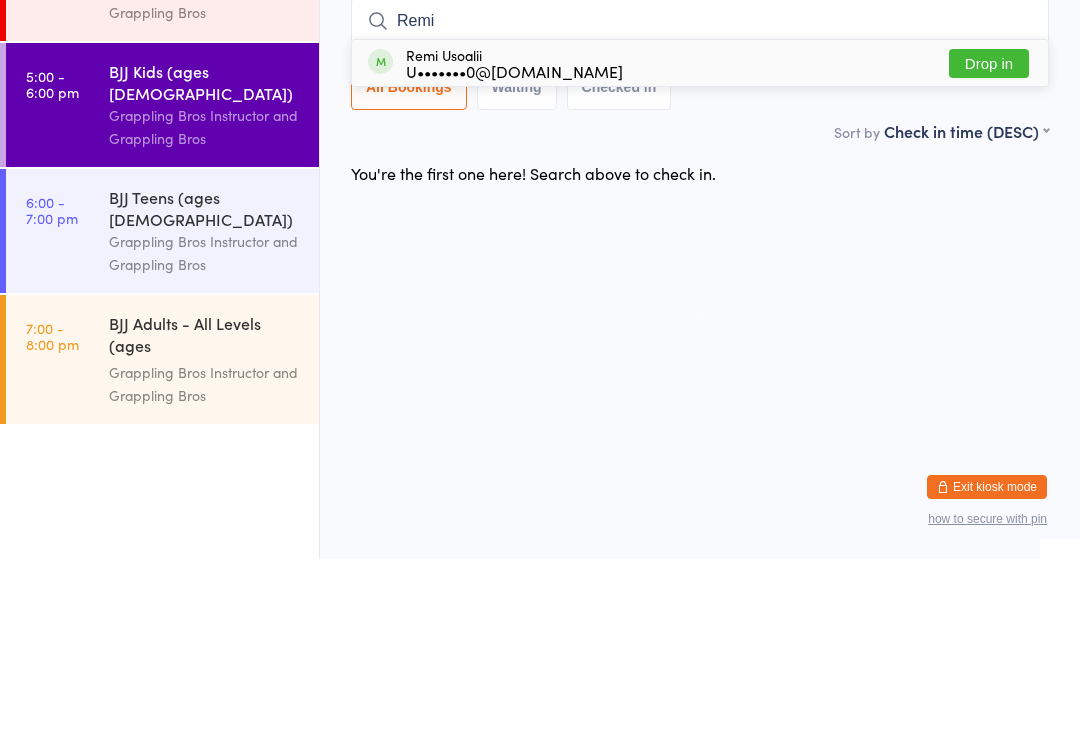 type on "Remi" 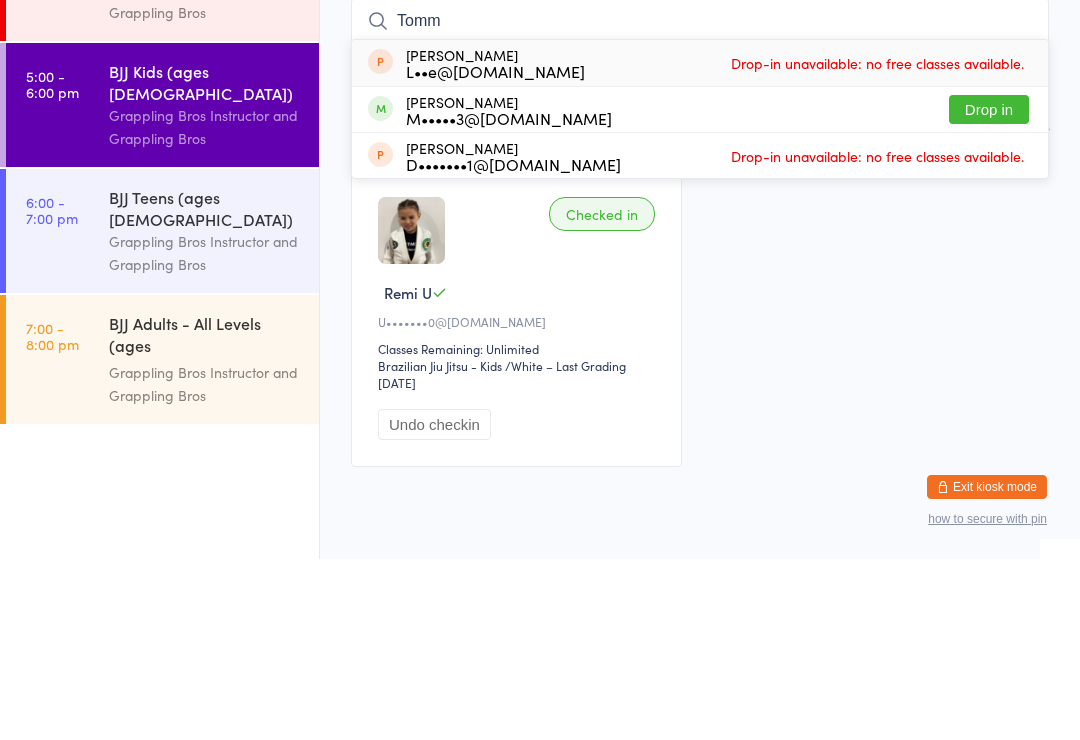 type on "Tomm" 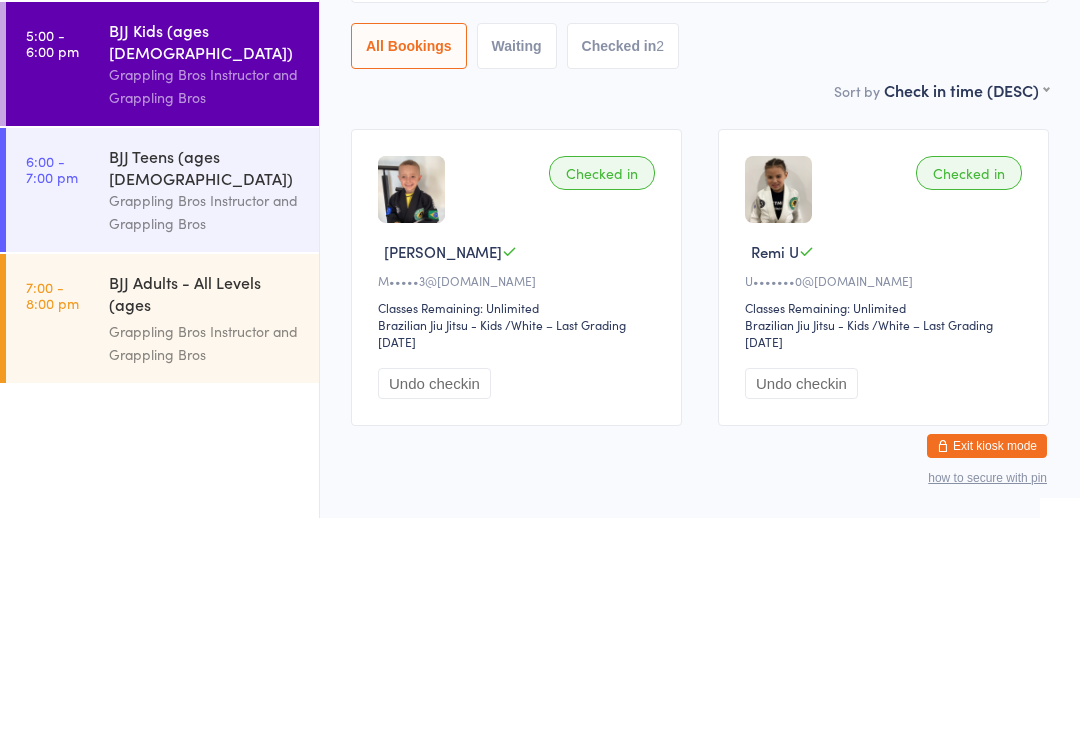 scroll, scrollTop: 74, scrollLeft: 0, axis: vertical 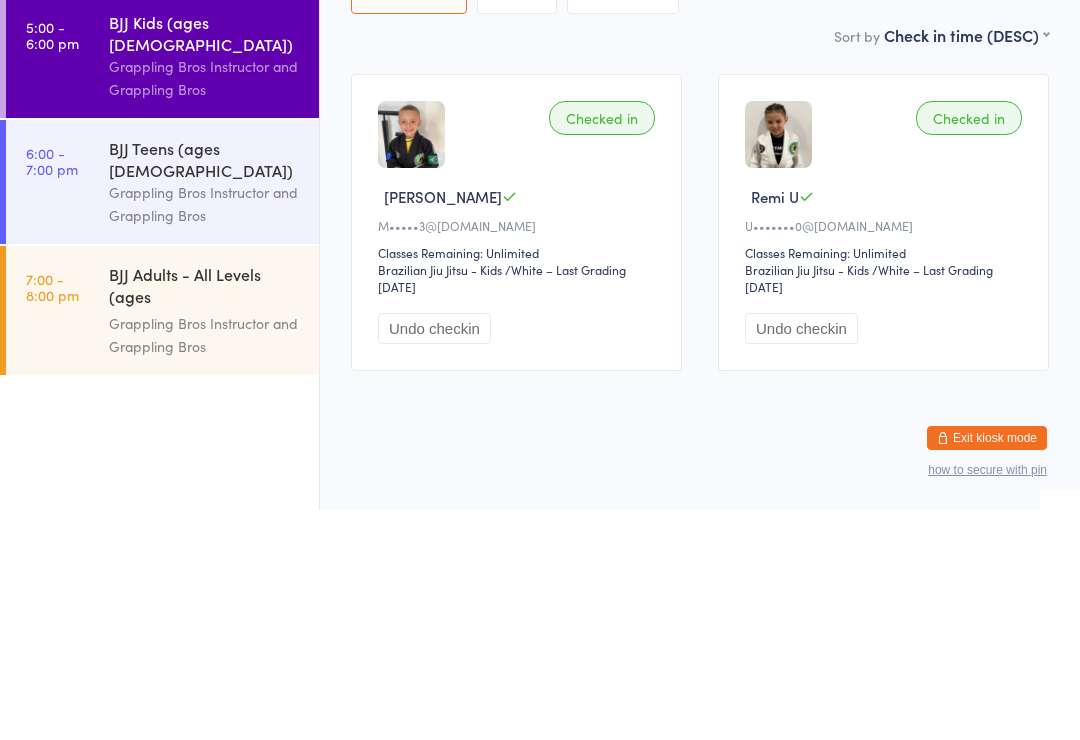 type on "F" 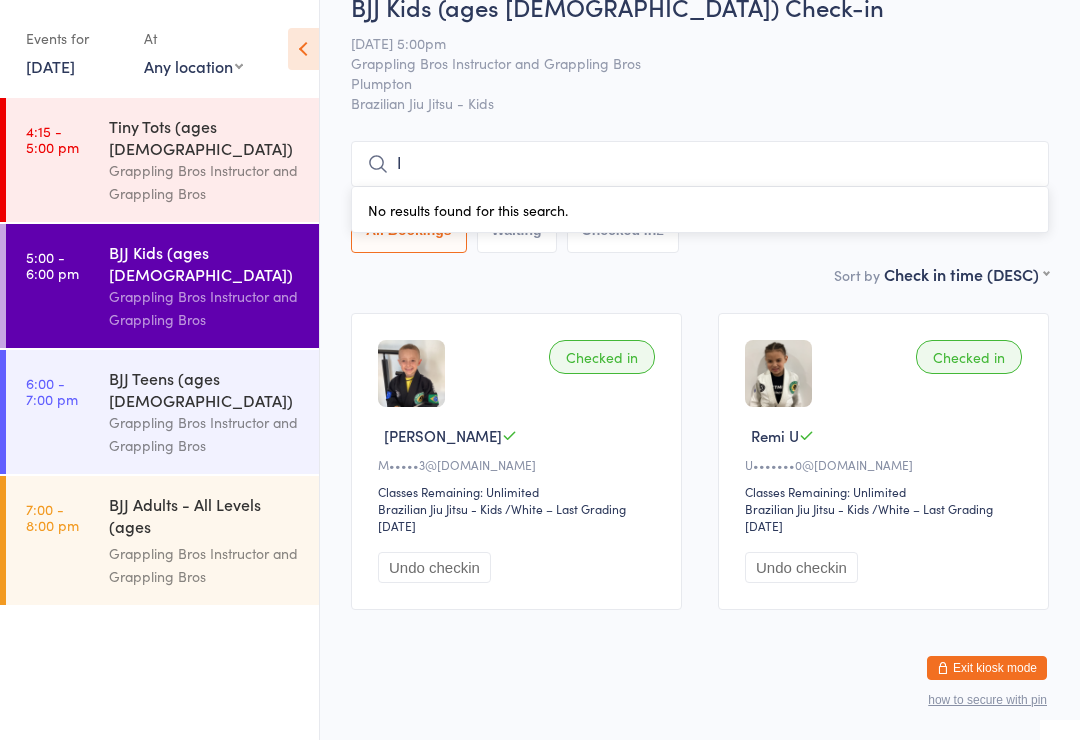type on "Im" 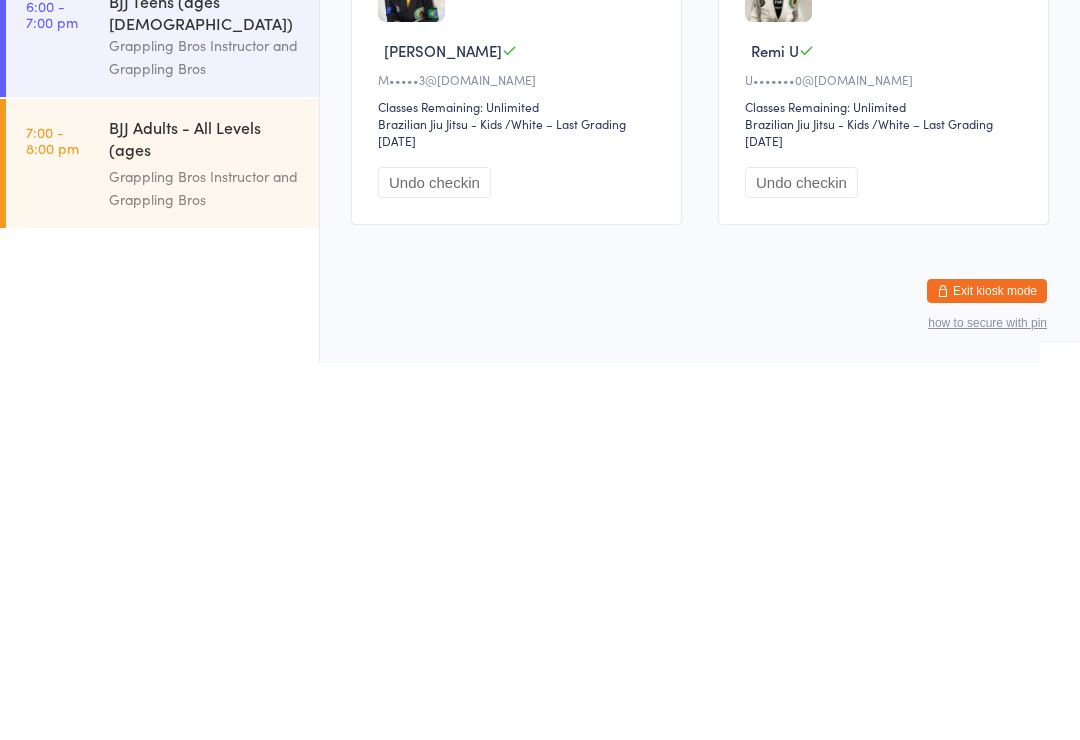 scroll, scrollTop: 54, scrollLeft: 0, axis: vertical 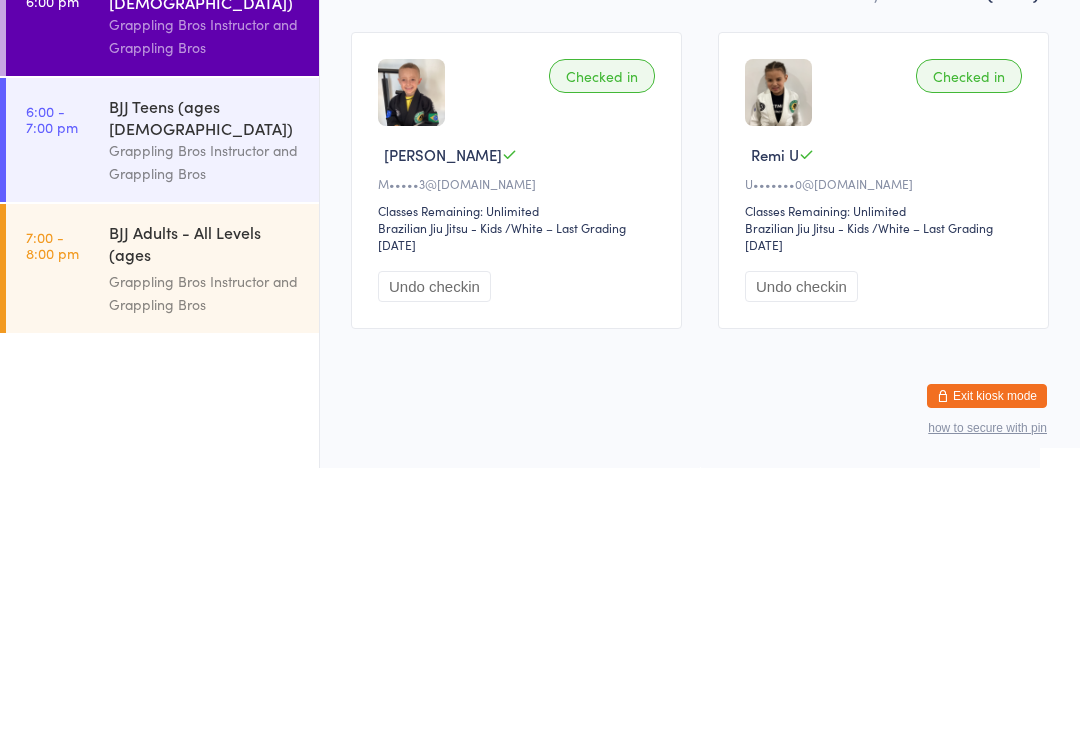 click on "Grappling Bros Instructor and Grappling Bros" at bounding box center (205, 434) 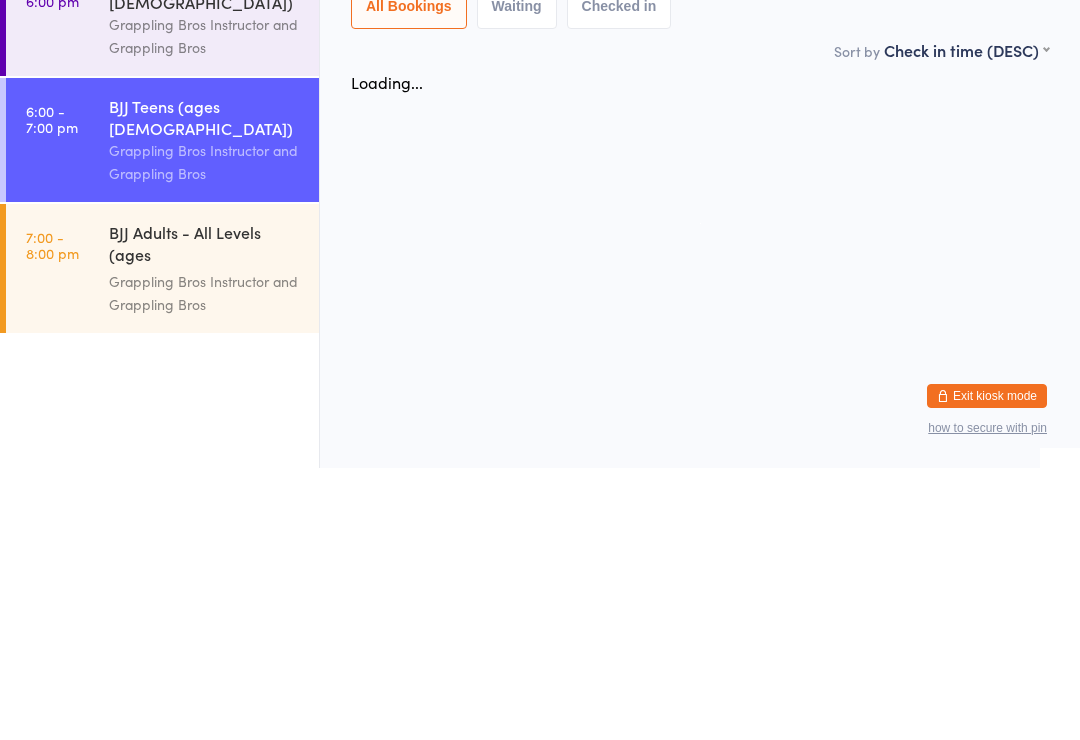 scroll, scrollTop: 0, scrollLeft: 0, axis: both 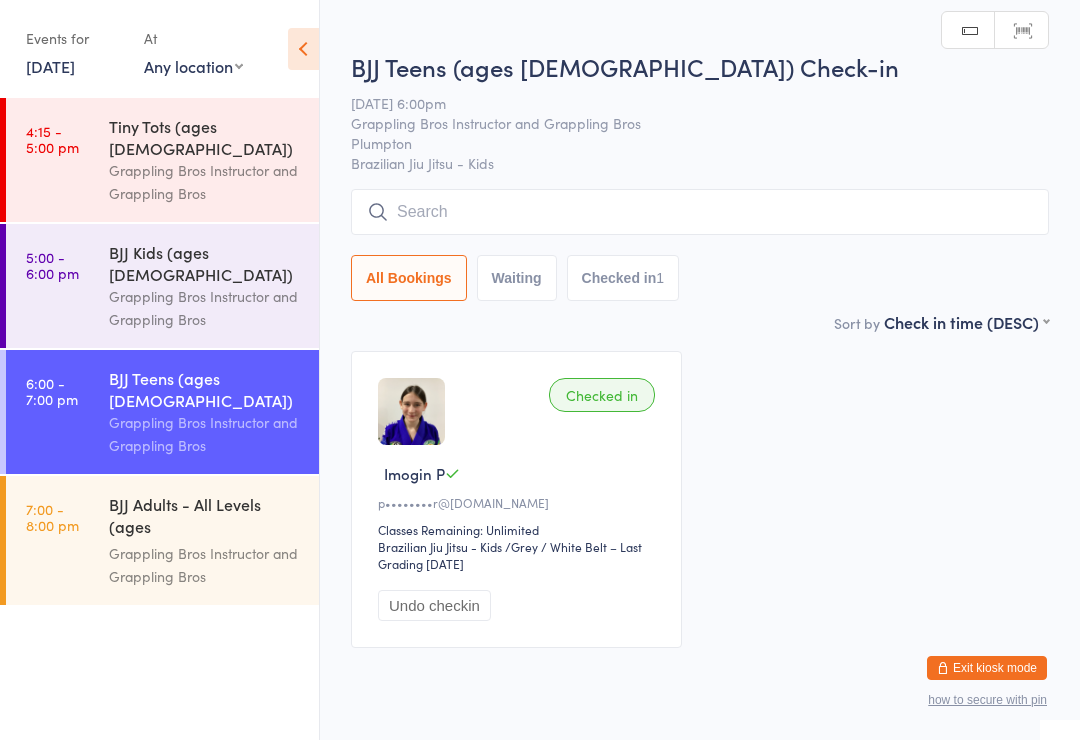 click at bounding box center (700, 212) 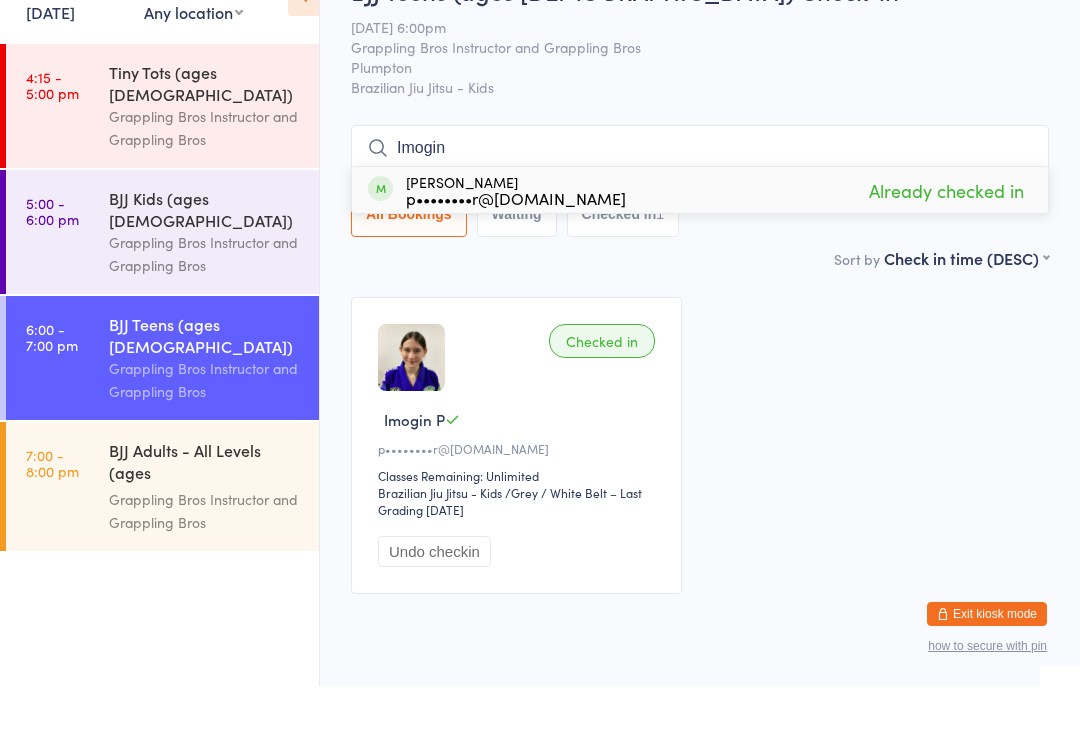 type on "Imogin" 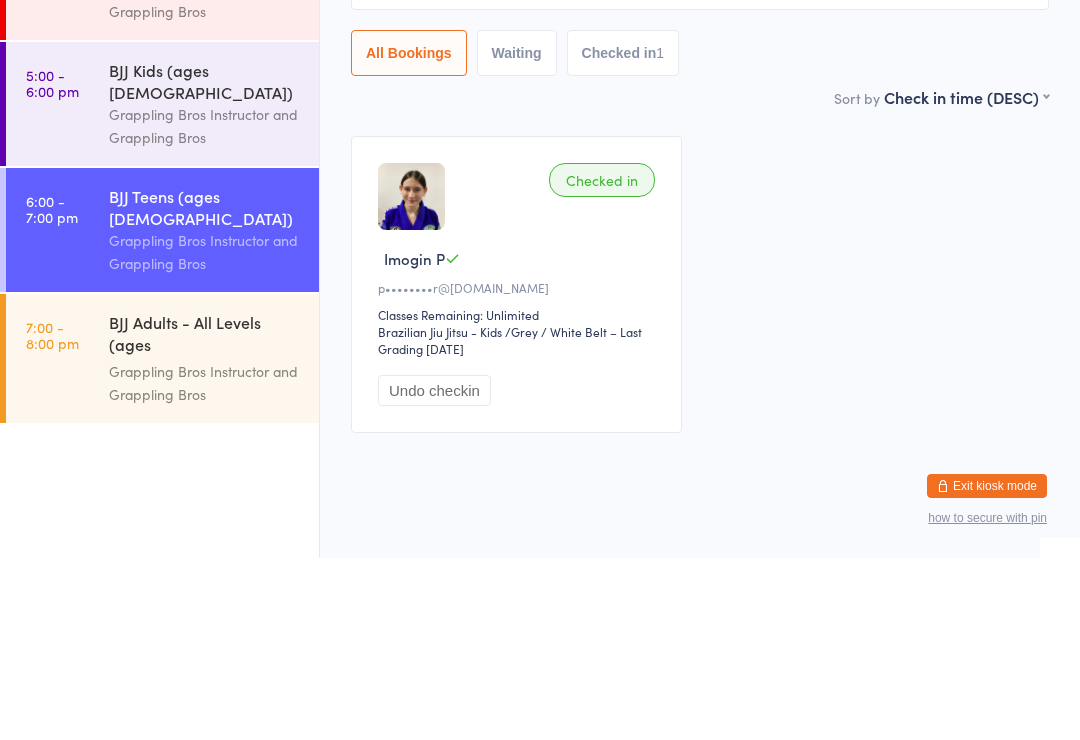 scroll, scrollTop: 23, scrollLeft: 0, axis: vertical 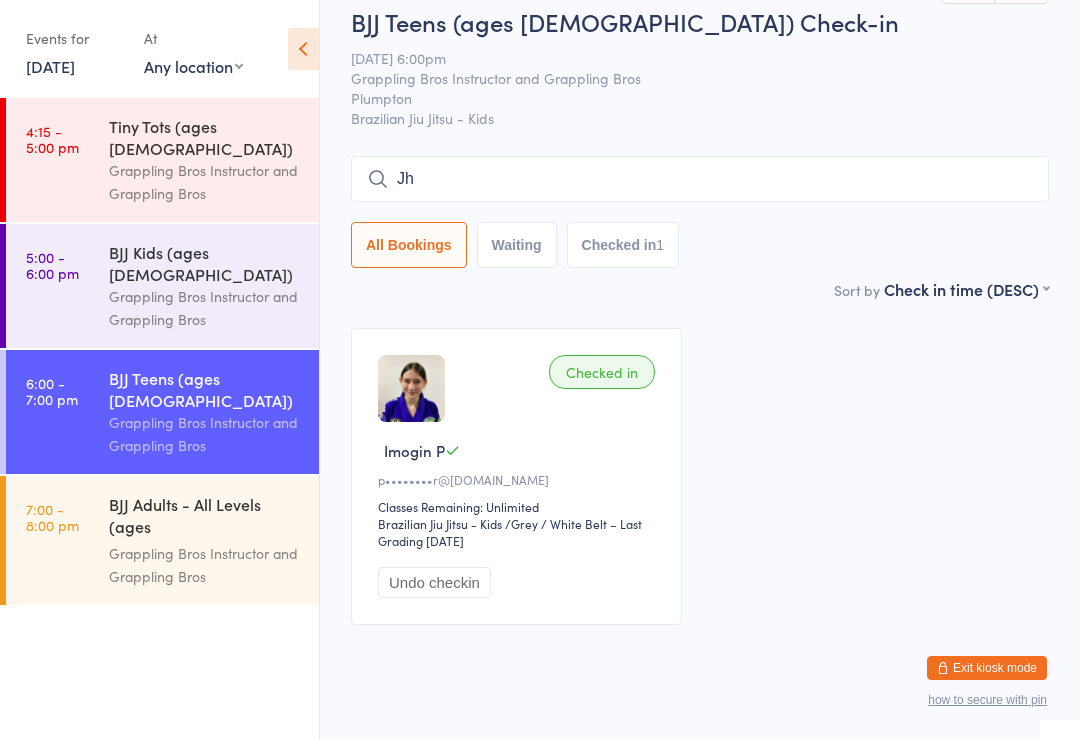 type on "J" 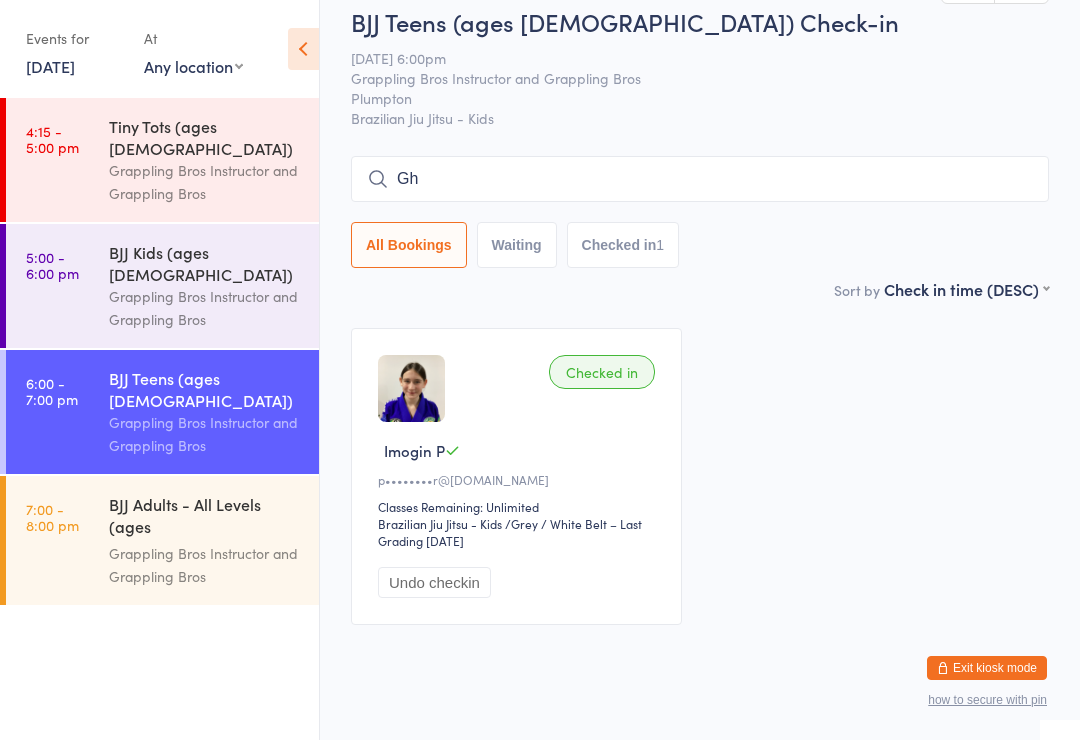 type on "G" 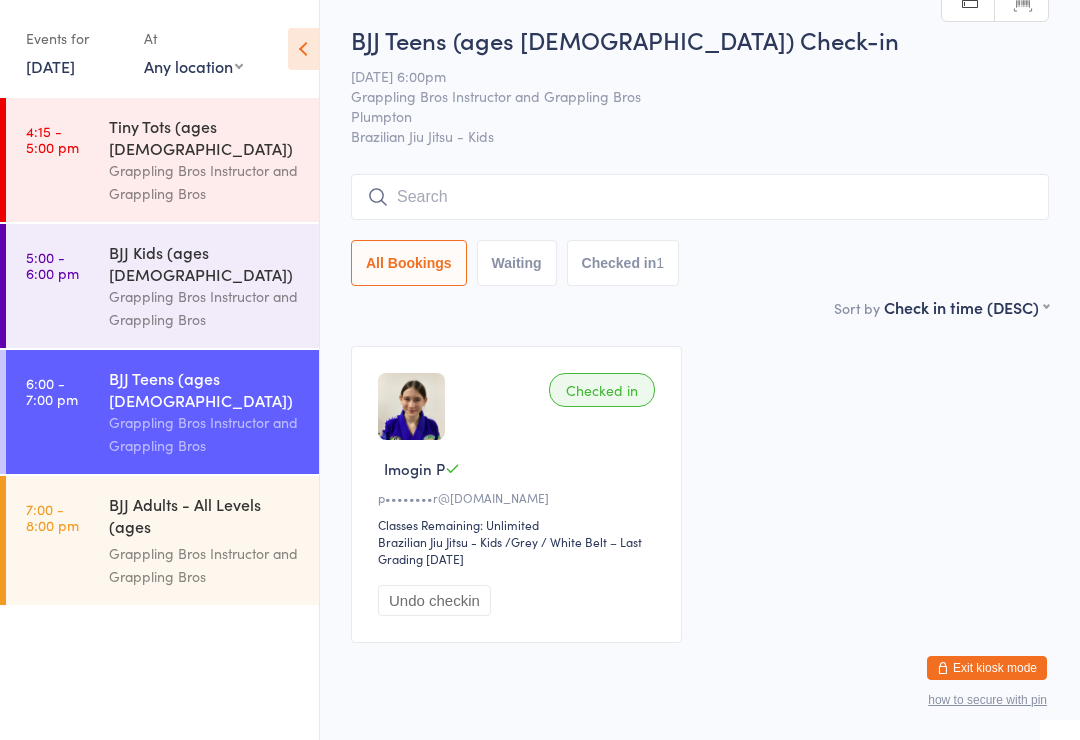 scroll, scrollTop: 0, scrollLeft: 0, axis: both 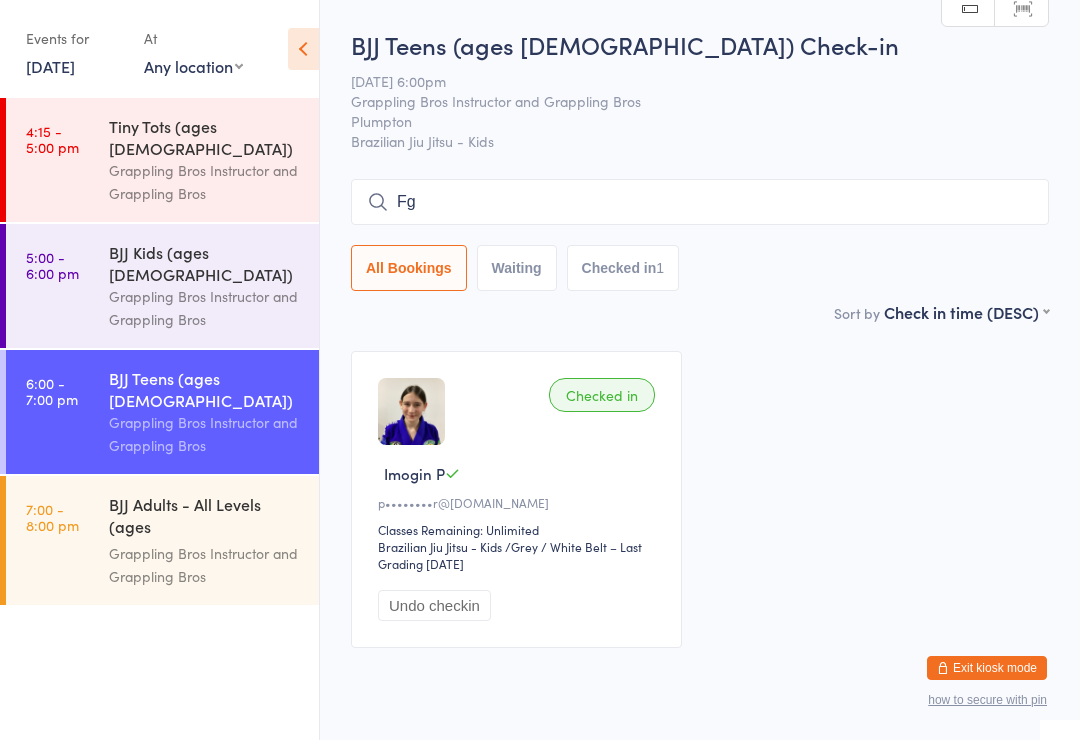 type on "F" 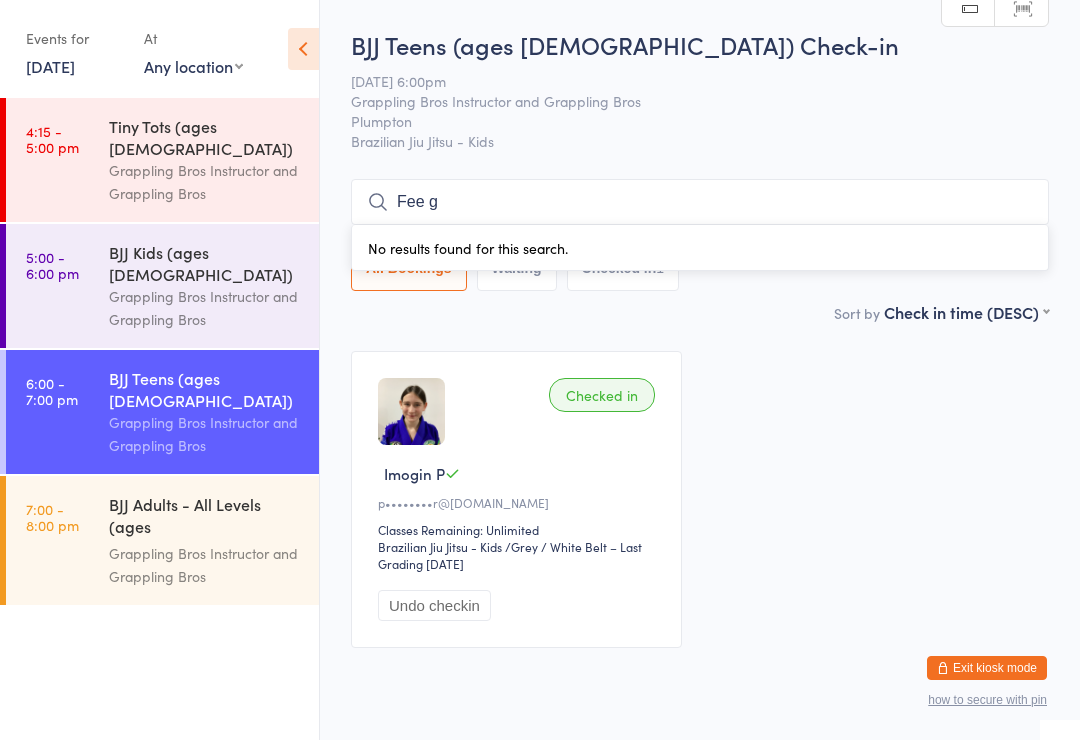 click on "All Bookings" at bounding box center [409, 268] 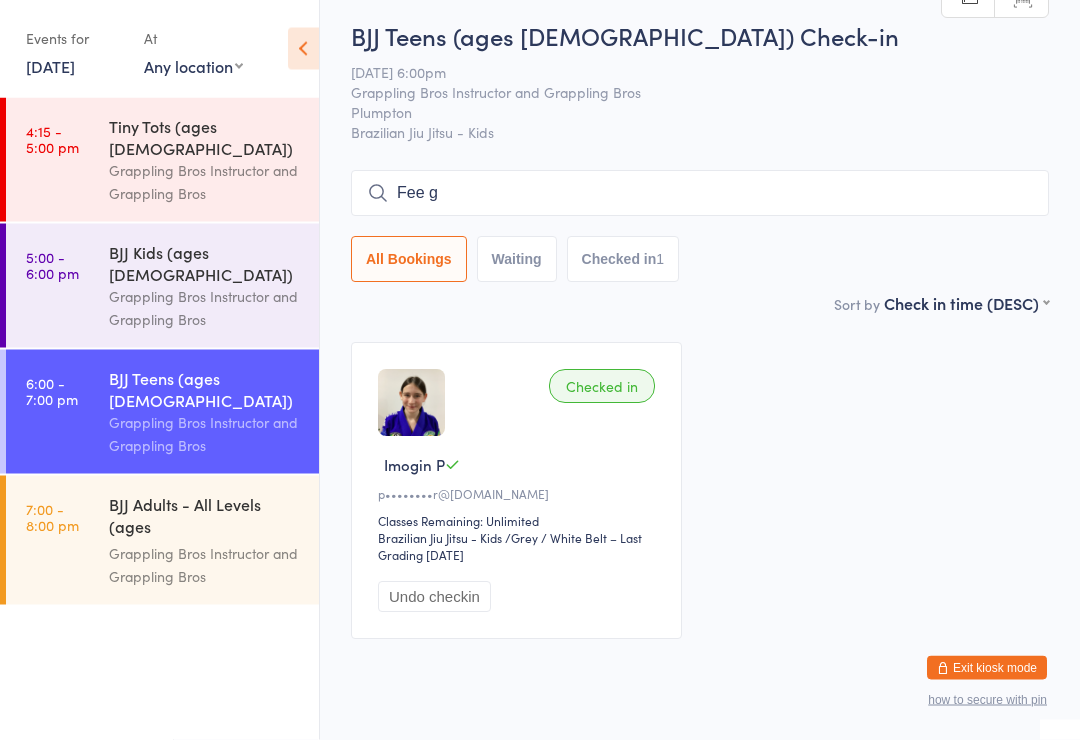 scroll, scrollTop: 0, scrollLeft: 0, axis: both 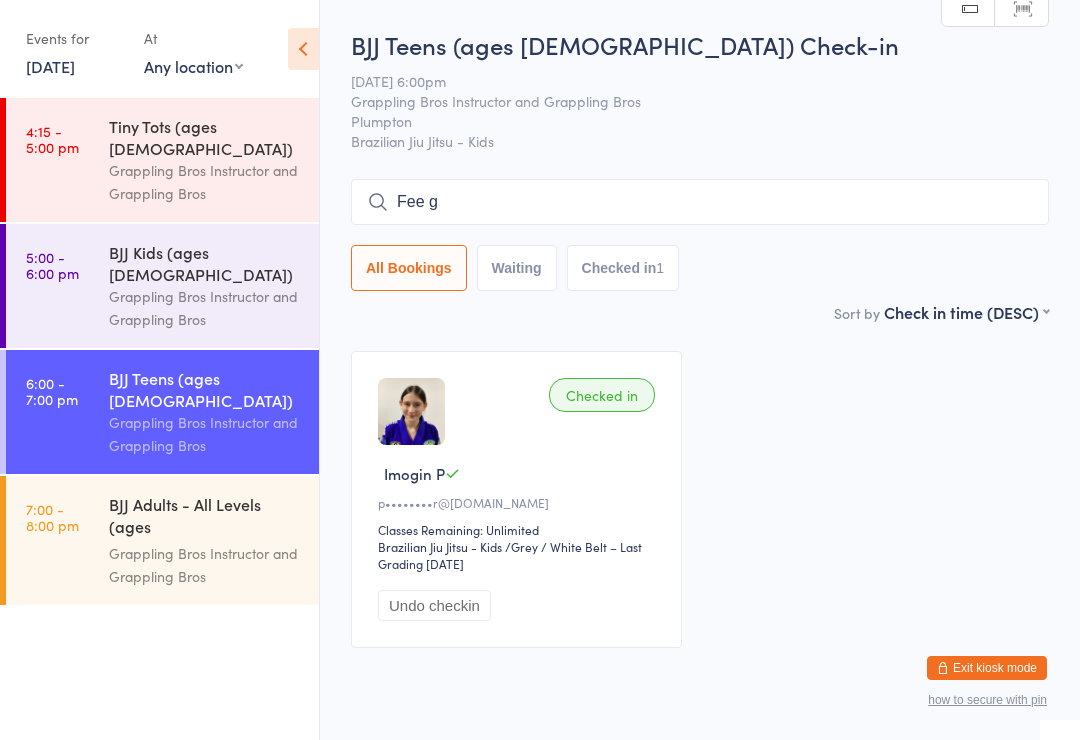 click on "Fee g" at bounding box center [700, 202] 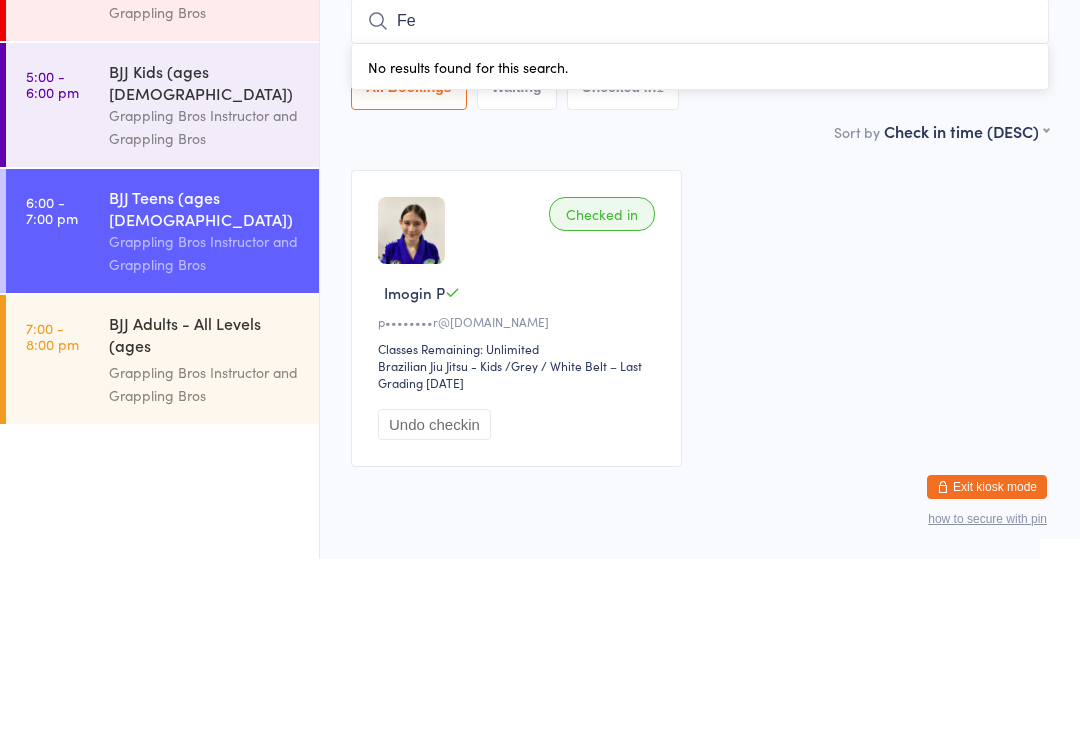type on "F" 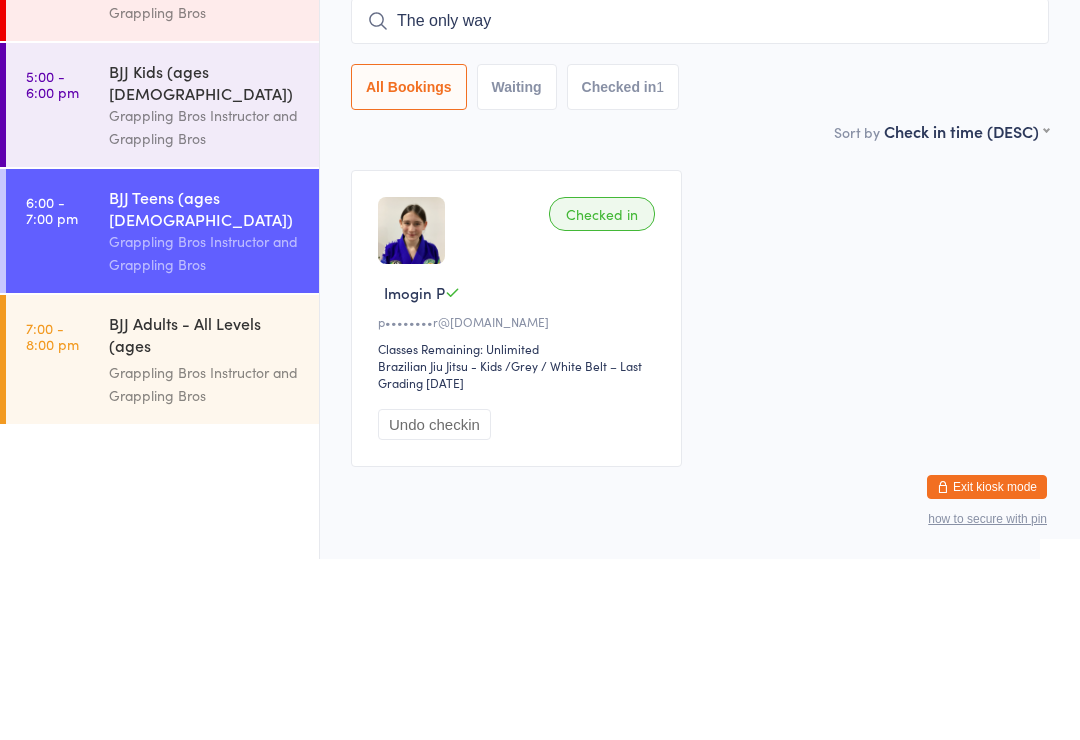 type on "The" 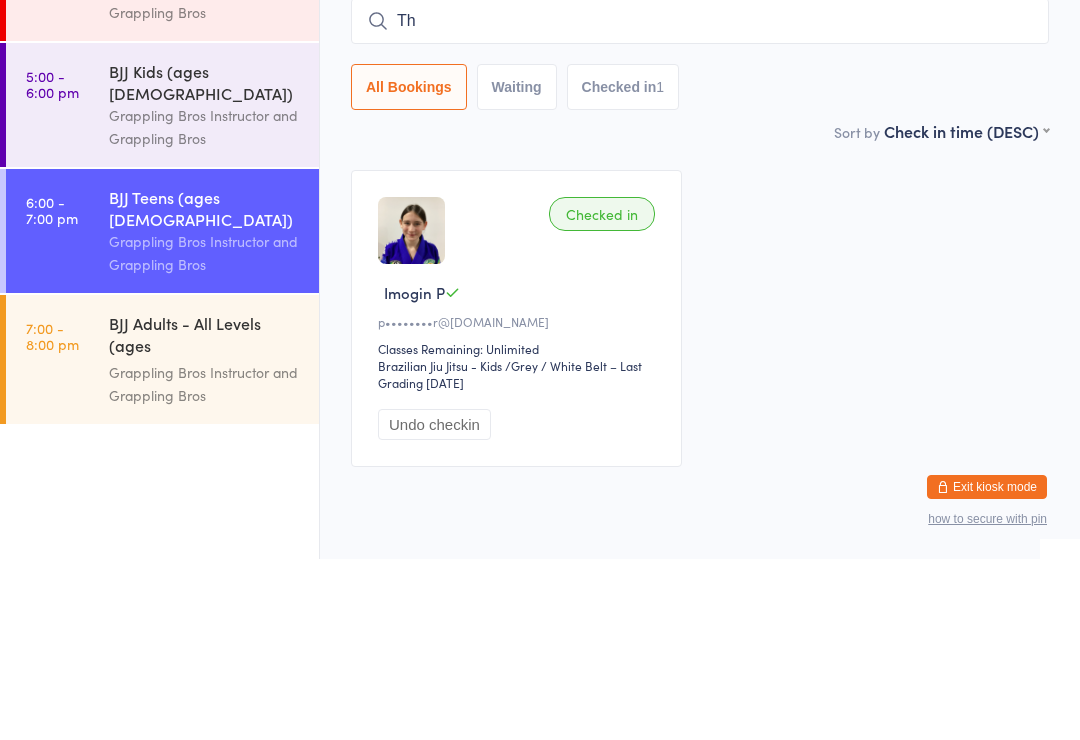 type on "T" 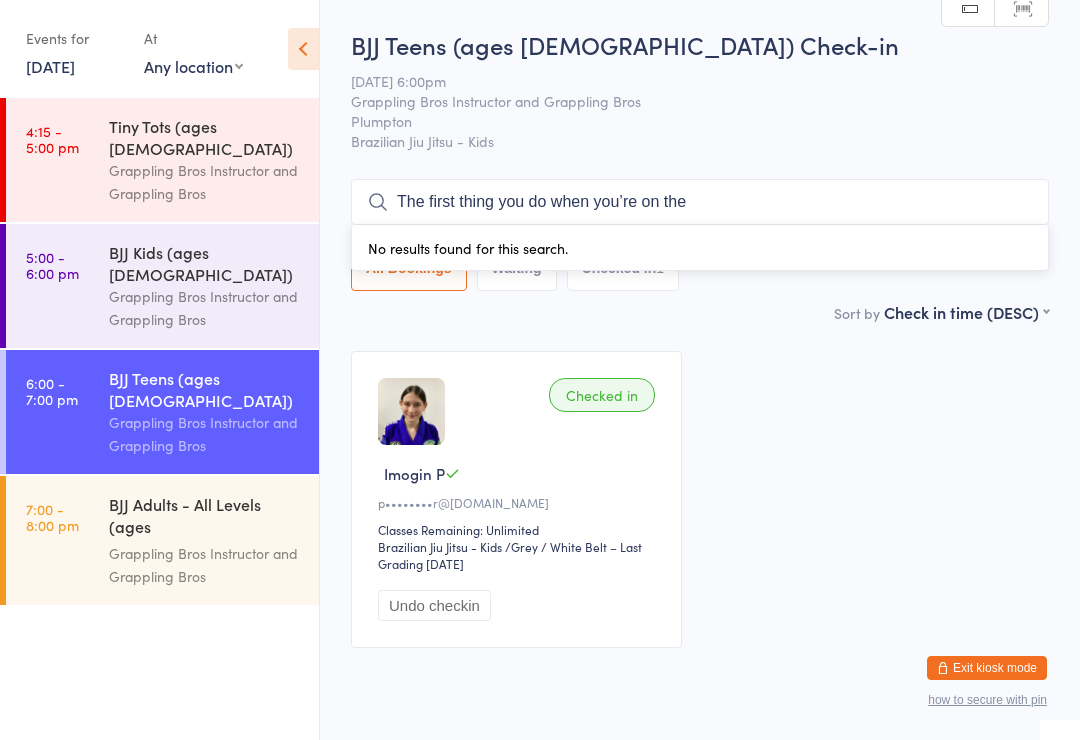 click on "Sort by   Check in time (DESC) First name (ASC) First name (DESC) Last name (ASC) Last name (DESC) Check in time (ASC) Check in time (DESC) Rank (ASC) Rank (DESC)" at bounding box center [700, 312] 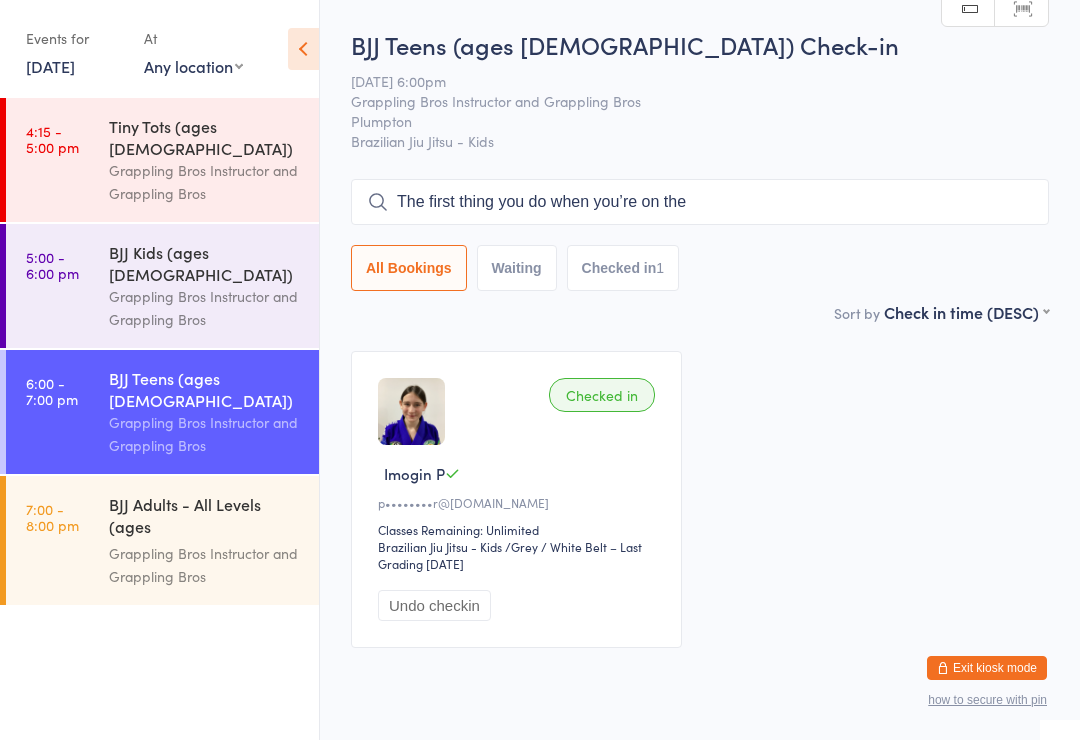click on "Checked in Imogin P  p••••••••r@[DOMAIN_NAME] Classes Remaining: Unlimited Brazilian Jiu Jitsu - Kids  Brazilian Jiu Jitsu - Kids   /  Grey / White Belt – Last Grading [DATE]   Undo checkin" at bounding box center [700, 499] 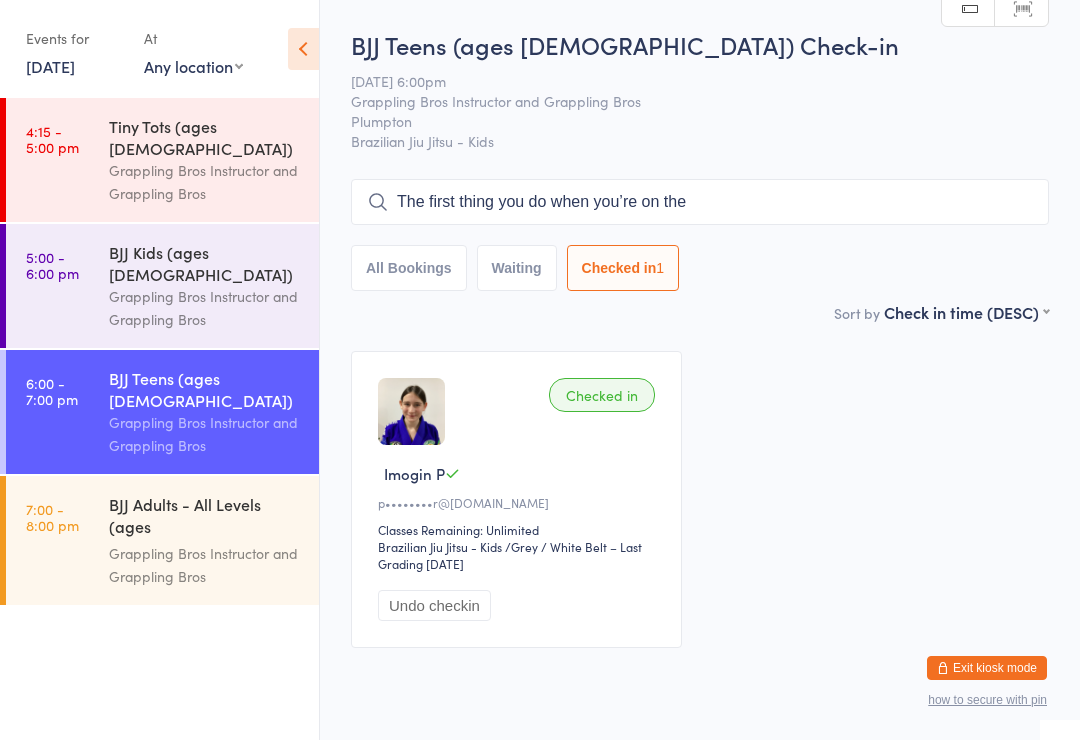 click on "The first thing you do when you’re on the" at bounding box center (700, 202) 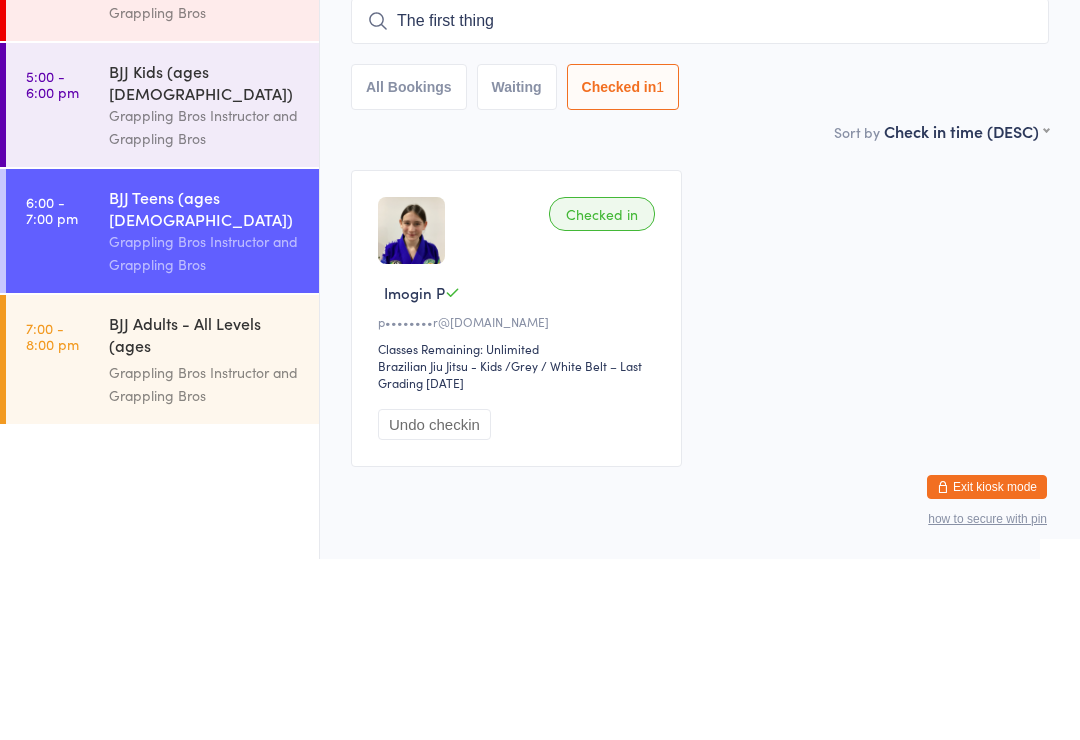 type on "The" 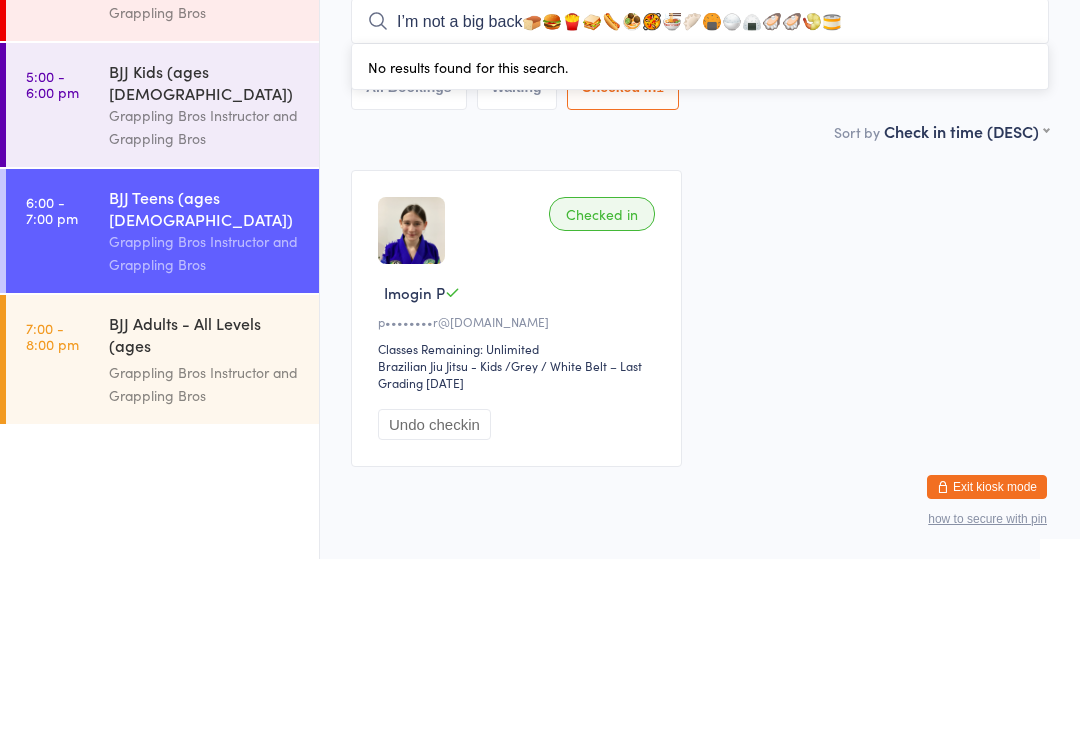 click on "Checked in Imogin P  p••••••••r@[DOMAIN_NAME] Classes Remaining: Unlimited Brazilian Jiu Jitsu - Kids  Brazilian Jiu Jitsu - Kids   /  Grey / White Belt – Last Grading [DATE]   Undo checkin" at bounding box center [700, 499] 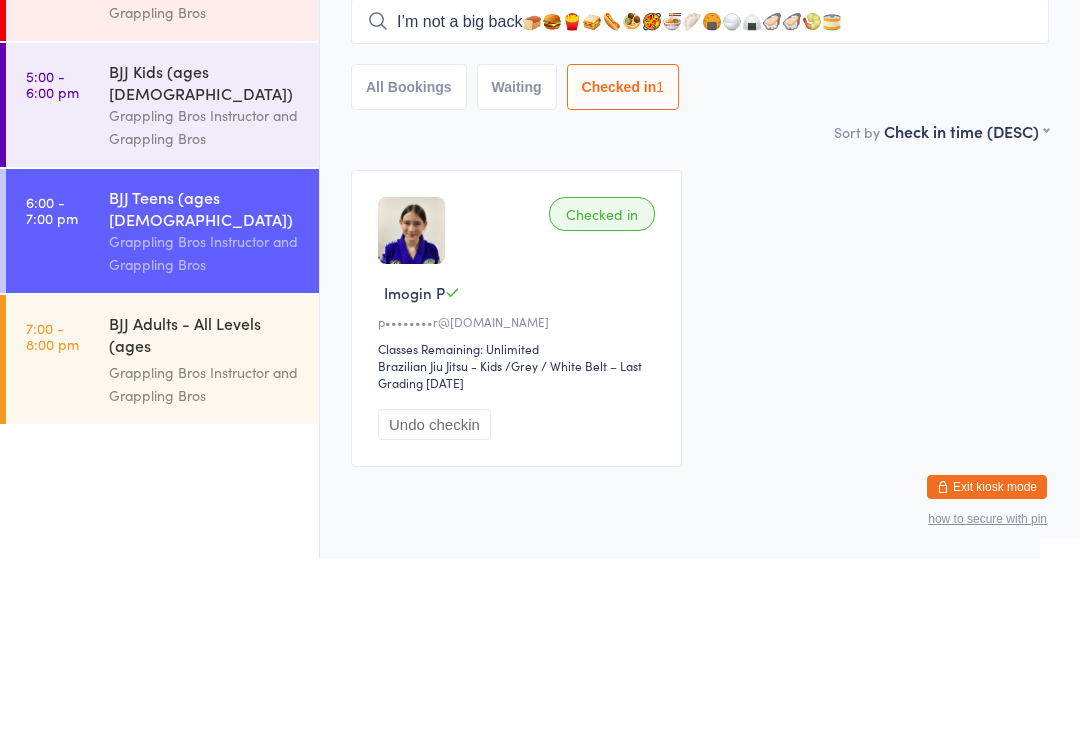 scroll, scrollTop: 74, scrollLeft: 0, axis: vertical 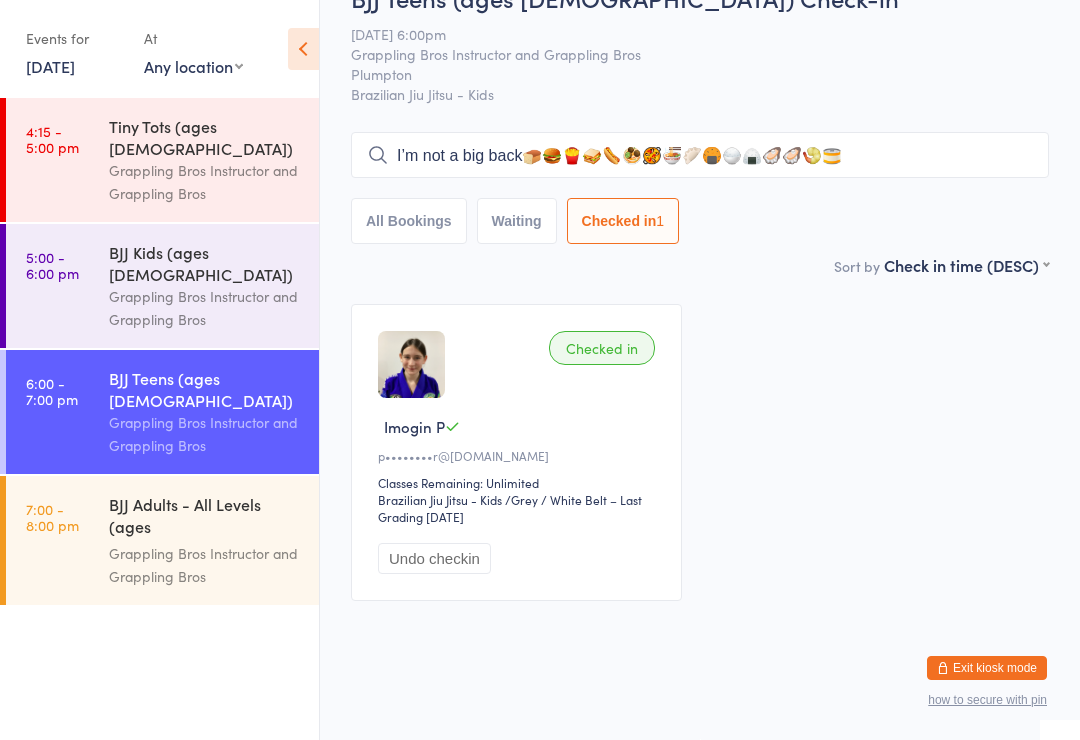 click on "I’m not a big back🍞🍔🍟🥪🌭🧆🥘🍜🥟🍘🍚🍙🦪🦪🍤🥫" at bounding box center [700, 155] 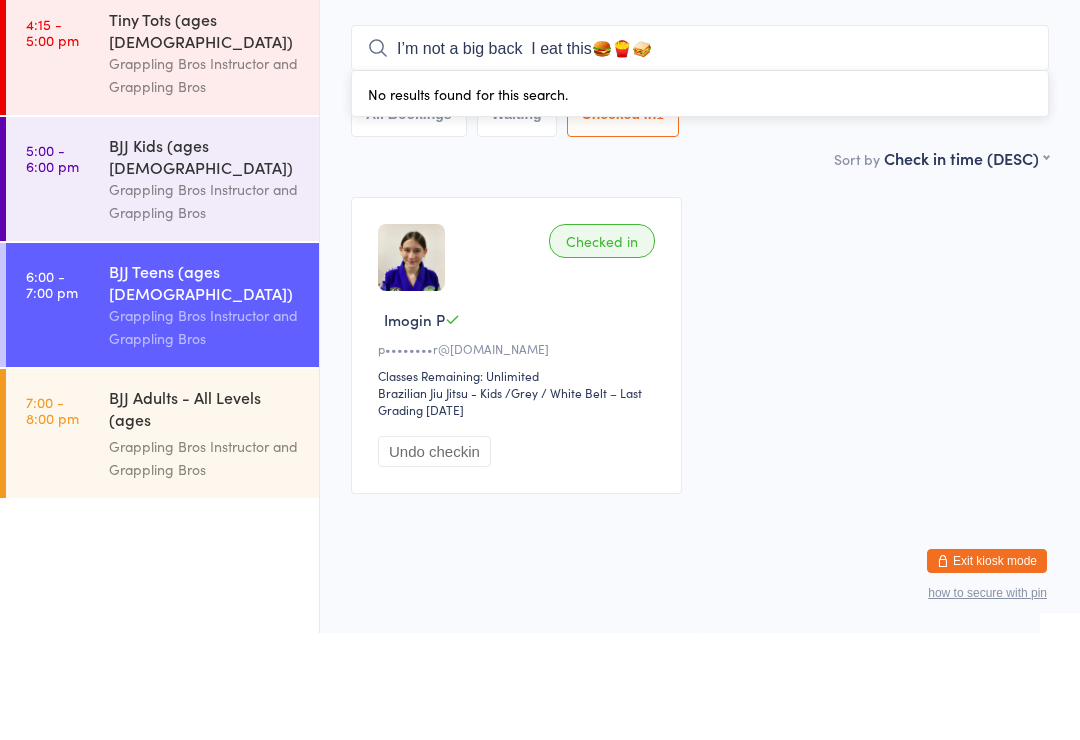 click on "I’m not a big back  I eat this🍔🍟🥪" at bounding box center [700, 155] 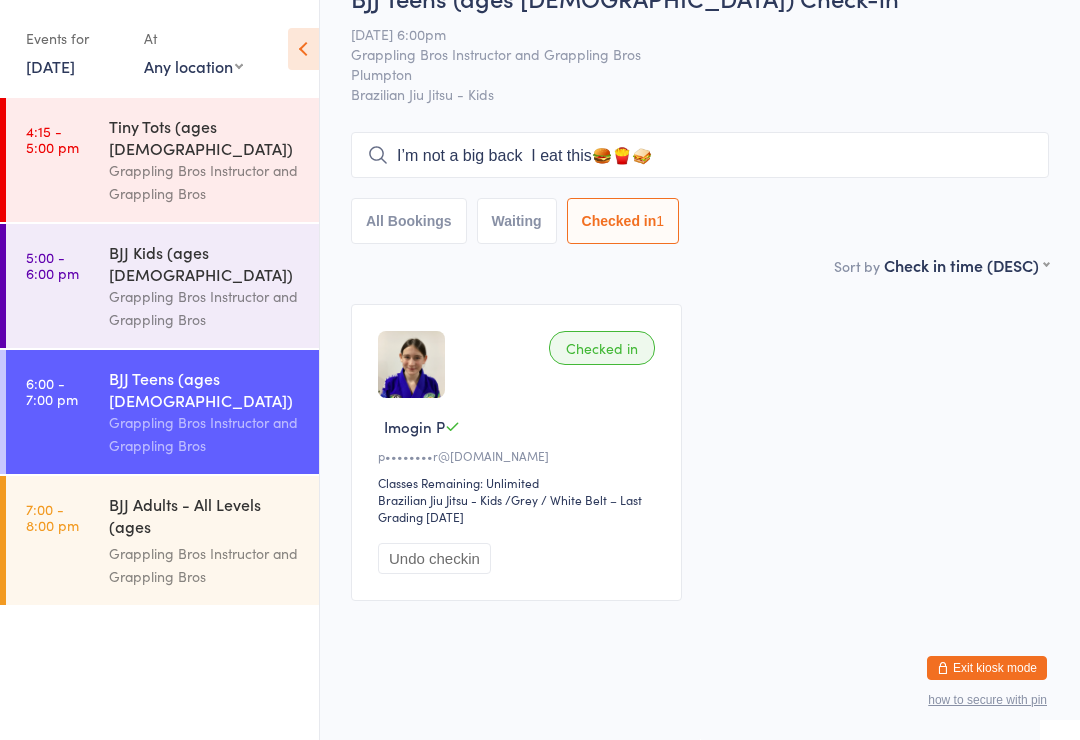 click on "I’m not a big back  I eat this🍔🍟🥪" at bounding box center (700, 155) 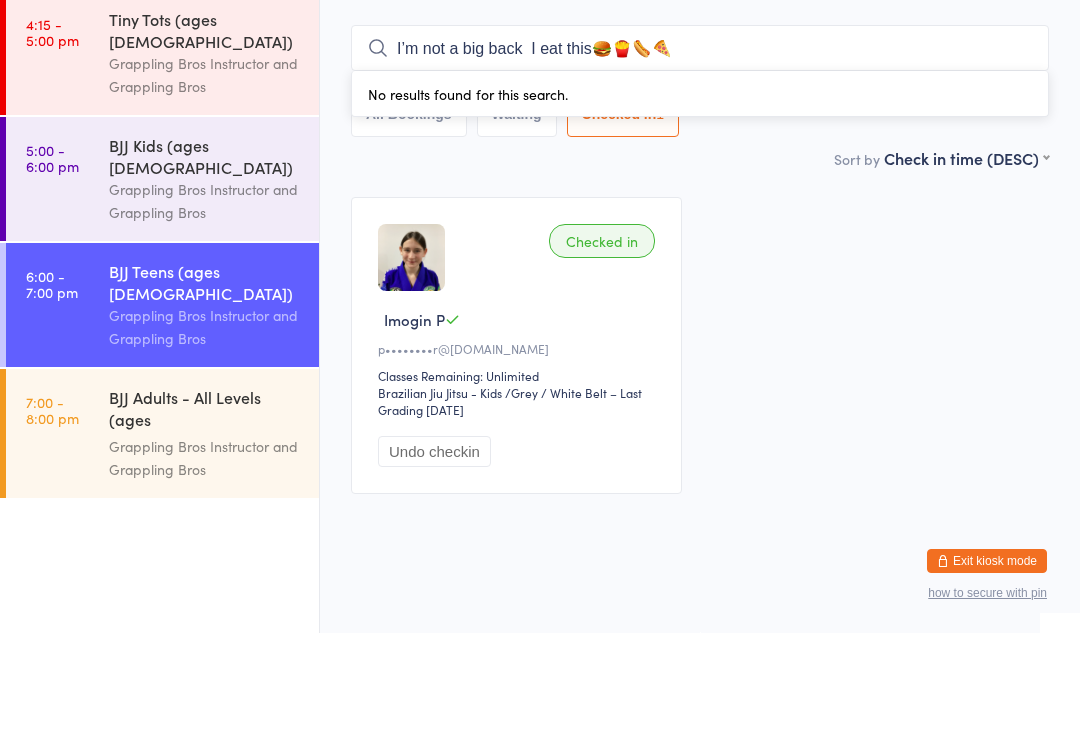 click on "Checked in Imogin P  p••••••••r@[DOMAIN_NAME] Classes Remaining: Unlimited Brazilian Jiu Jitsu - Kids  Brazilian Jiu Jitsu - Kids   /  Grey / White Belt – Last Grading [DATE]   Undo checkin" at bounding box center (700, 452) 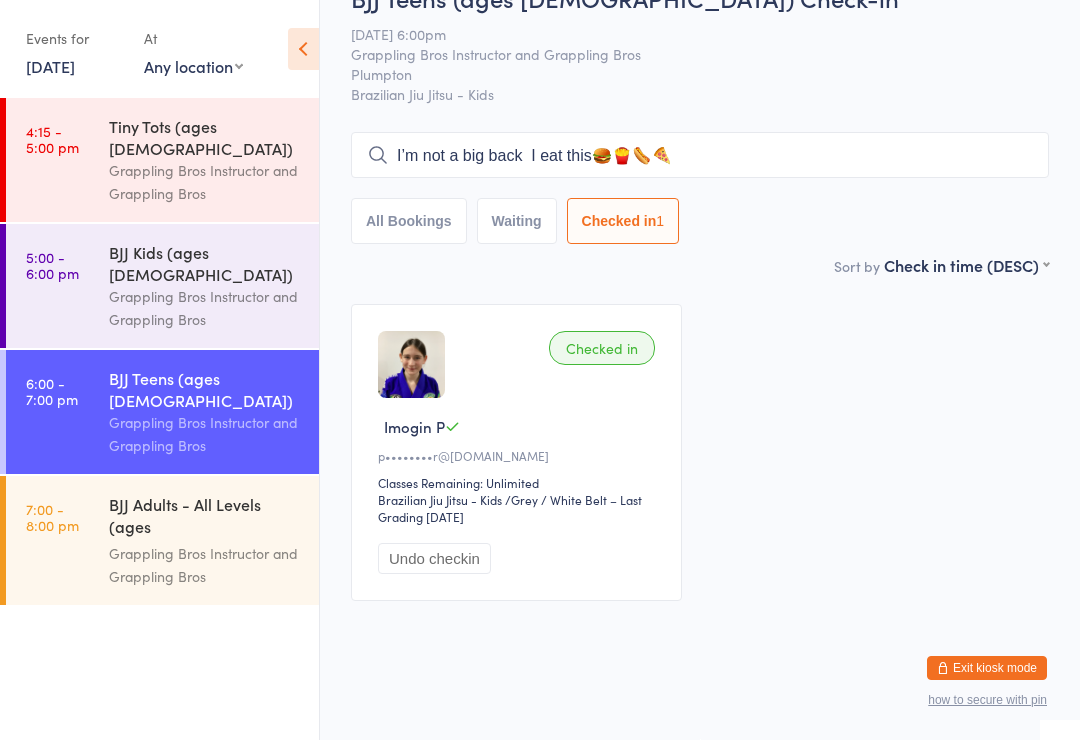 click on "I’m not a big back  I eat this🍔🍟🌭🍕" at bounding box center [700, 155] 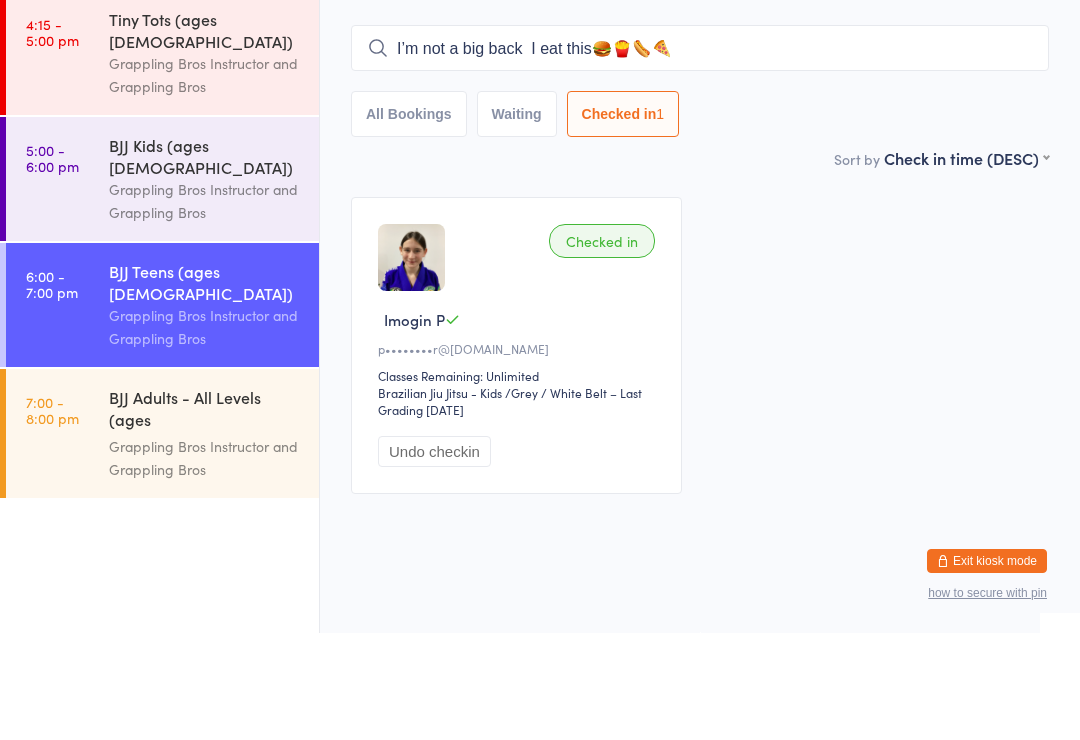 click on "I’m not a big back  I eat this🍔🍟🌭🍕" at bounding box center [700, 155] 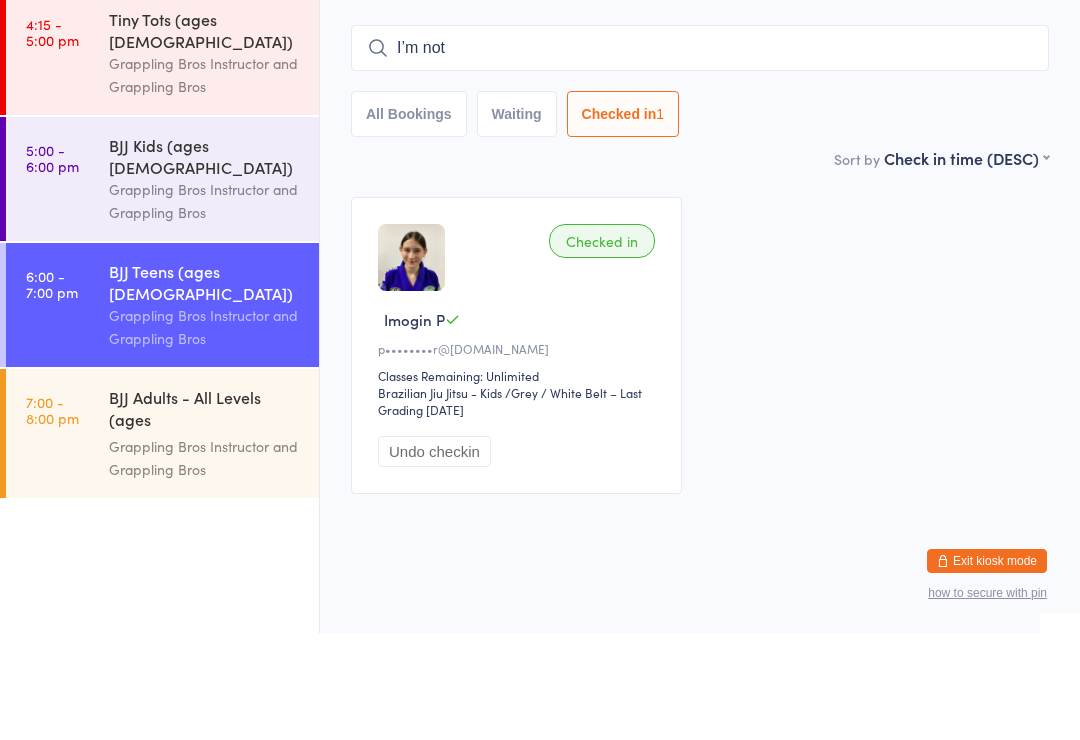 type on "I’m no" 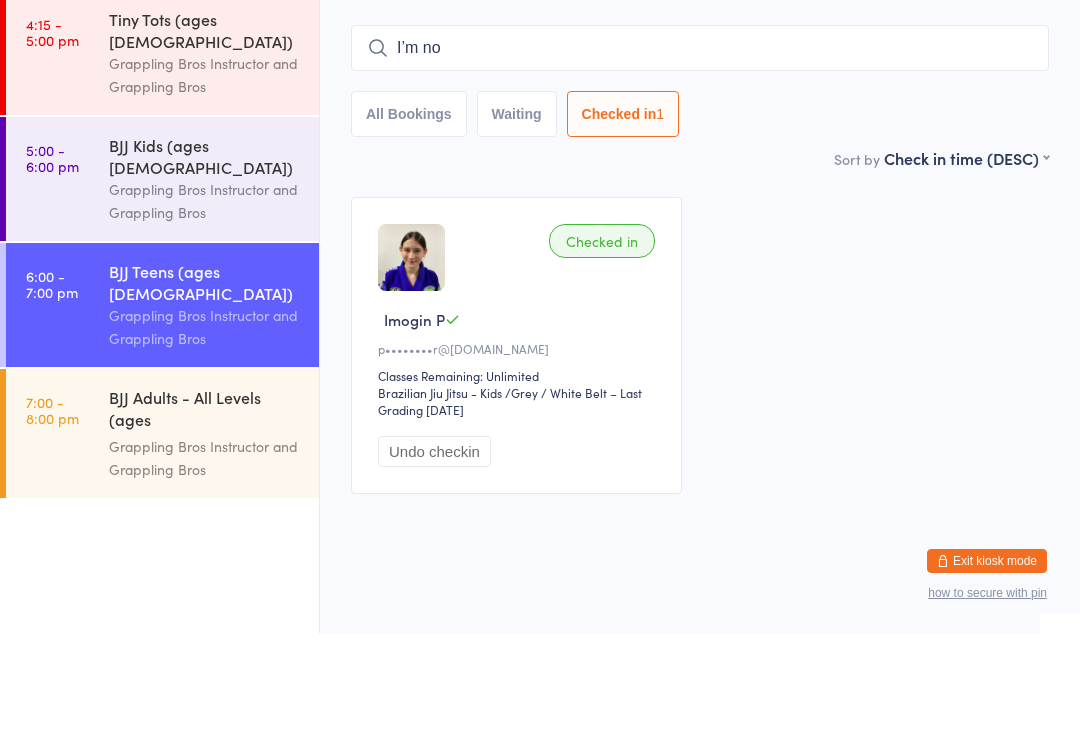 type 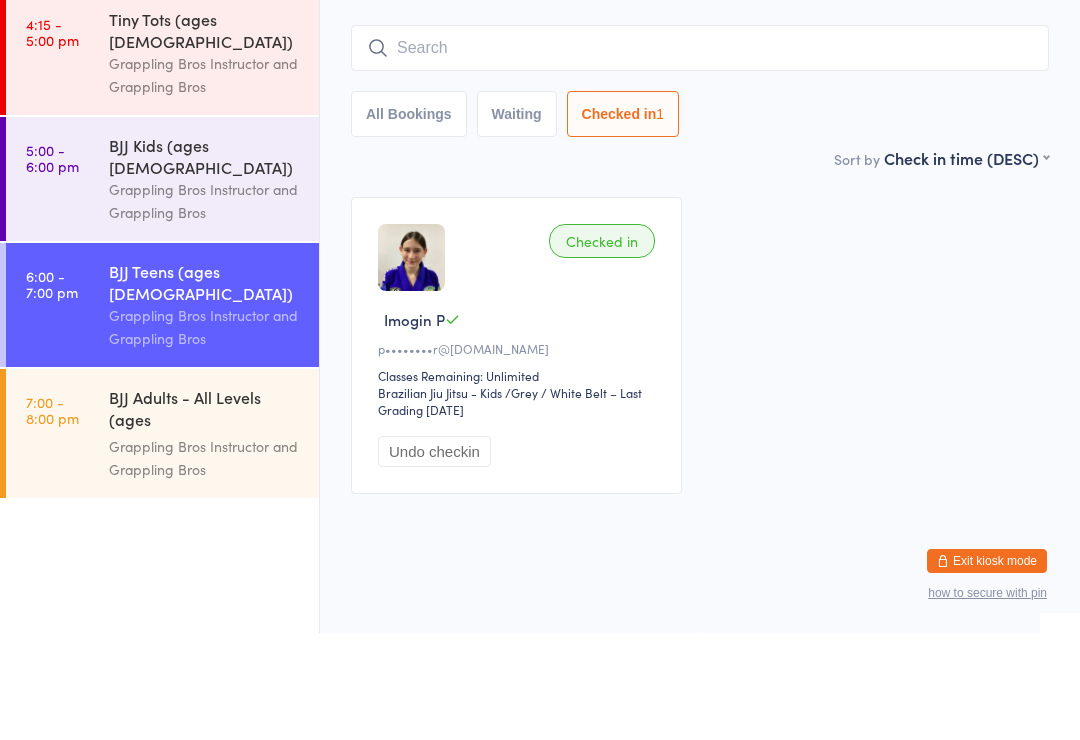 click on "5:00 - 6:00 pm BJJ Kids (ages [DEMOGRAPHIC_DATA]) Grappling Bros Instructor and Grappling Bros" at bounding box center (162, 286) 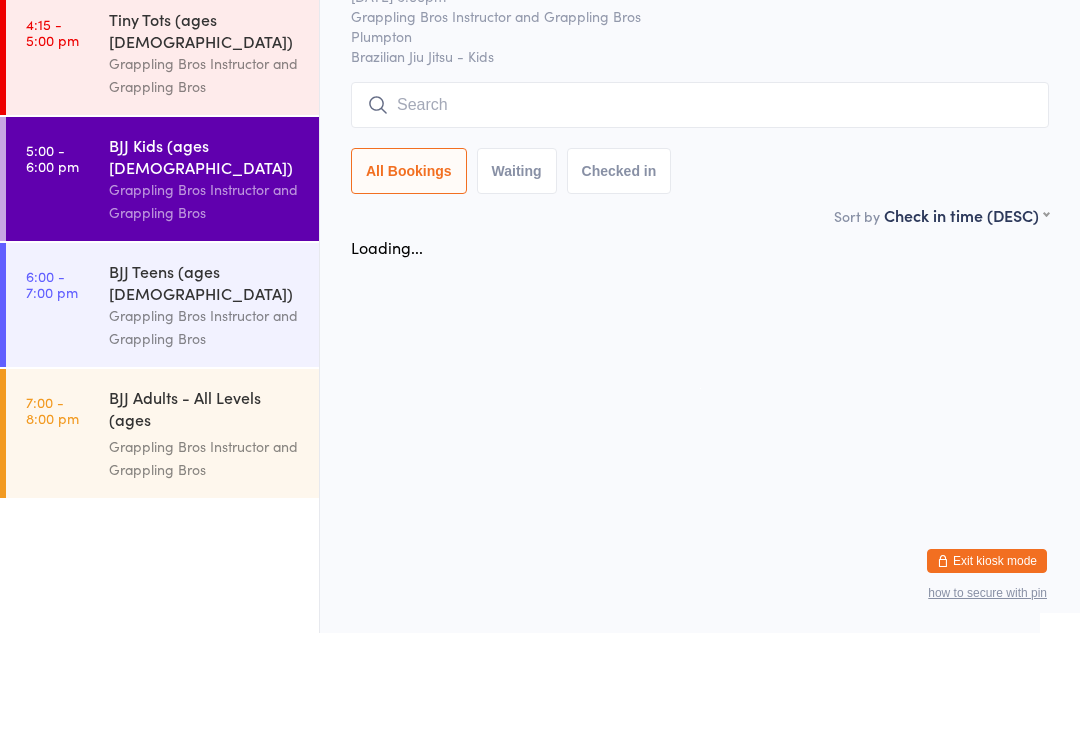 scroll, scrollTop: 0, scrollLeft: 0, axis: both 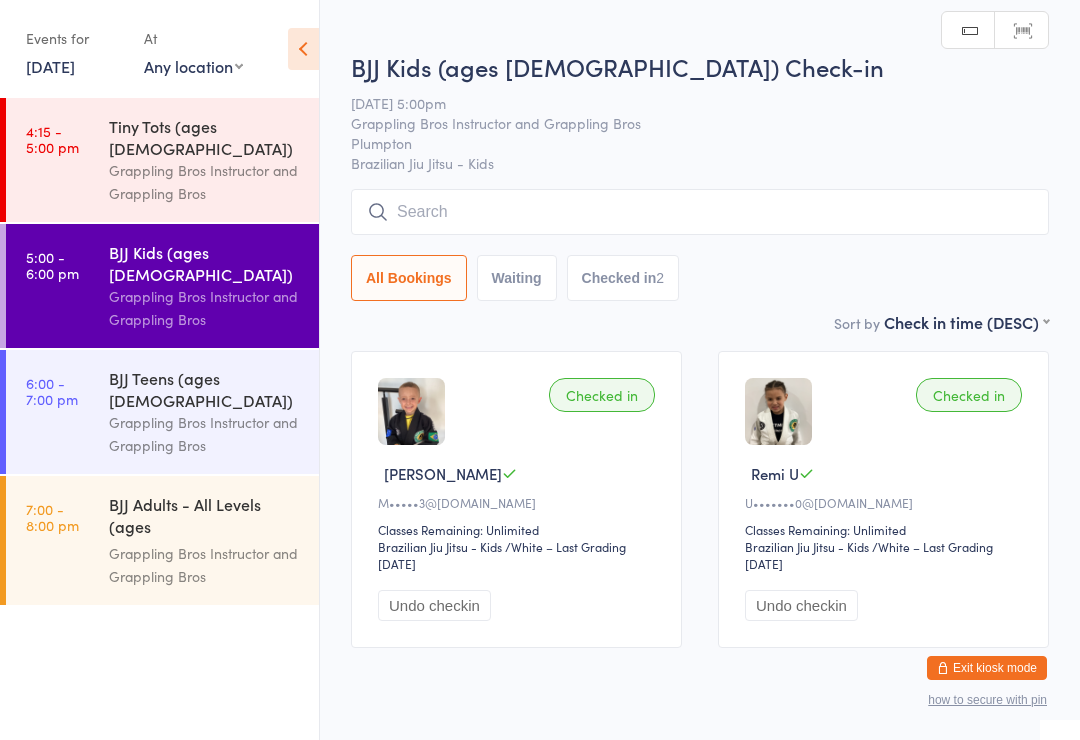 click at bounding box center (700, 212) 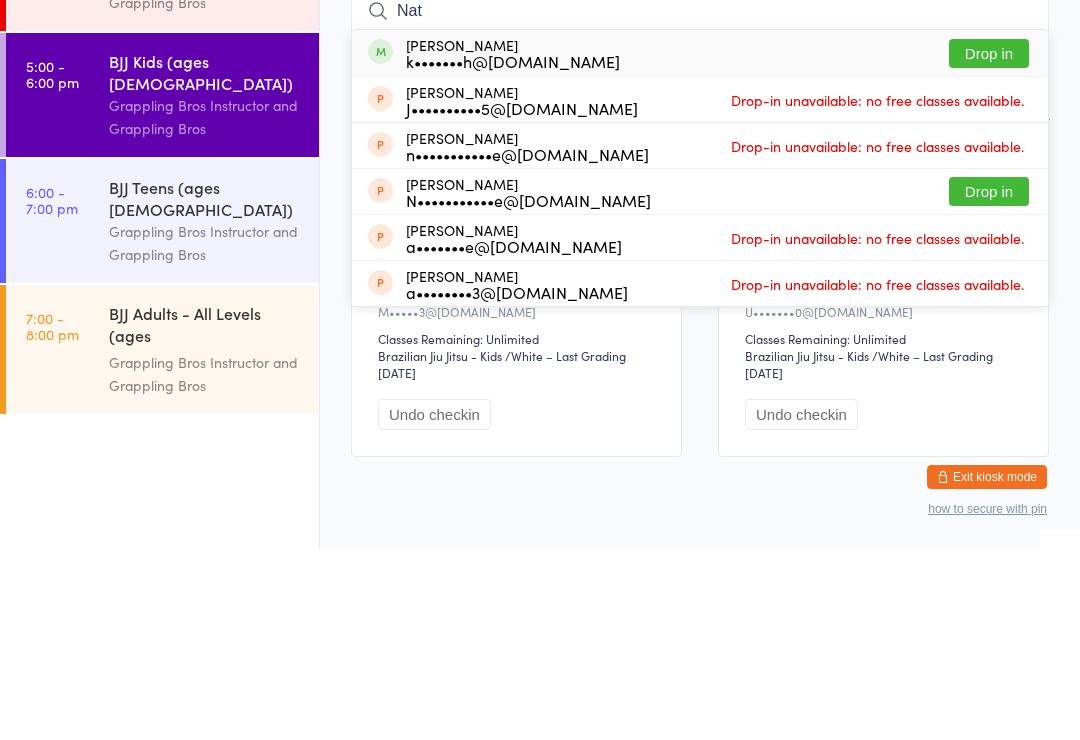 type on "Nat" 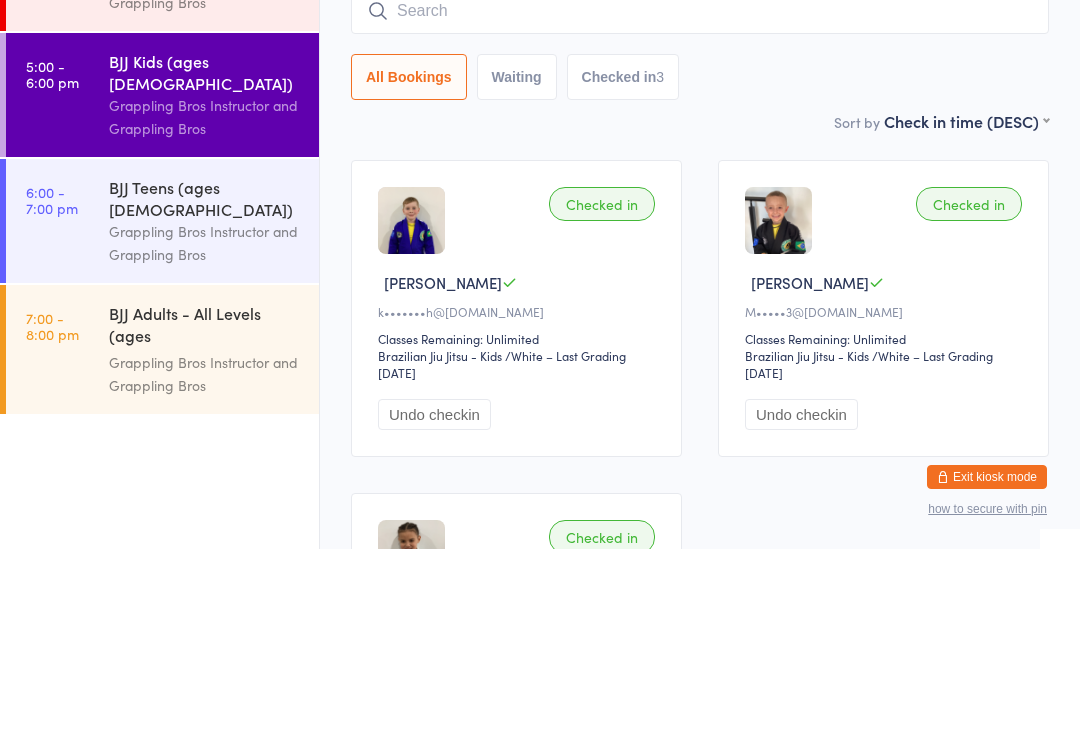 click on "6:00 - 7:00 pm BJJ Teens (ages [DEMOGRAPHIC_DATA]) Grappling Bros Instructor and Grappling Bros" at bounding box center (162, 412) 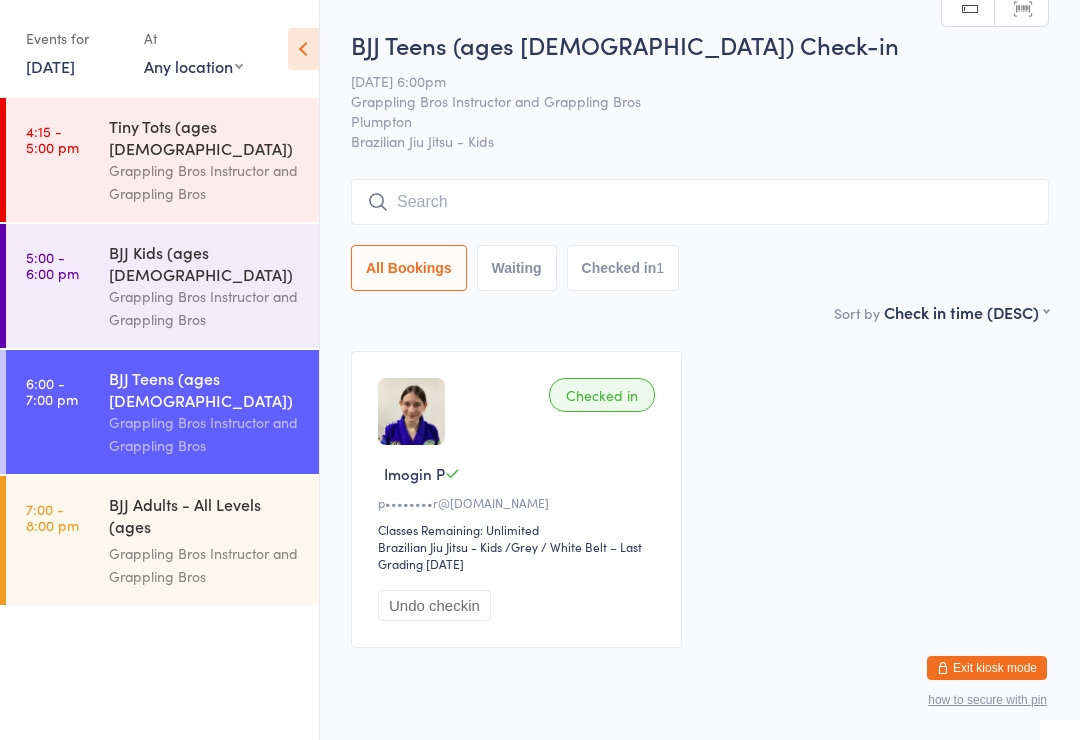 click at bounding box center [700, 202] 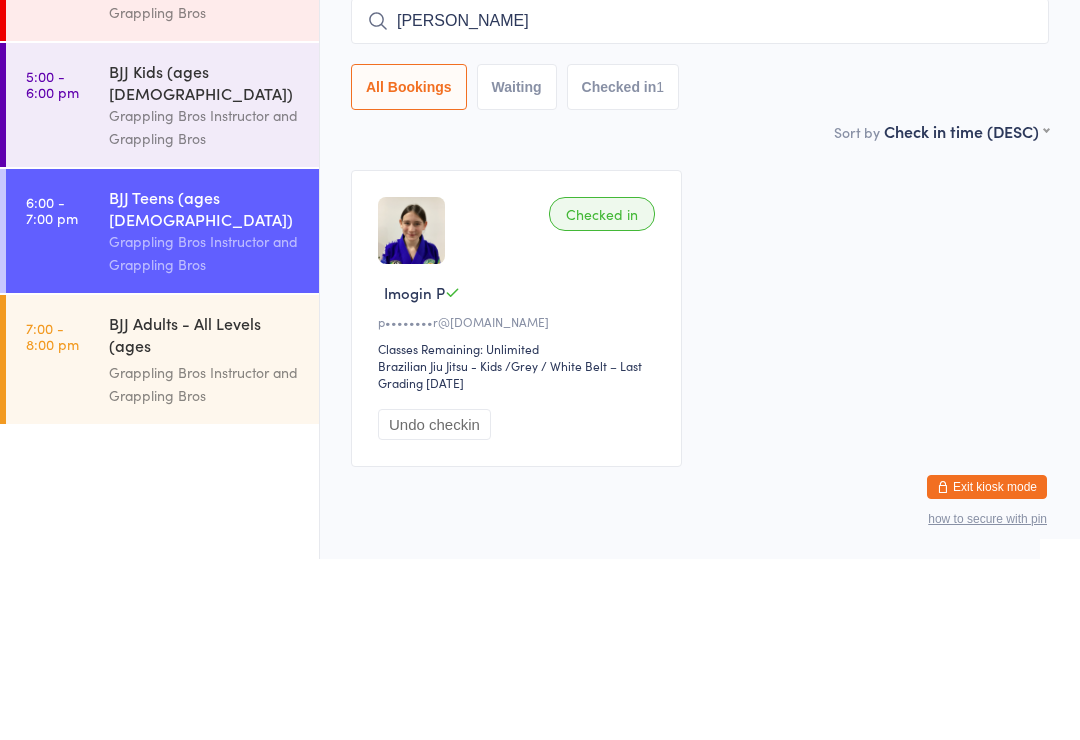 type on "[PERSON_NAME]" 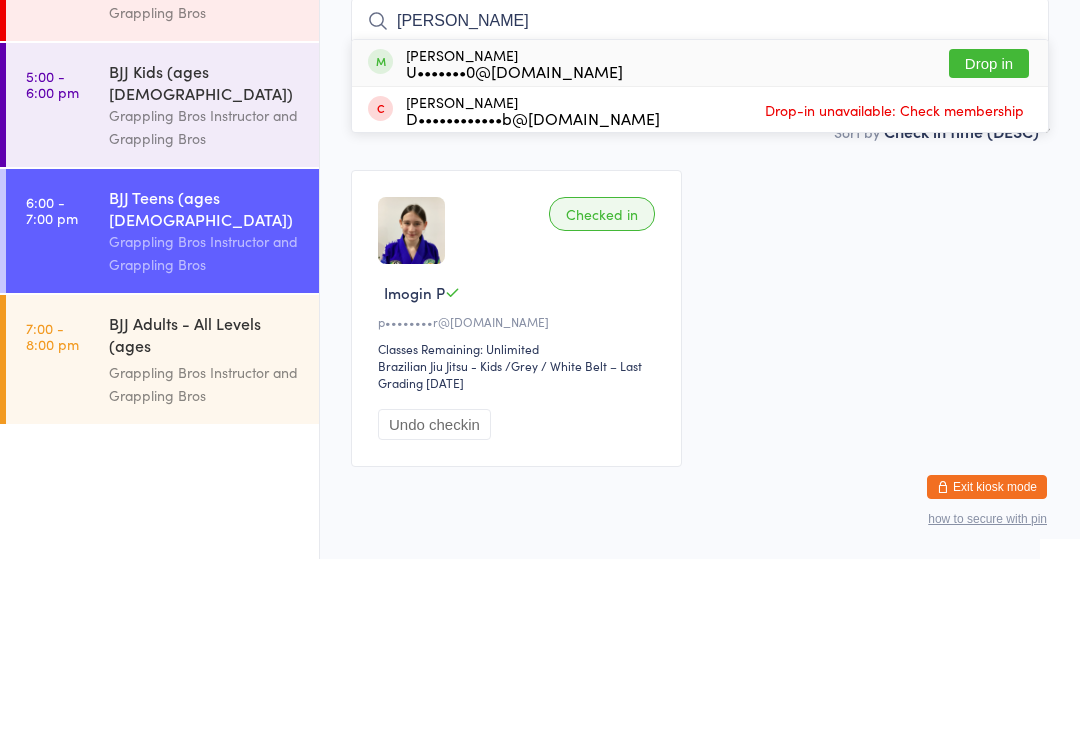 click on "Drop in" at bounding box center (989, 244) 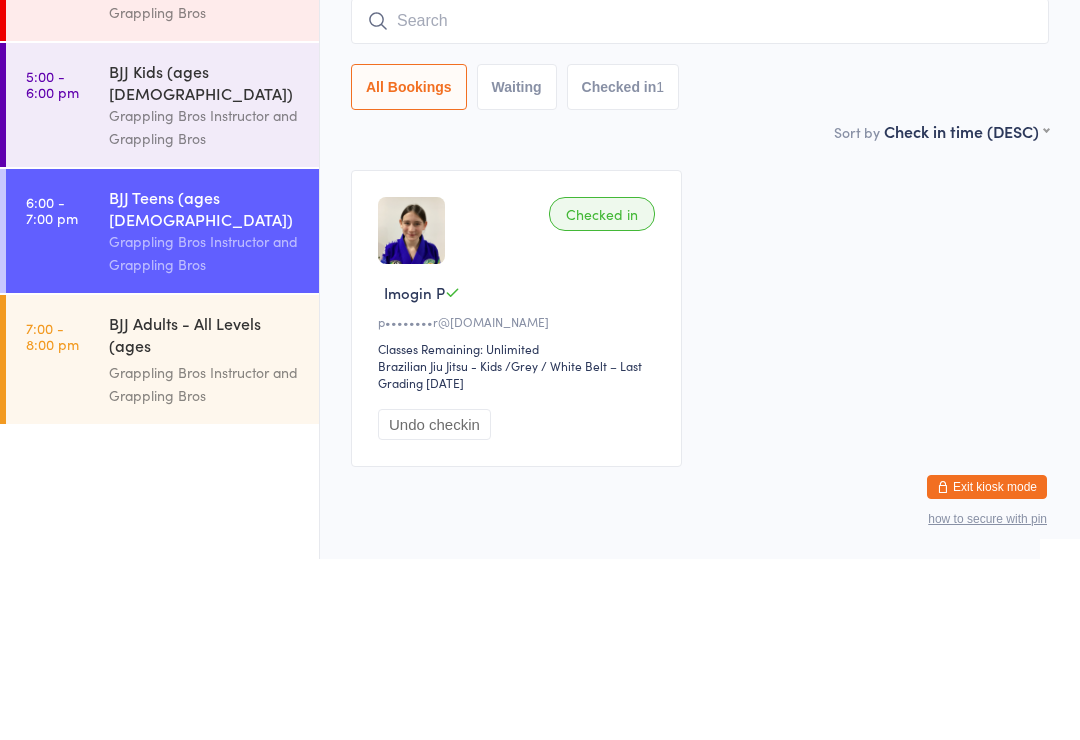 scroll, scrollTop: 74, scrollLeft: 0, axis: vertical 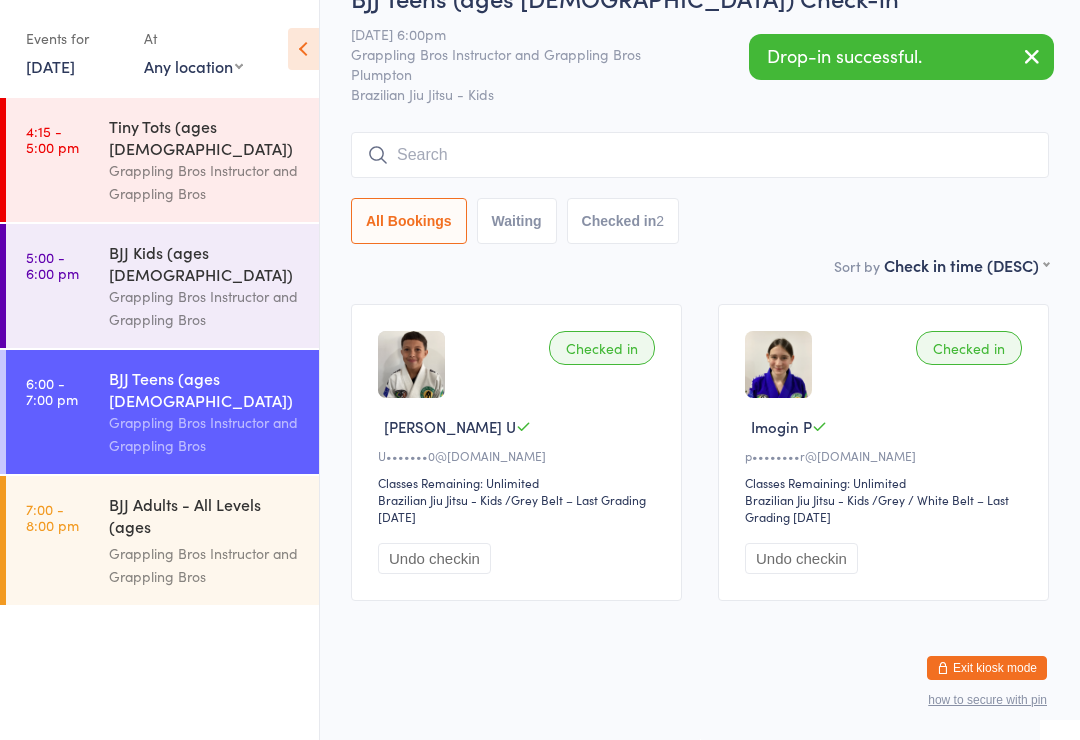 click at bounding box center (700, 155) 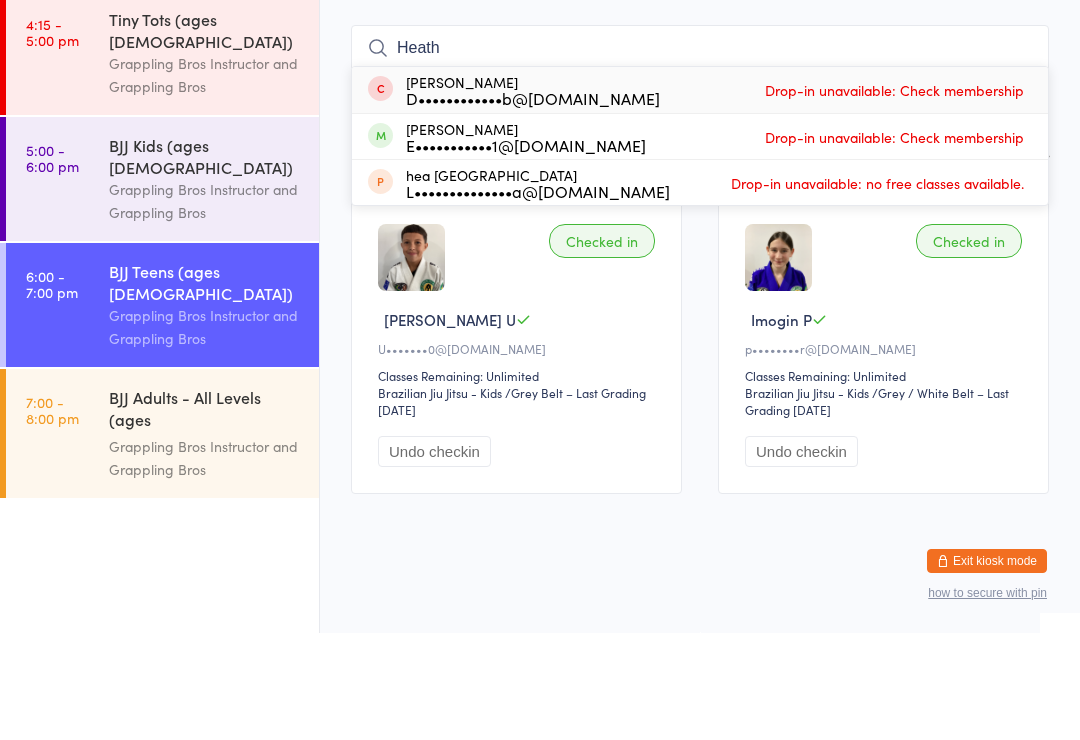 type on "Heath" 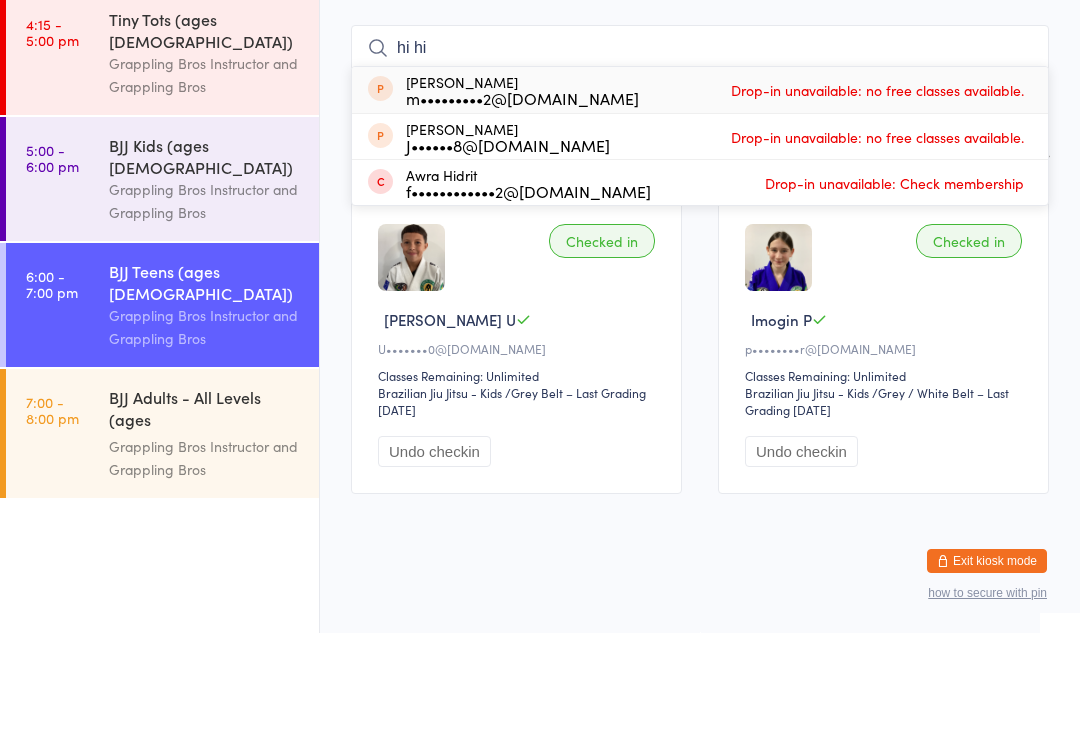 type on "hi hin" 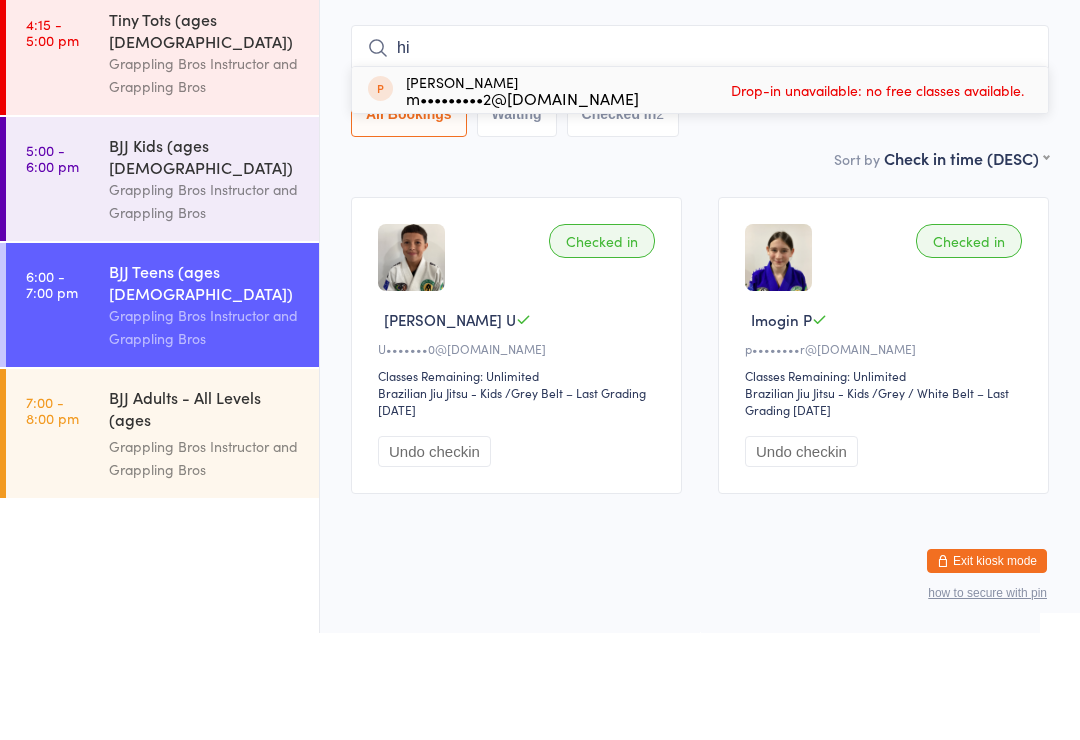 type on "h" 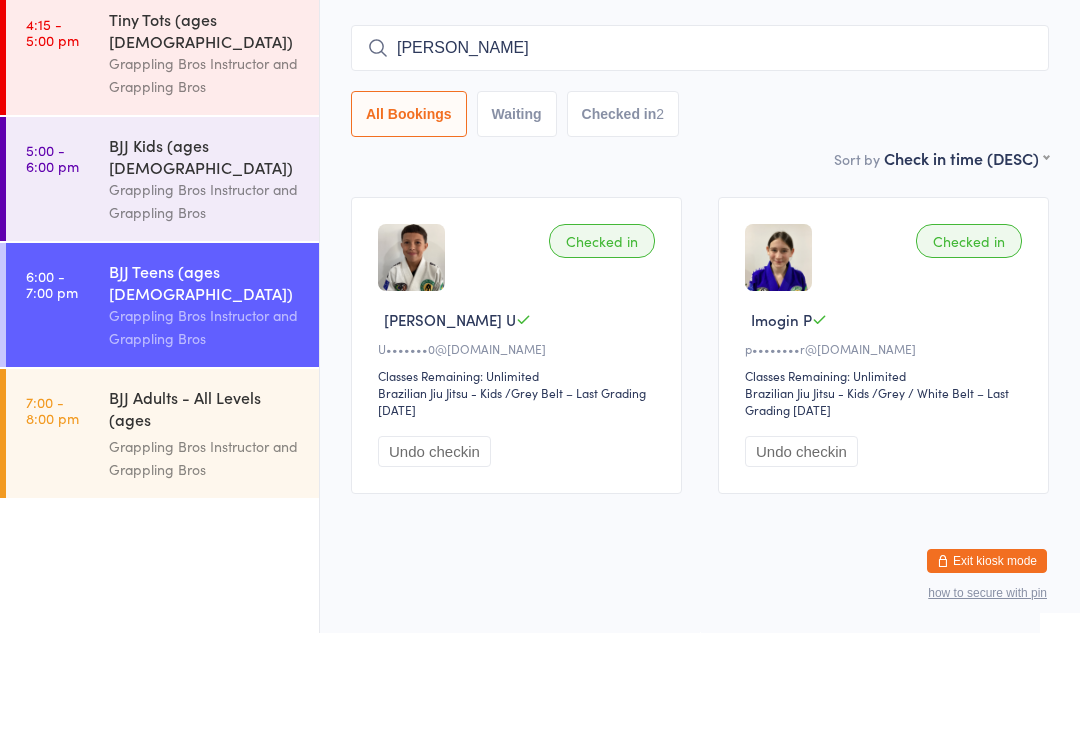 type on "[PERSON_NAME]" 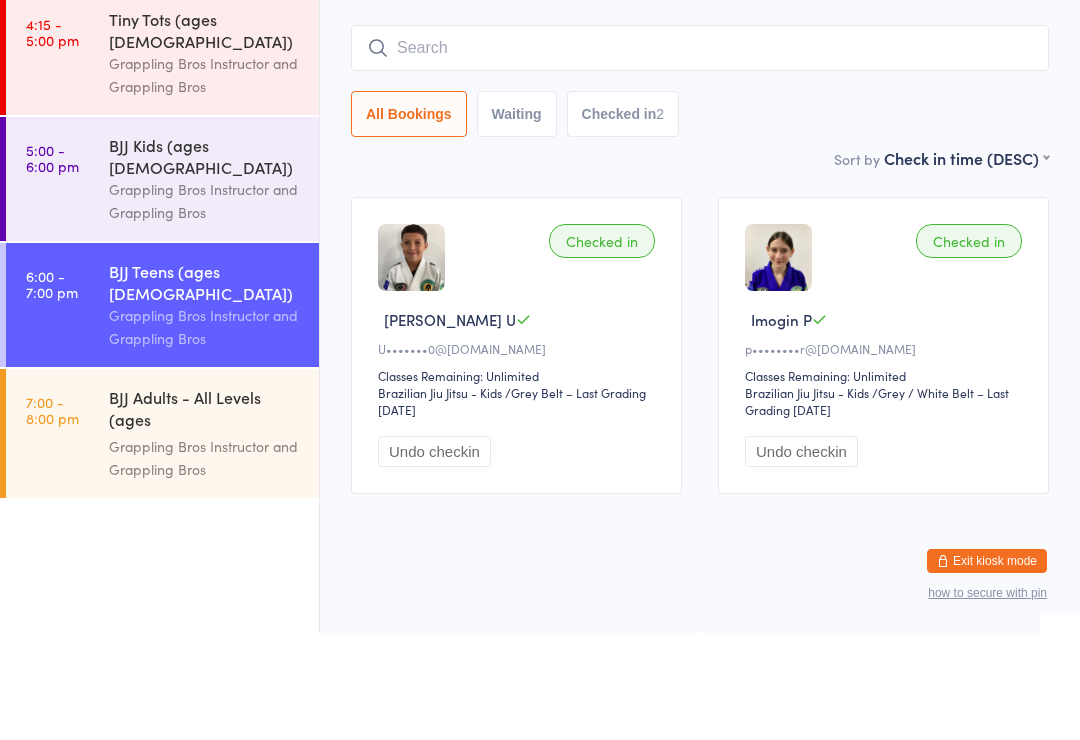 click on "All Bookings Waiting  Checked in  2" at bounding box center (700, 221) 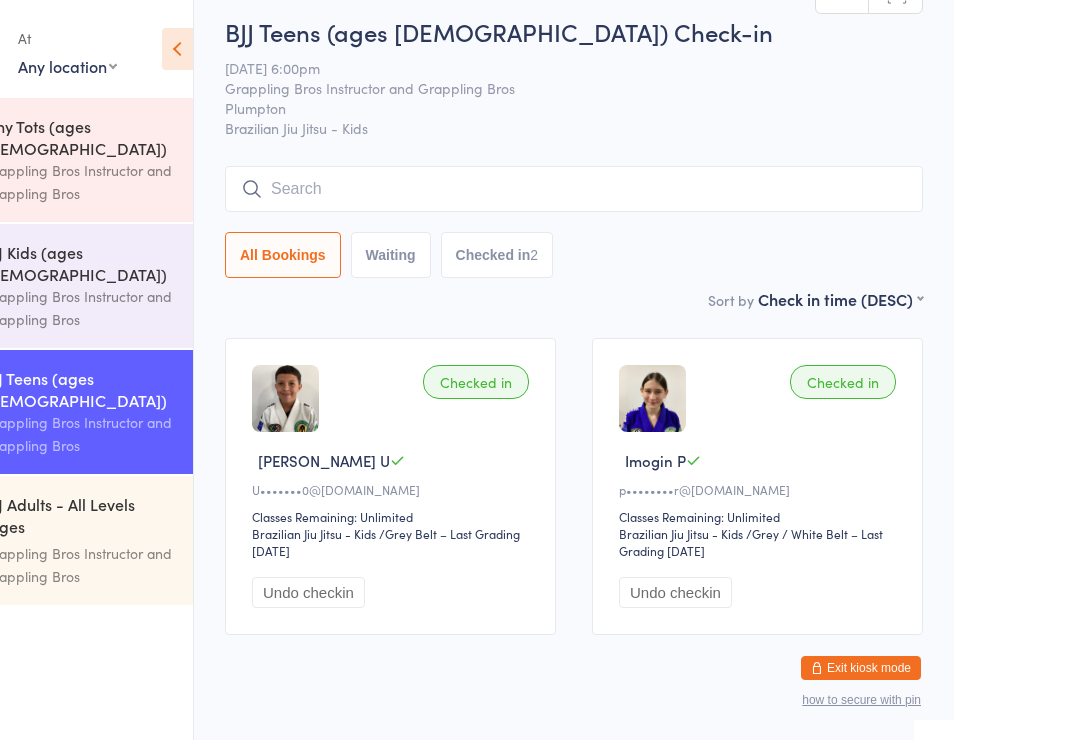 scroll, scrollTop: 20, scrollLeft: 0, axis: vertical 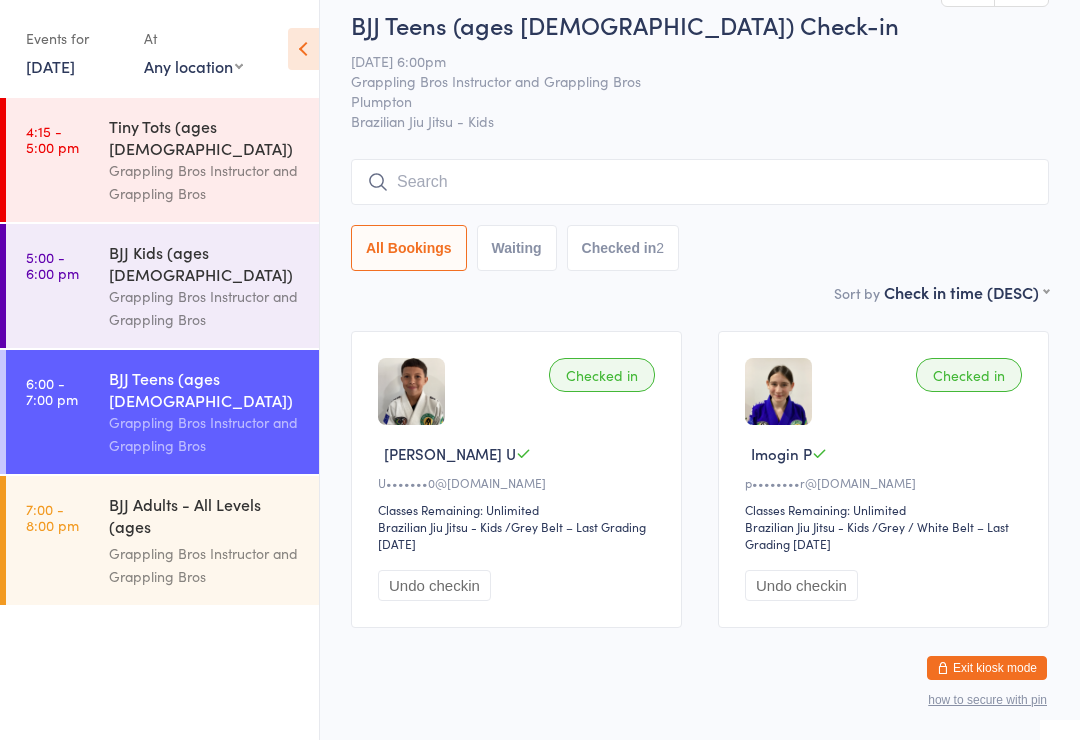 click on "Checked in" at bounding box center [969, 375] 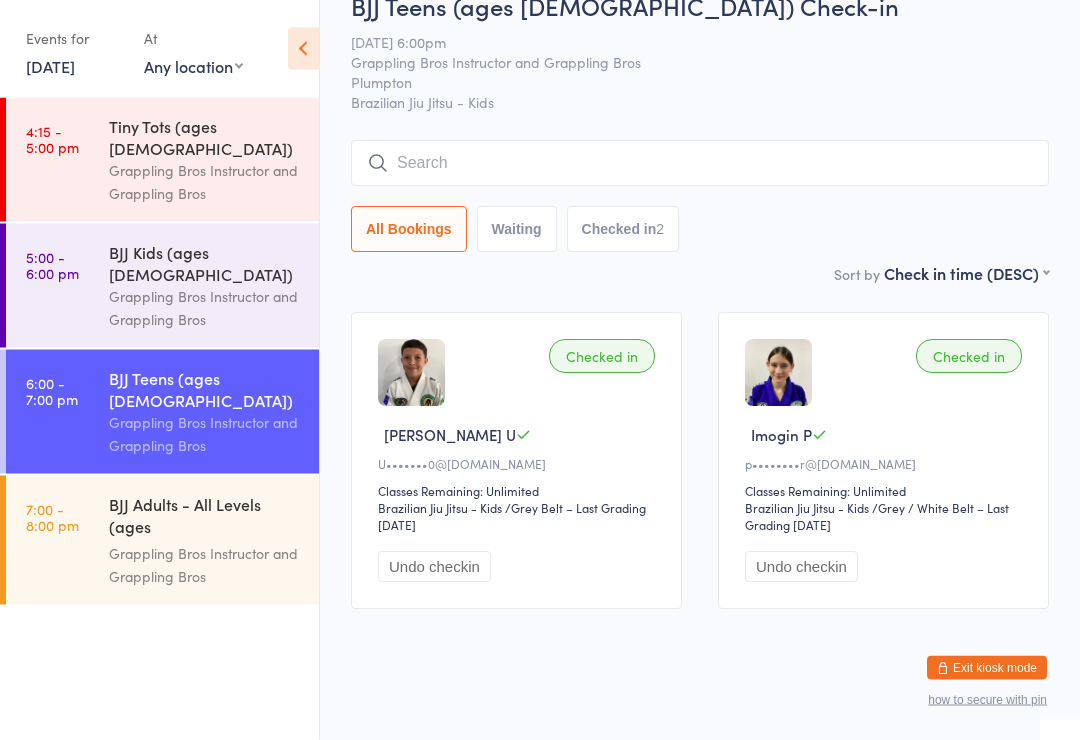 scroll, scrollTop: 43, scrollLeft: 0, axis: vertical 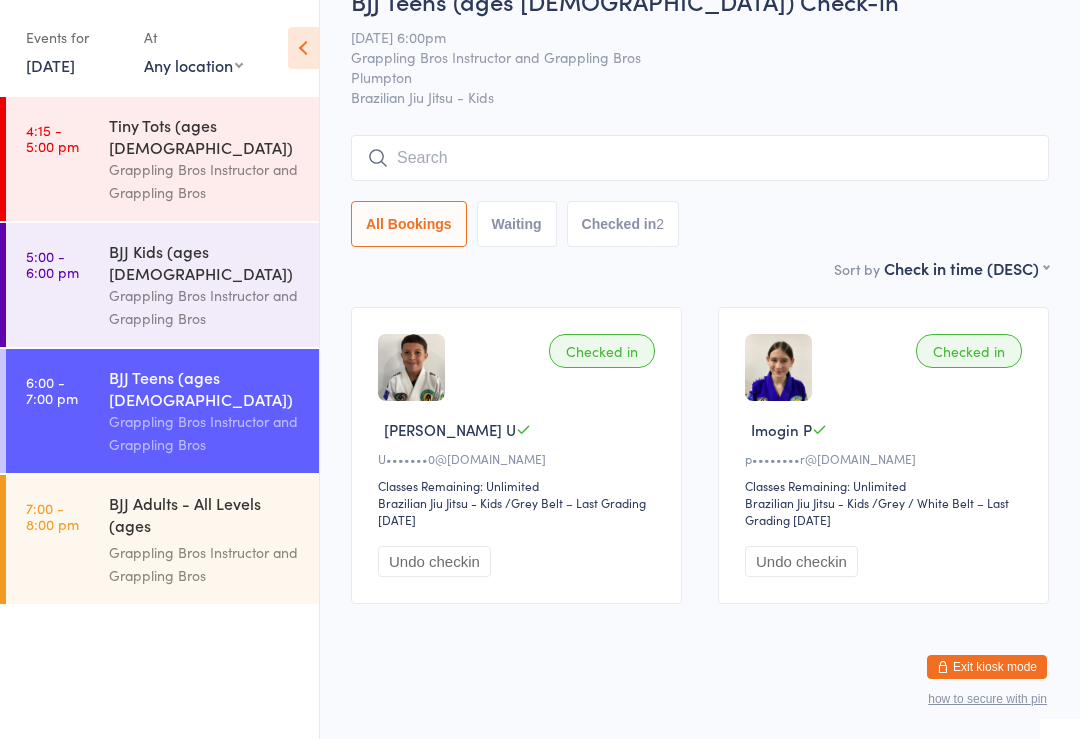 click at bounding box center [700, 159] 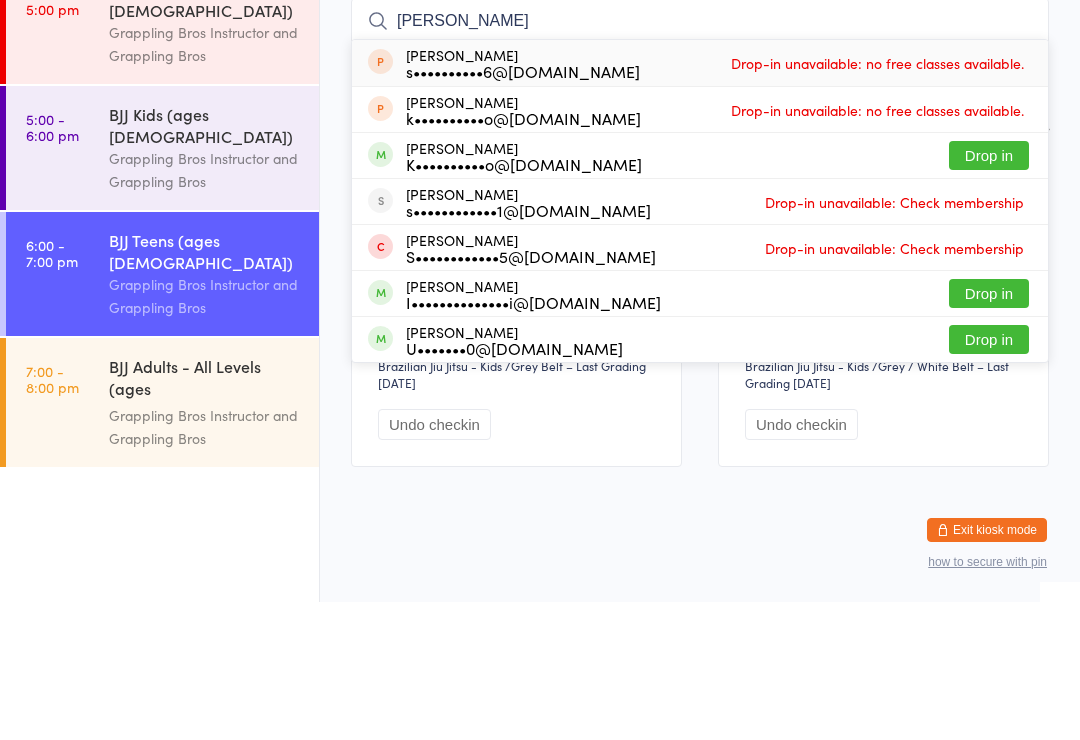 click on "[PERSON_NAME]" at bounding box center [700, 159] 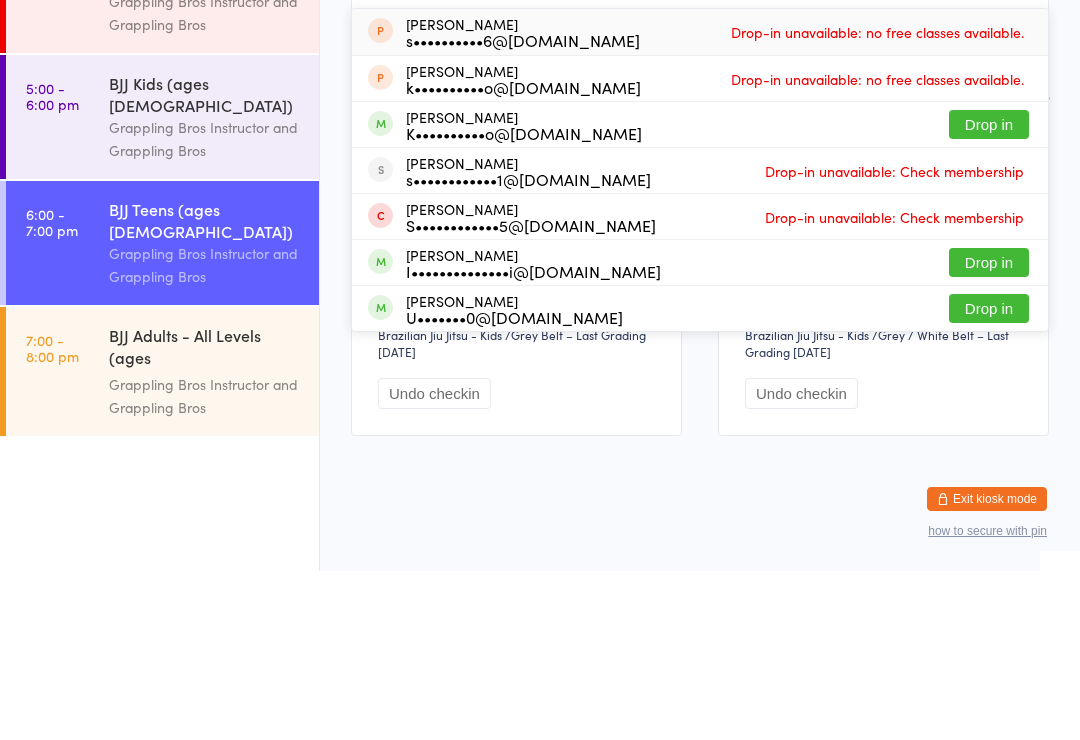 type on "[PERSON_NAME]" 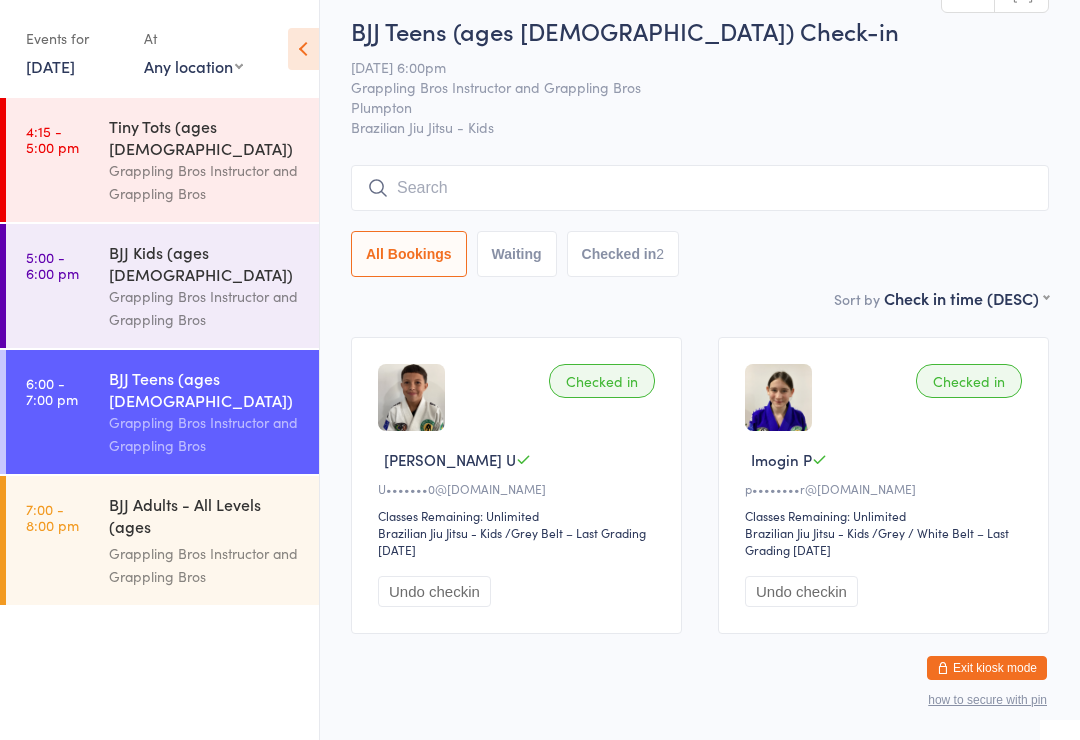 scroll, scrollTop: 0, scrollLeft: 0, axis: both 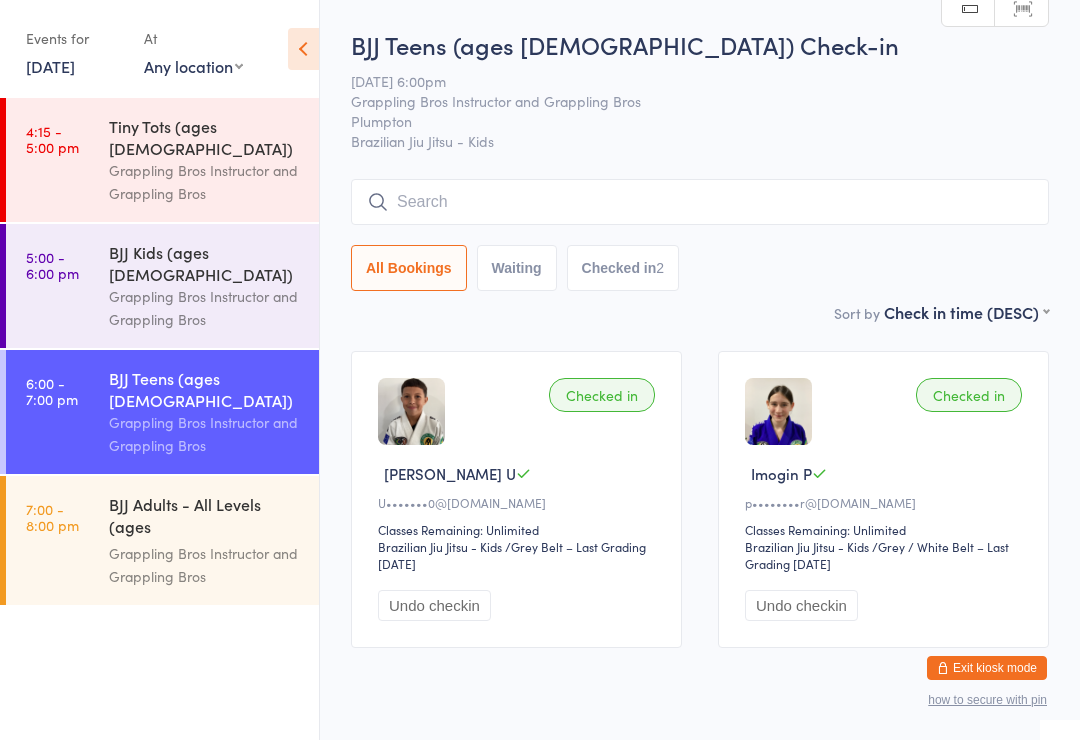 click at bounding box center [700, 202] 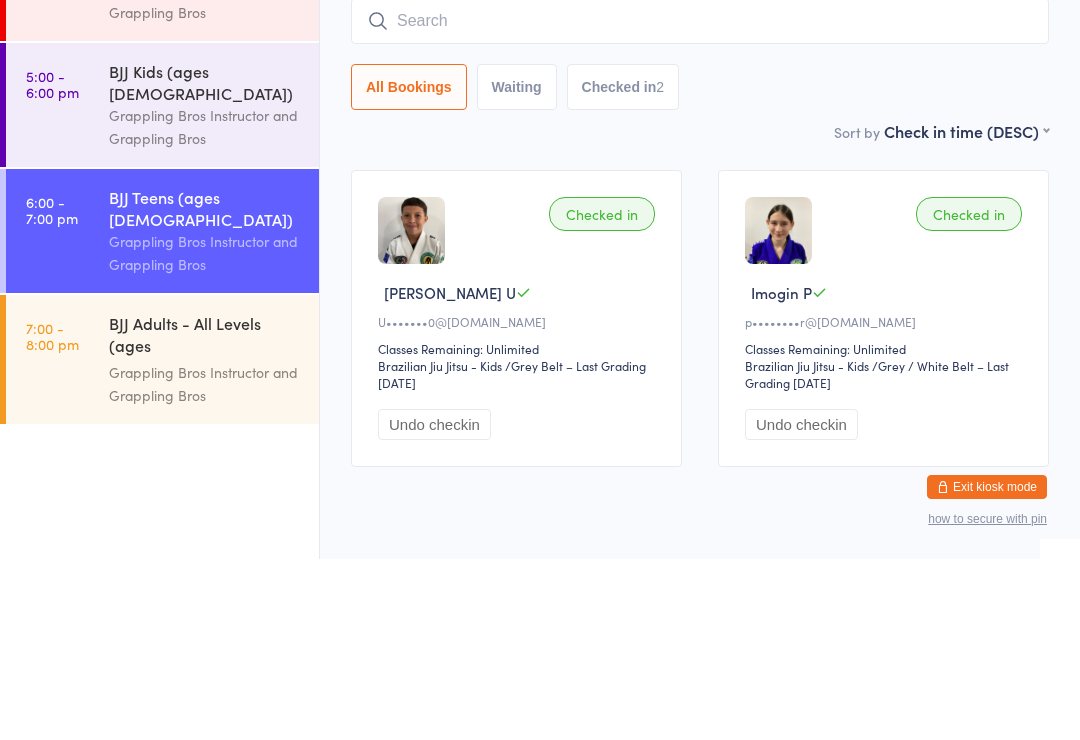 click at bounding box center (700, 202) 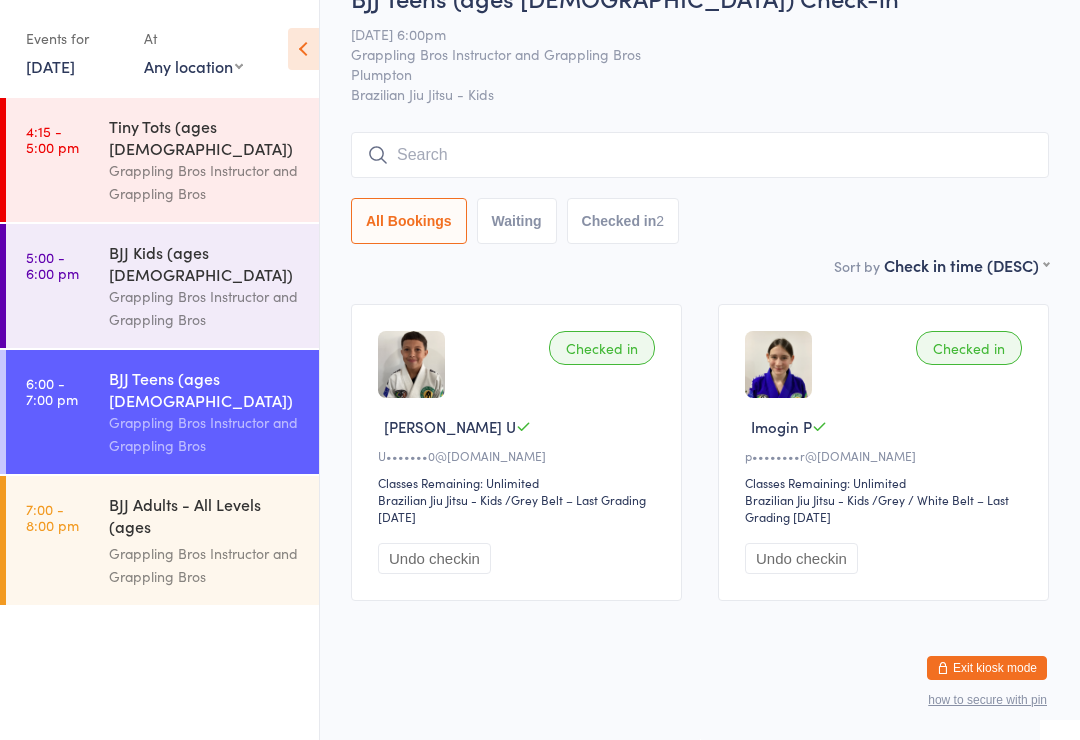 click at bounding box center (700, 155) 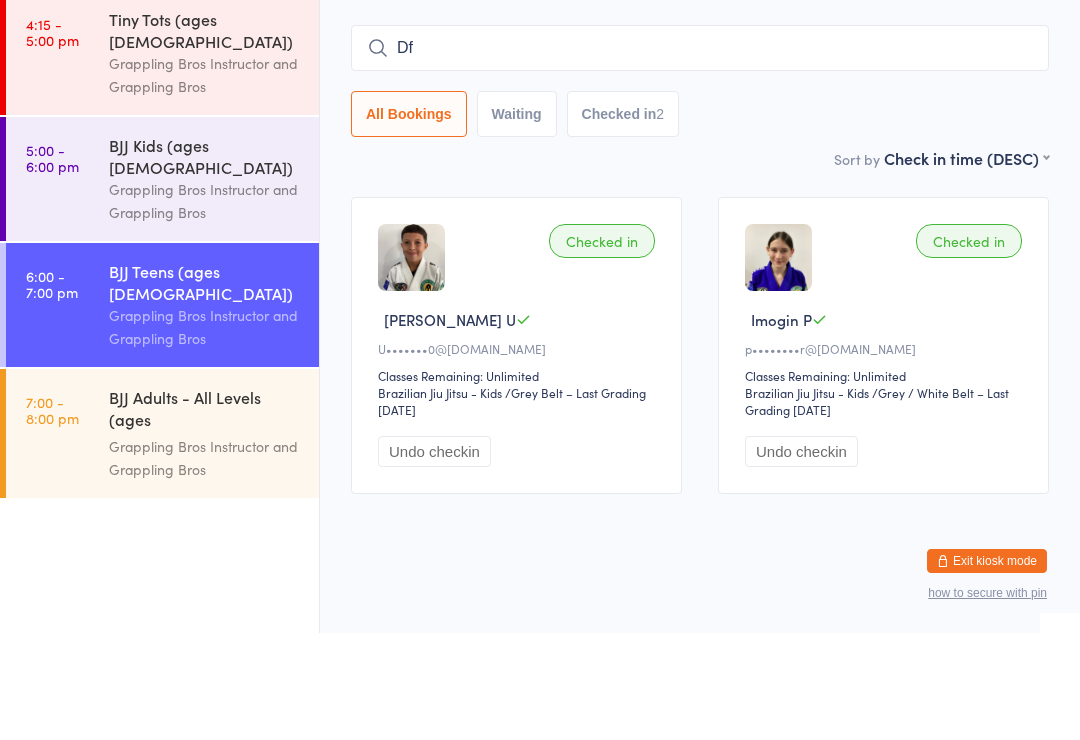 type on "D" 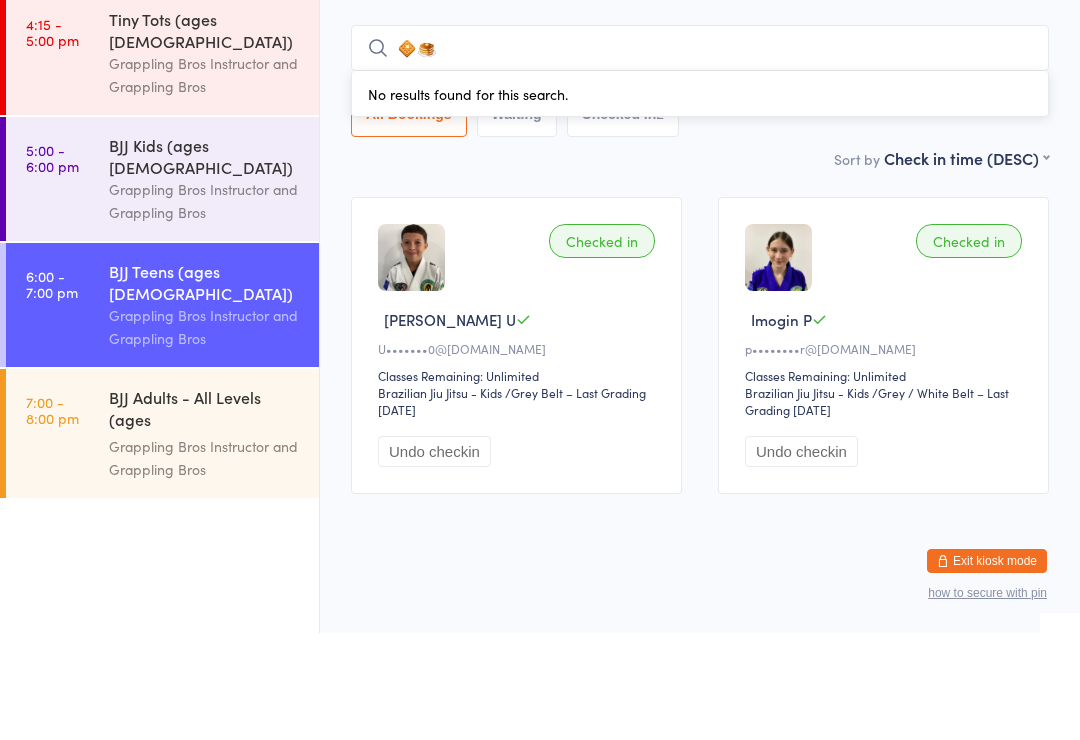 click on "🧇🥞" at bounding box center [700, 155] 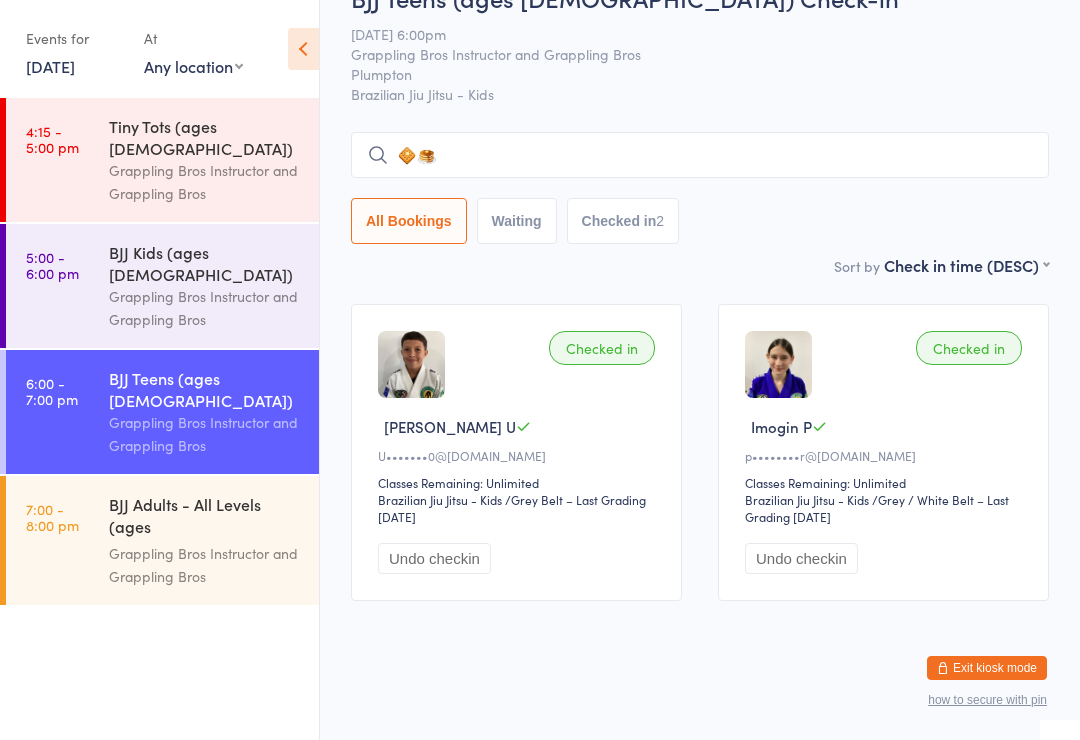 click on "Plumpton" at bounding box center [684, 74] 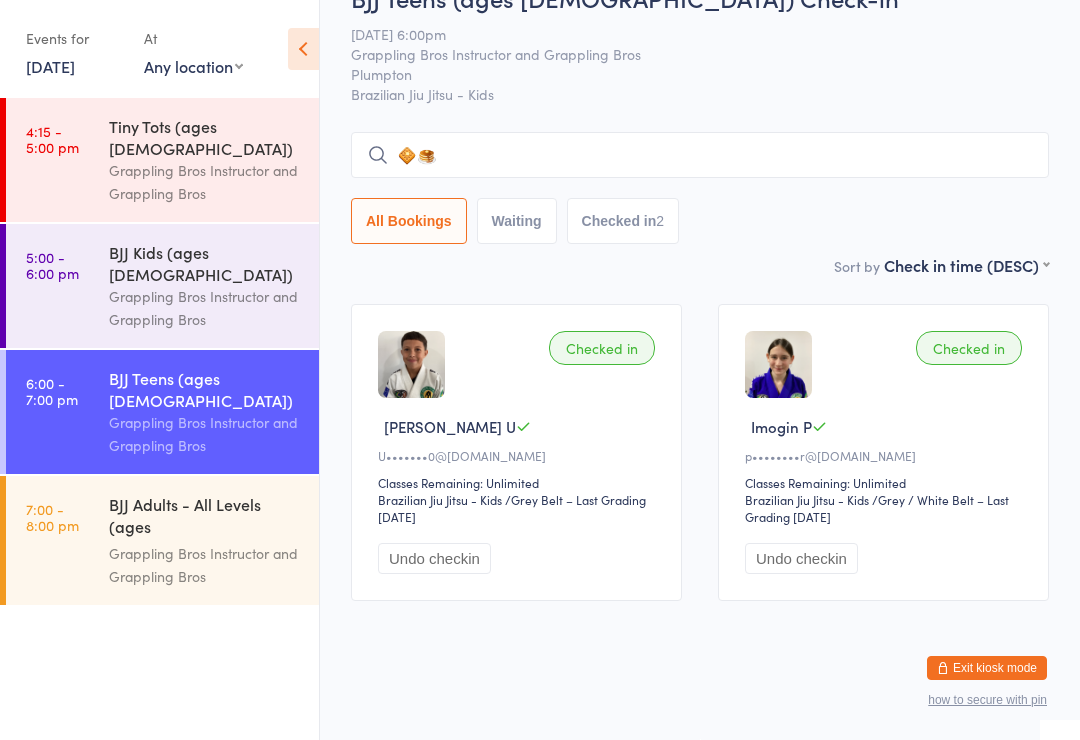 click on "🧇🥞" at bounding box center [700, 155] 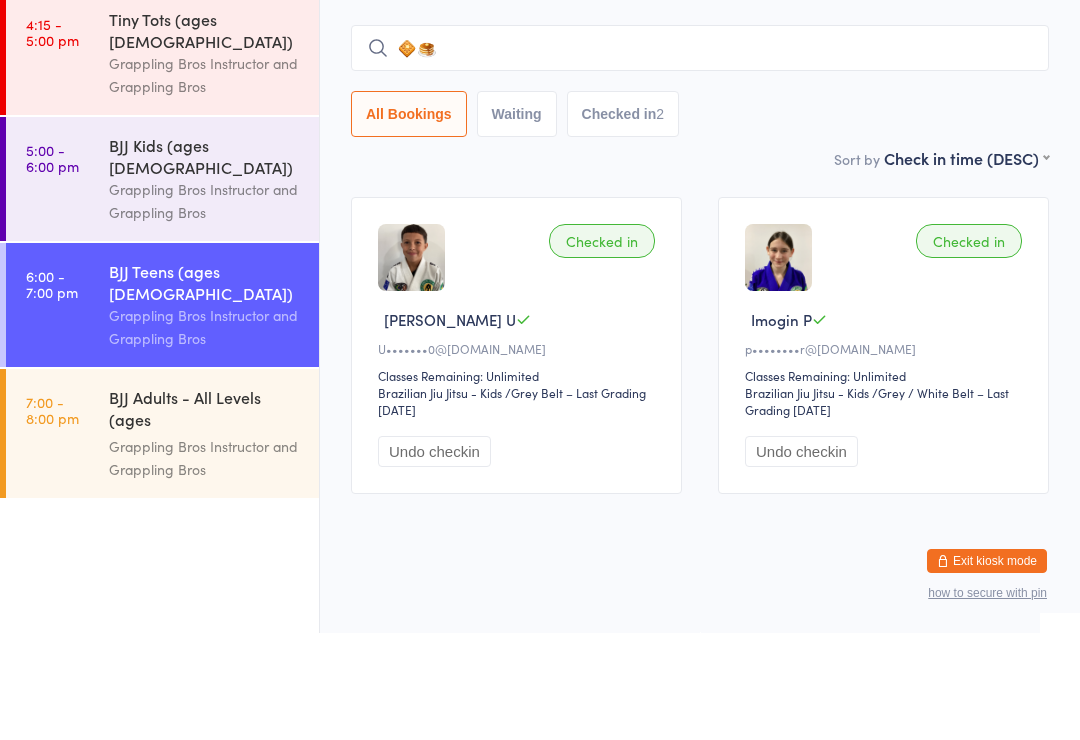 click on "🧇🥞" at bounding box center (700, 155) 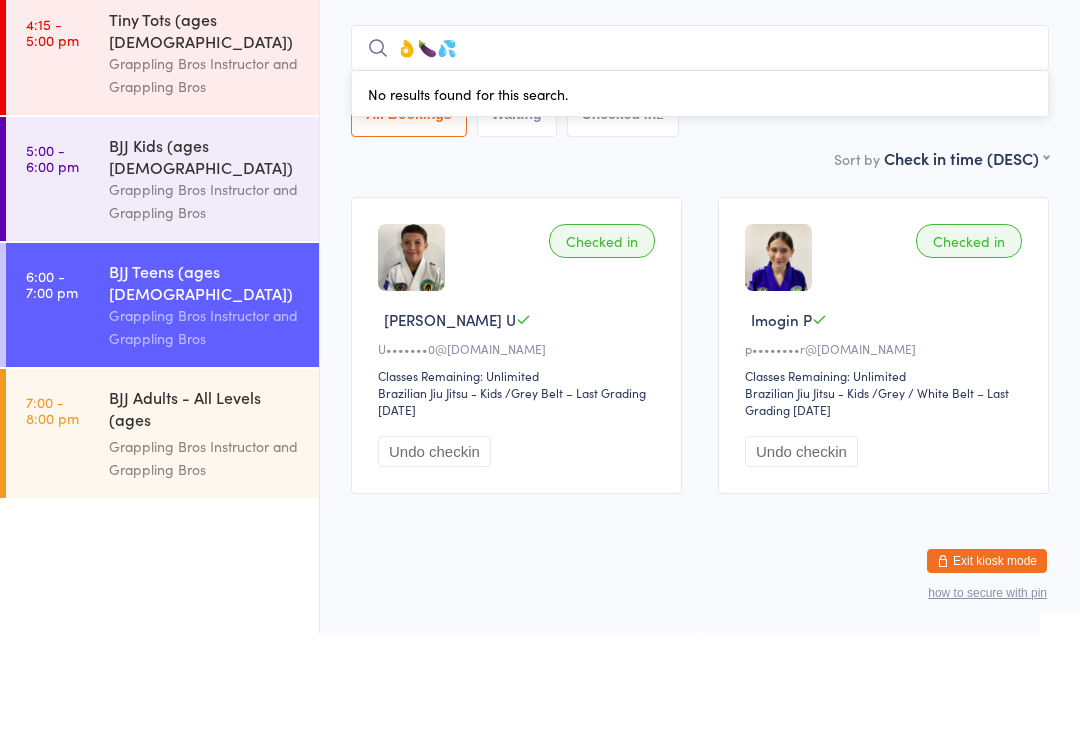 click on "👌🍆💦" at bounding box center (700, 155) 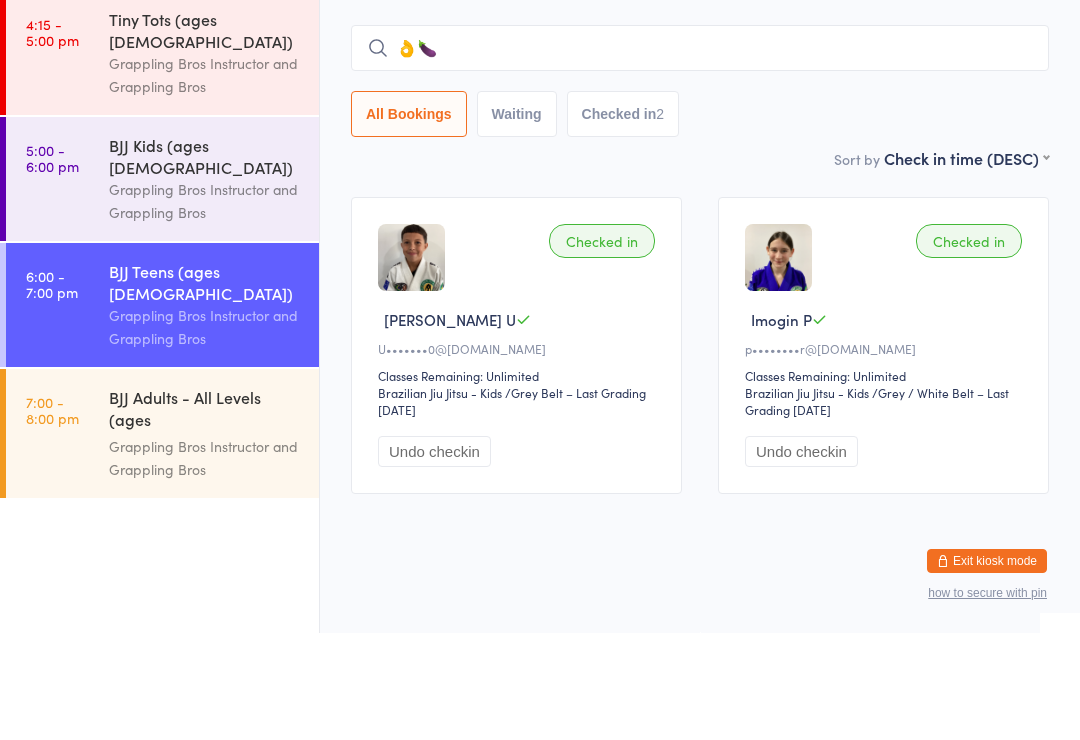 type on "👌" 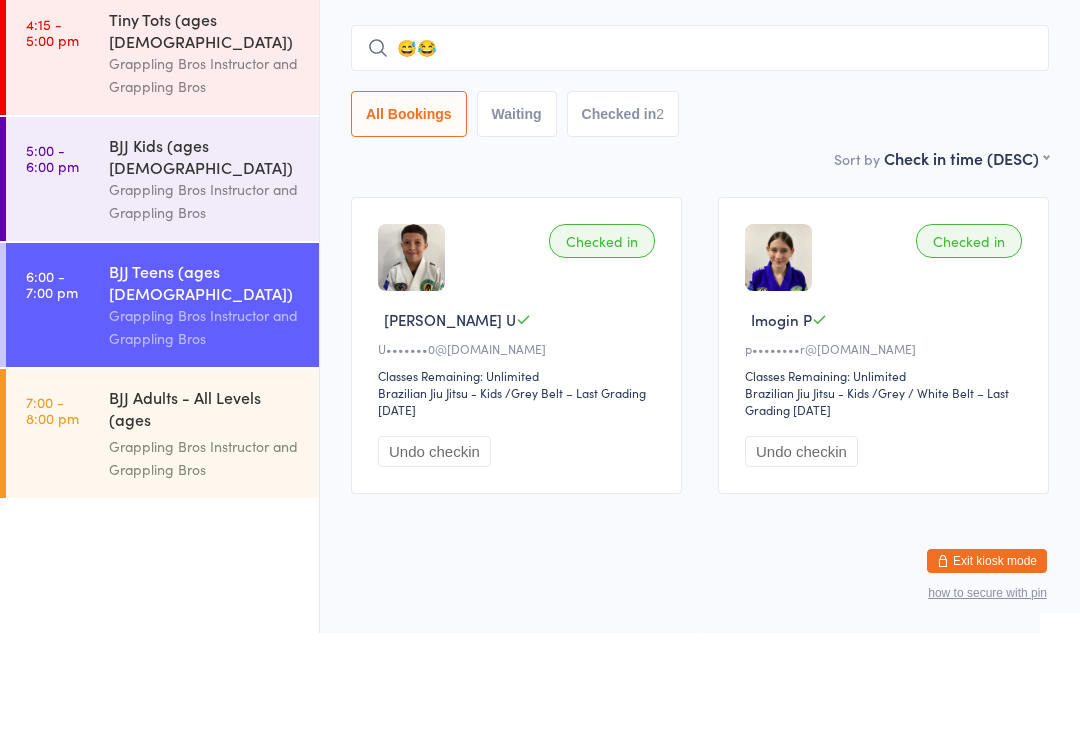 type on "😅" 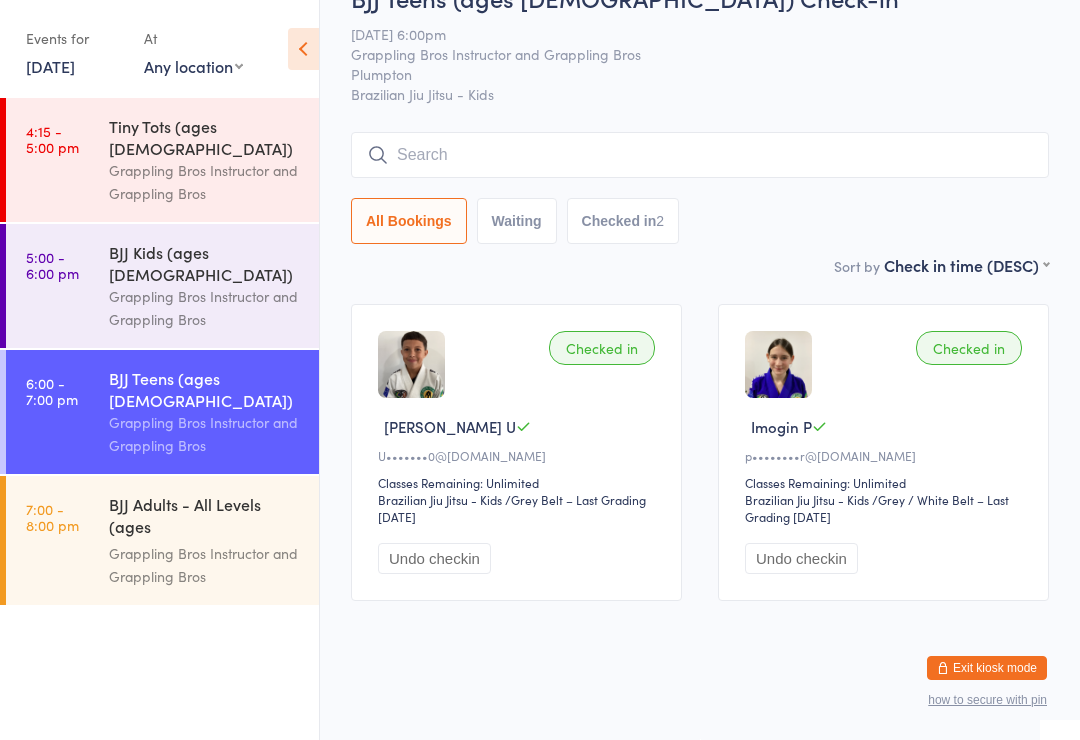 click at bounding box center [700, 155] 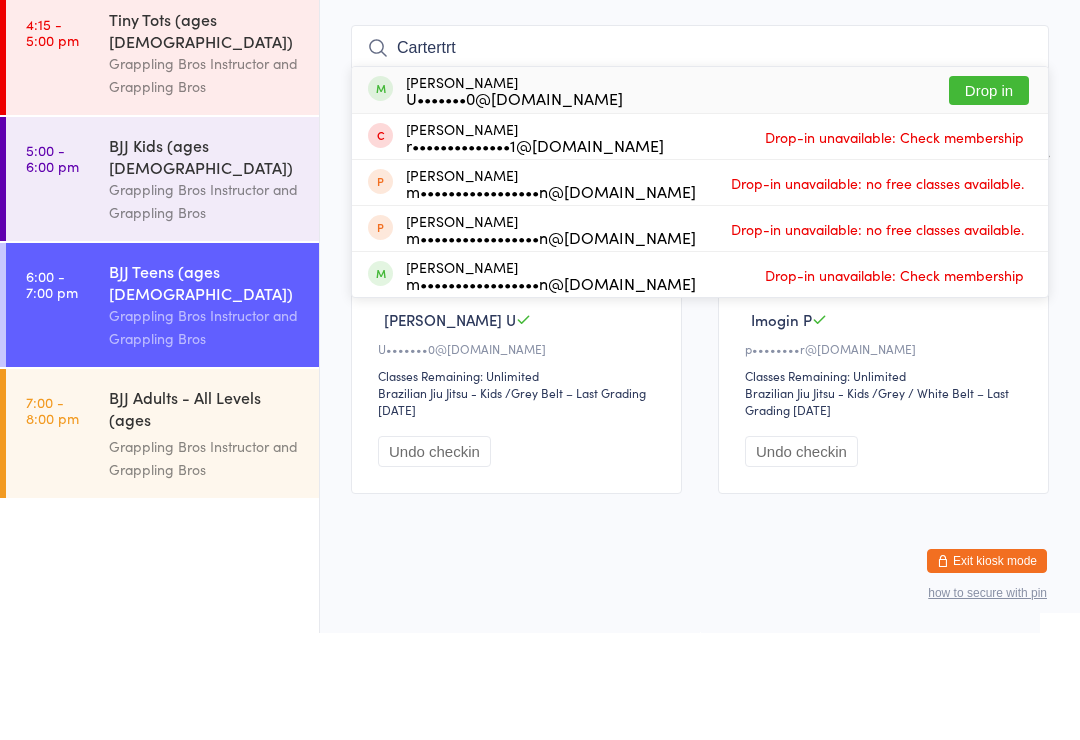 type on "Cartertrt" 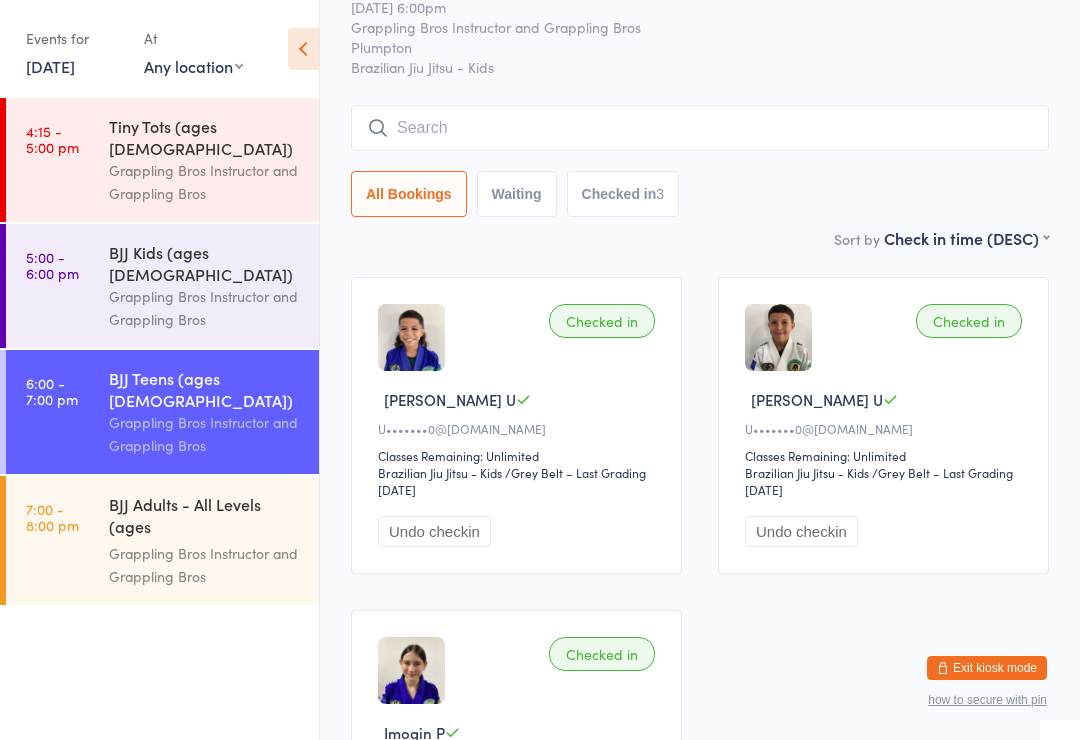 click on "Grappling Bros Instructor and Grappling Bros" at bounding box center [205, 308] 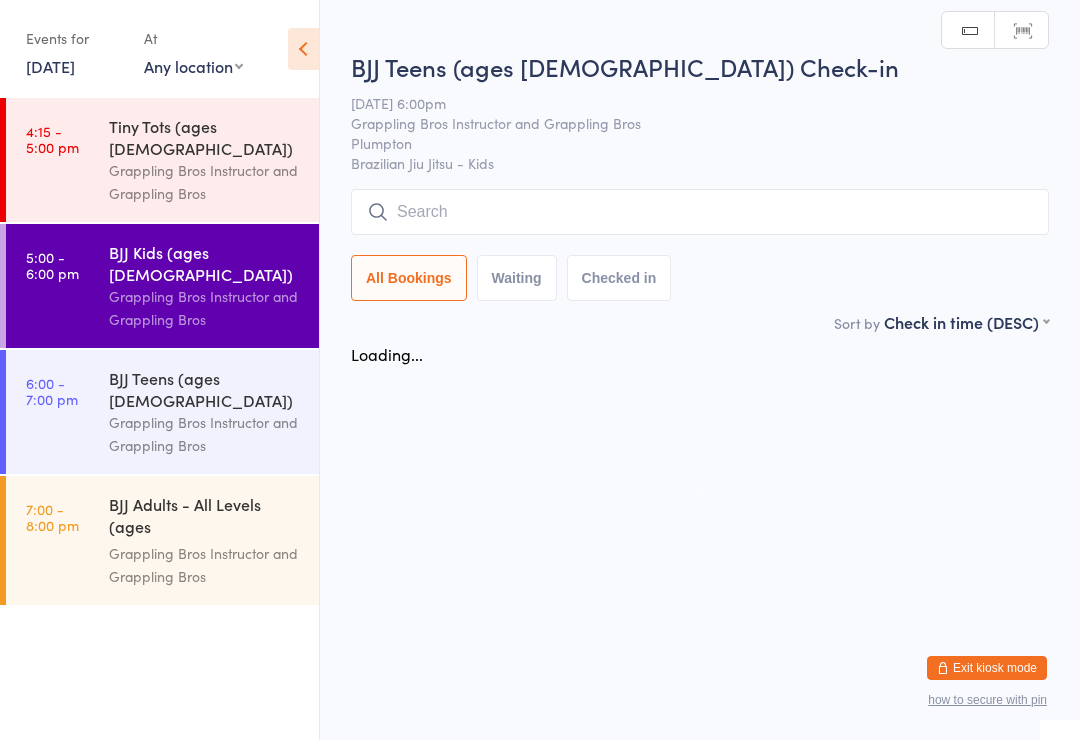 scroll, scrollTop: 0, scrollLeft: 0, axis: both 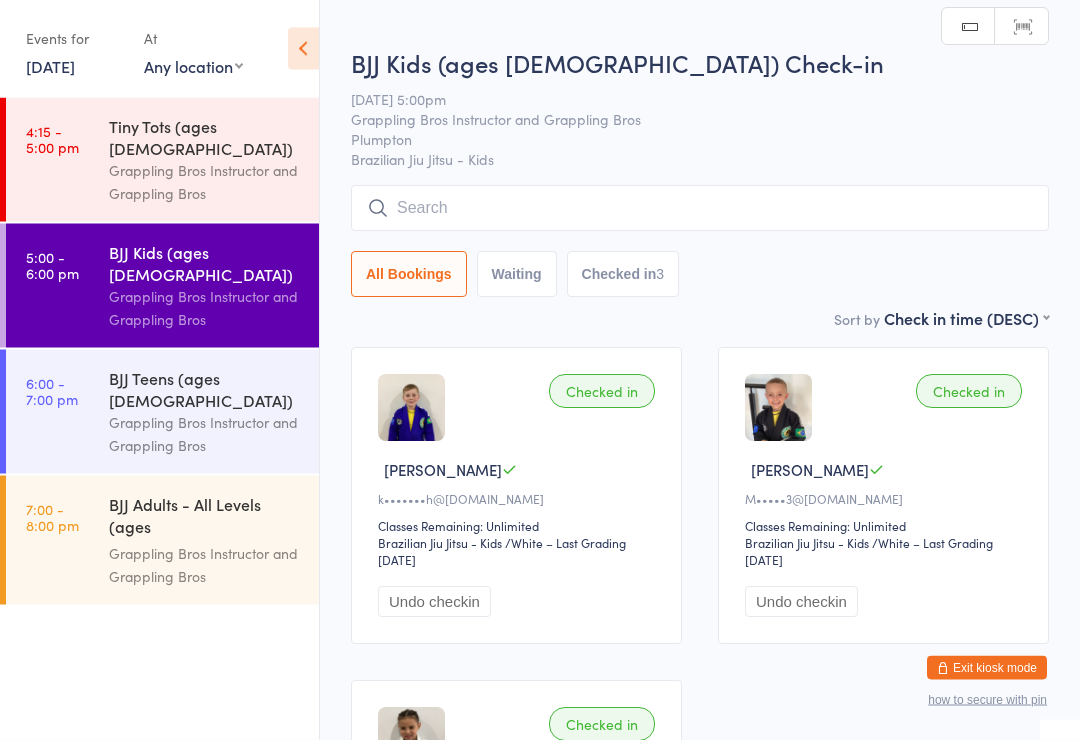 click on "All Bookings" at bounding box center (409, 275) 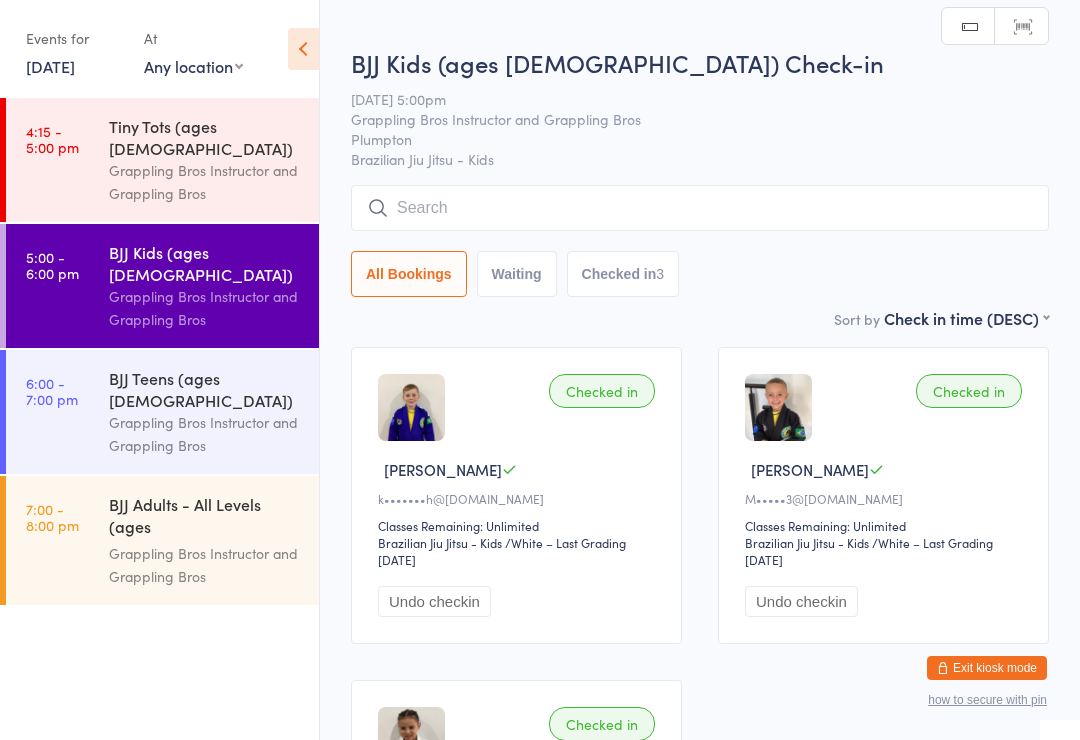 click at bounding box center [700, 208] 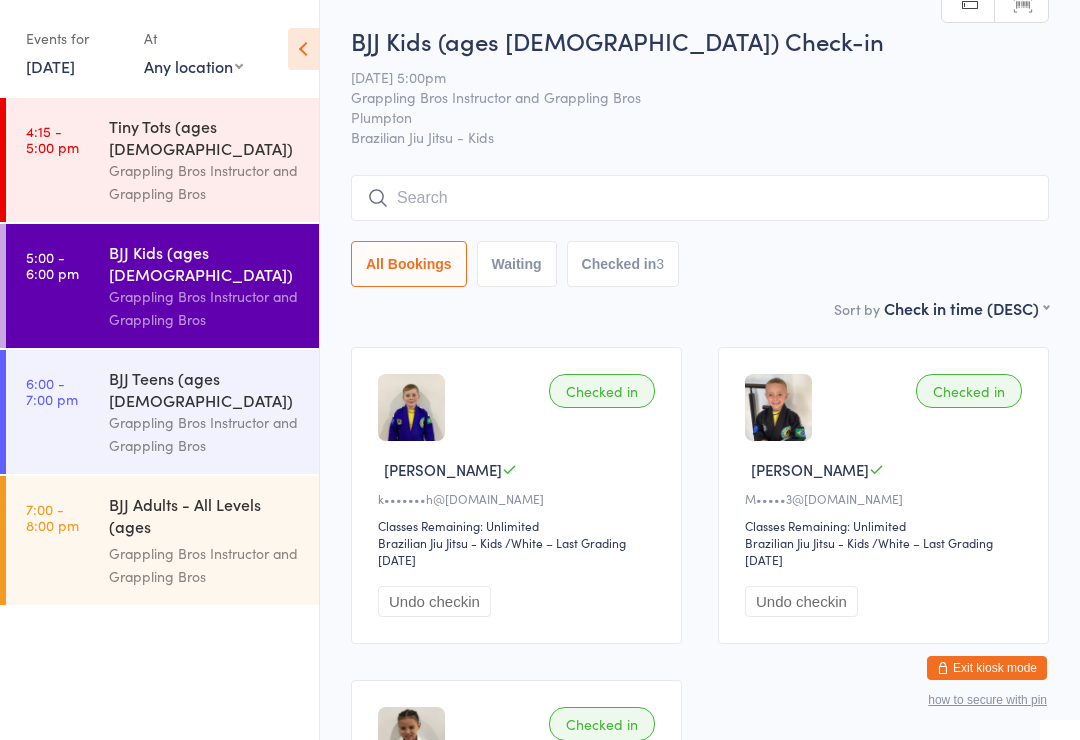 scroll, scrollTop: 3, scrollLeft: 0, axis: vertical 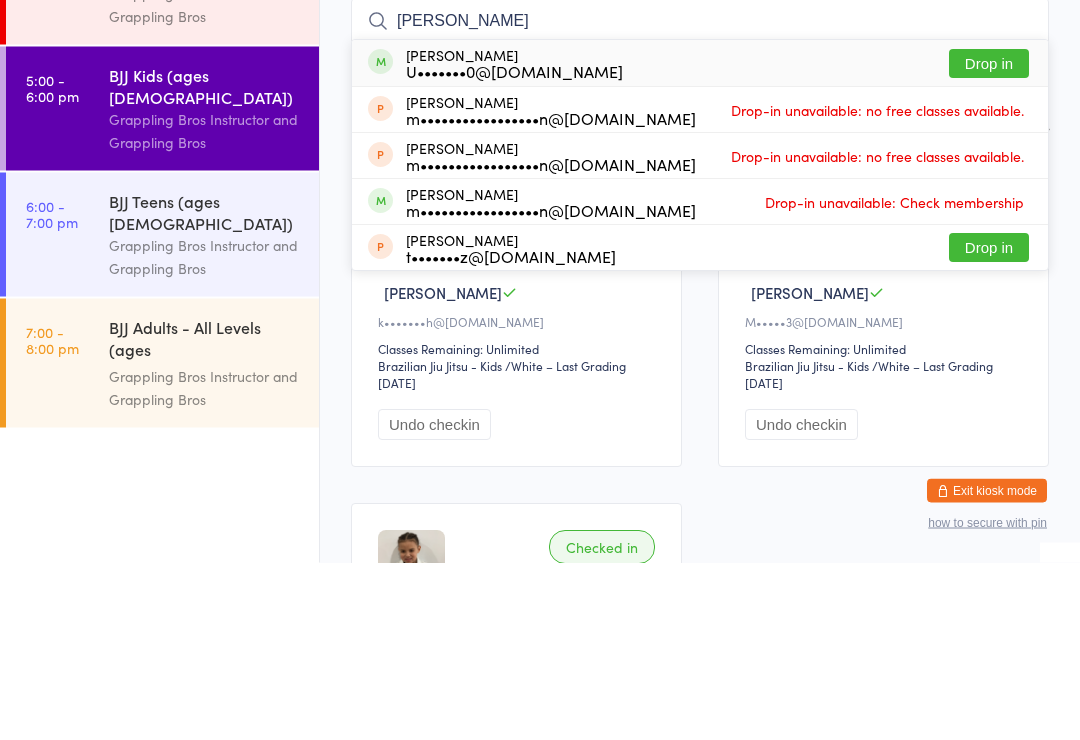 type on "[PERSON_NAME]" 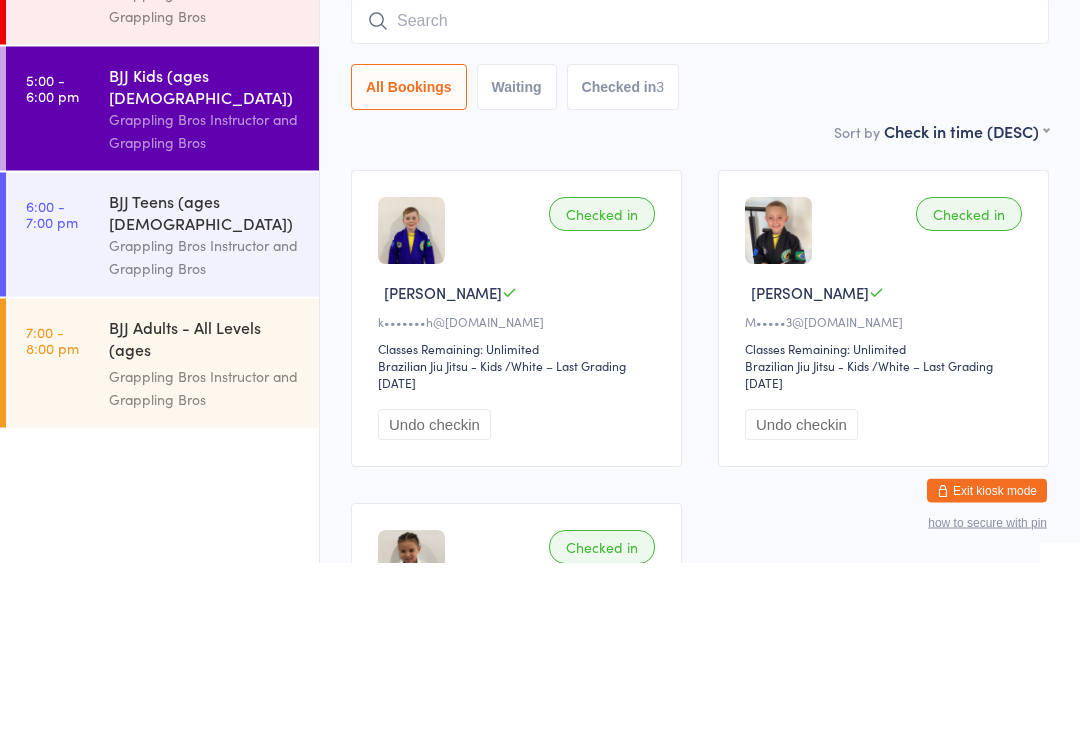 scroll, scrollTop: 181, scrollLeft: 0, axis: vertical 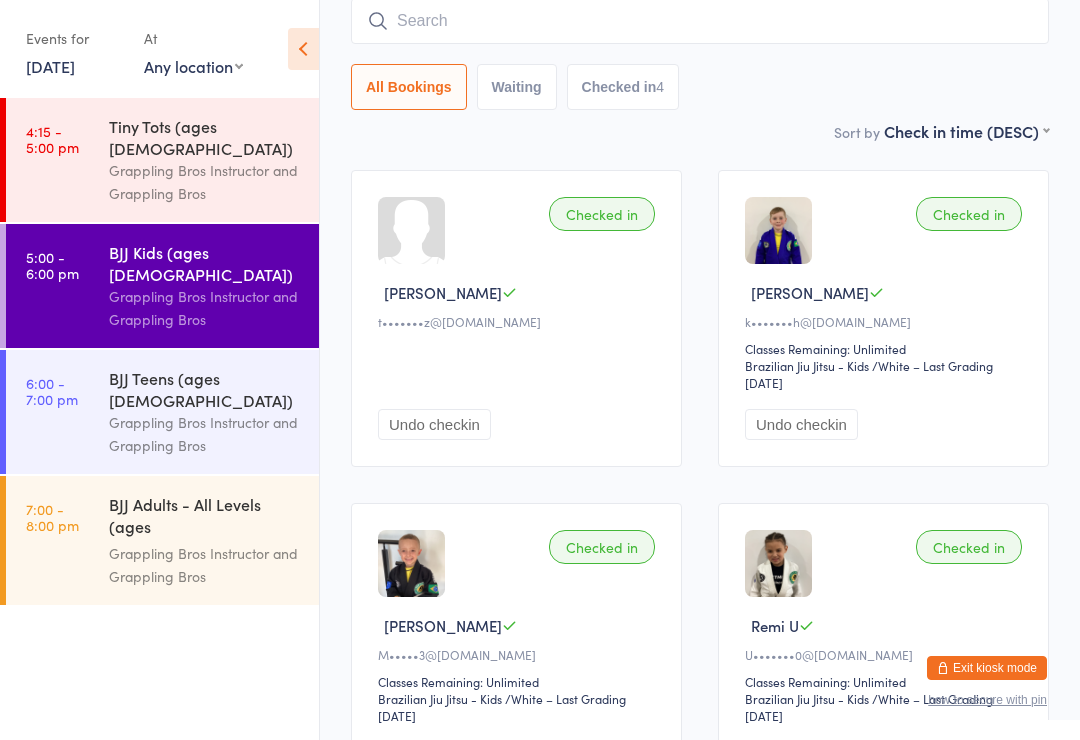 click at bounding box center [700, 21] 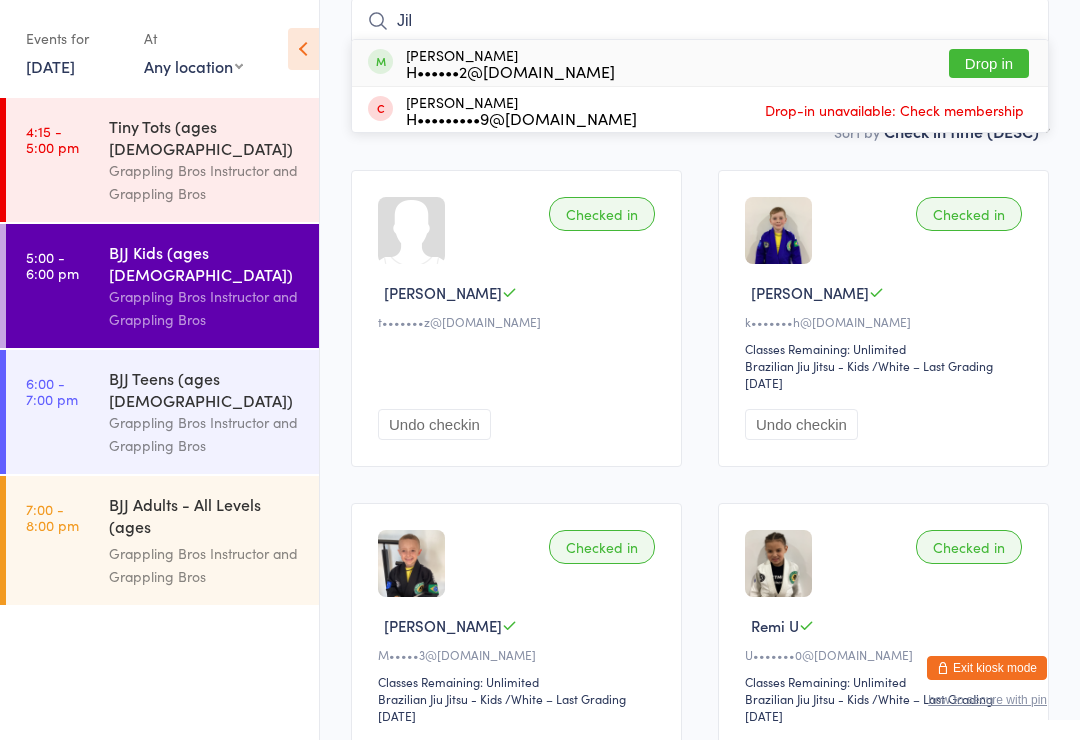 type on "Jil" 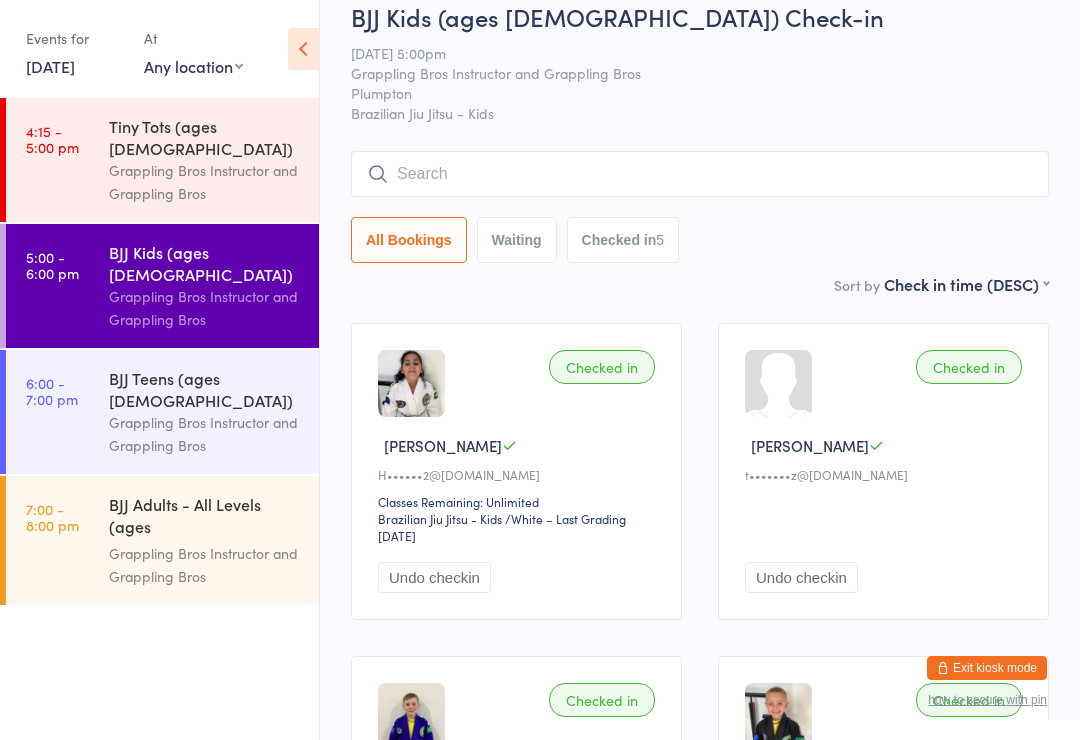 scroll, scrollTop: 0, scrollLeft: 0, axis: both 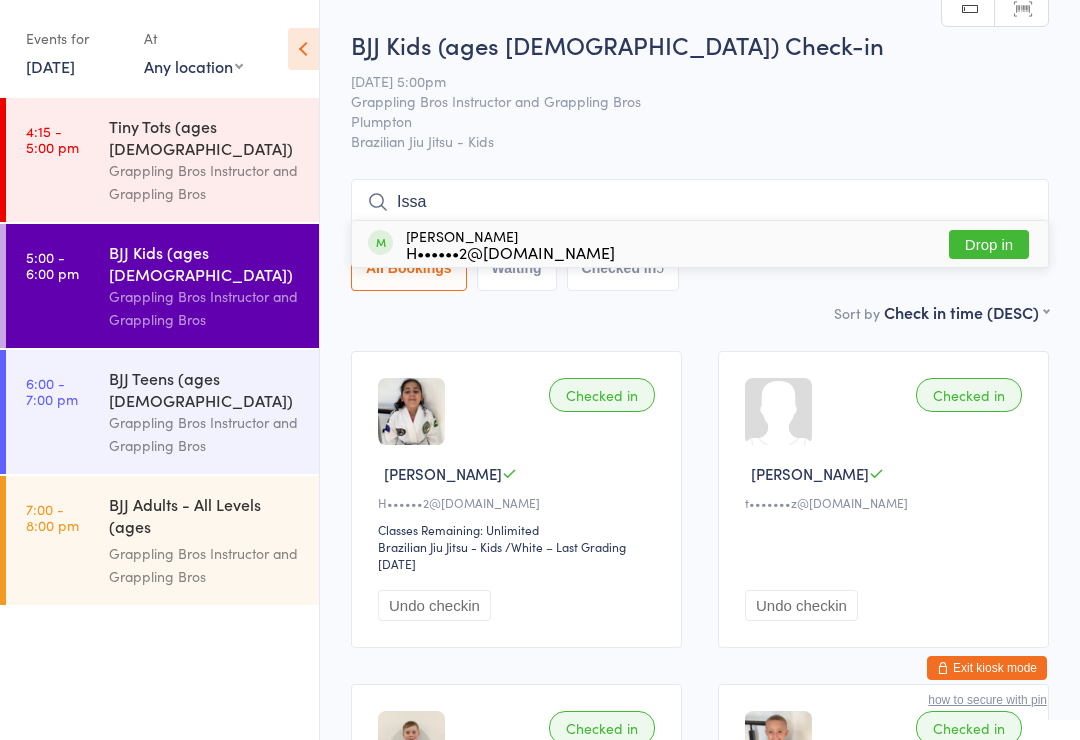 type on "Issa" 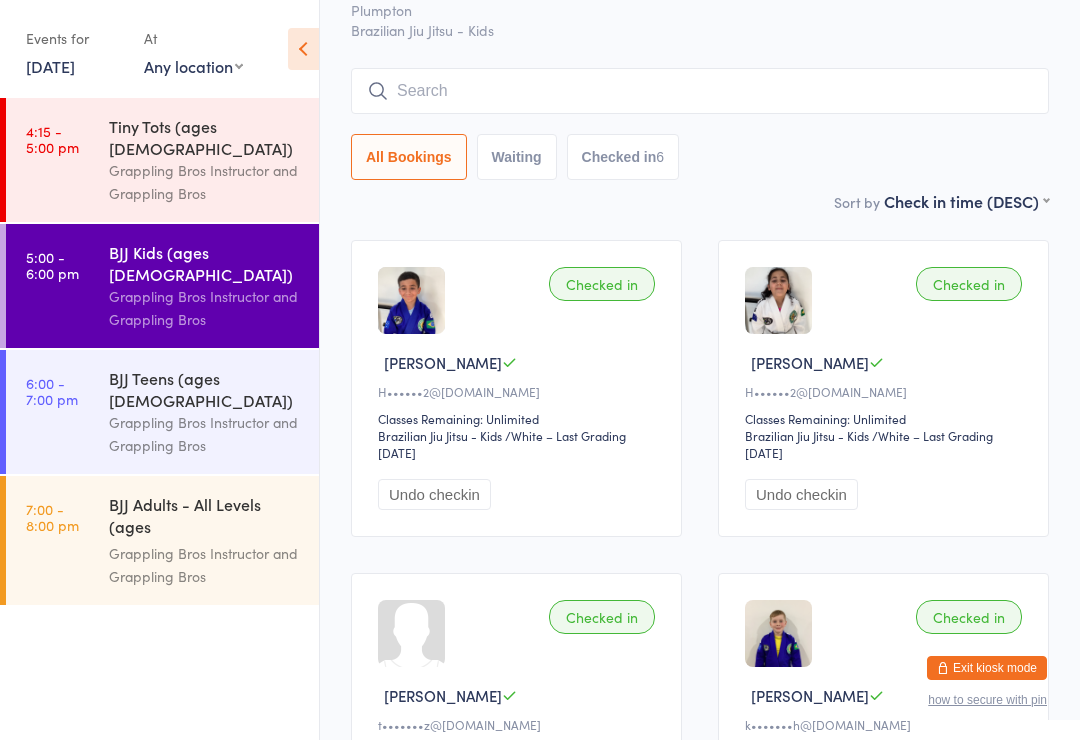 scroll, scrollTop: 0, scrollLeft: 0, axis: both 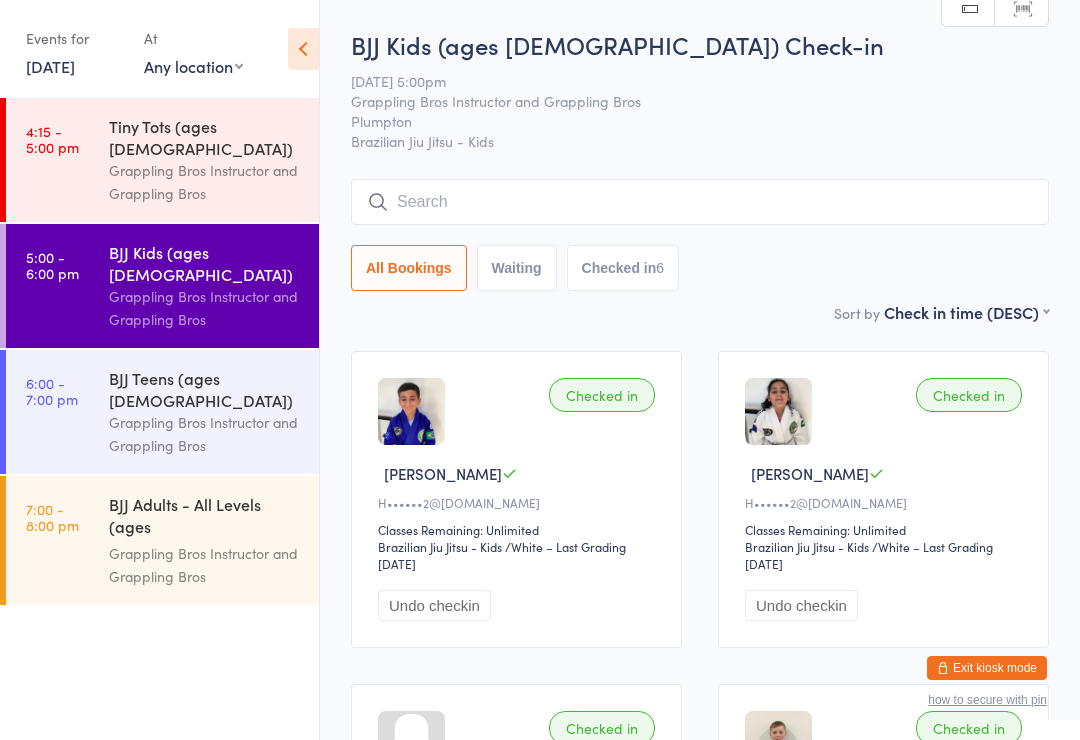 click at bounding box center (700, 202) 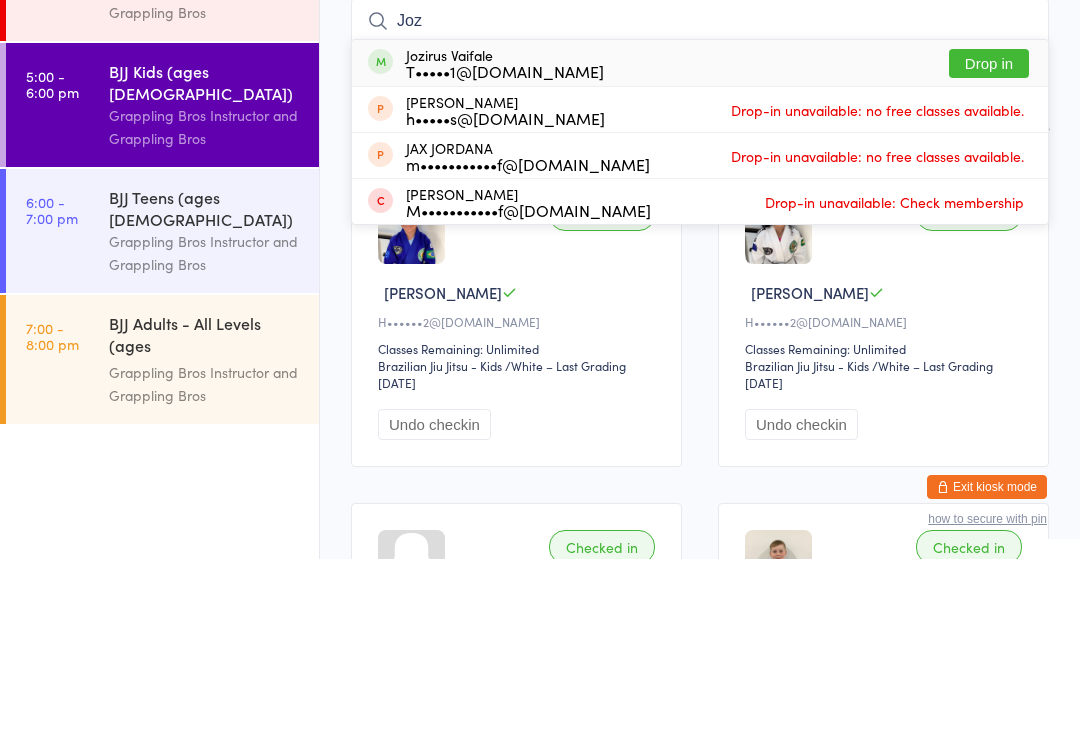 type on "Joz" 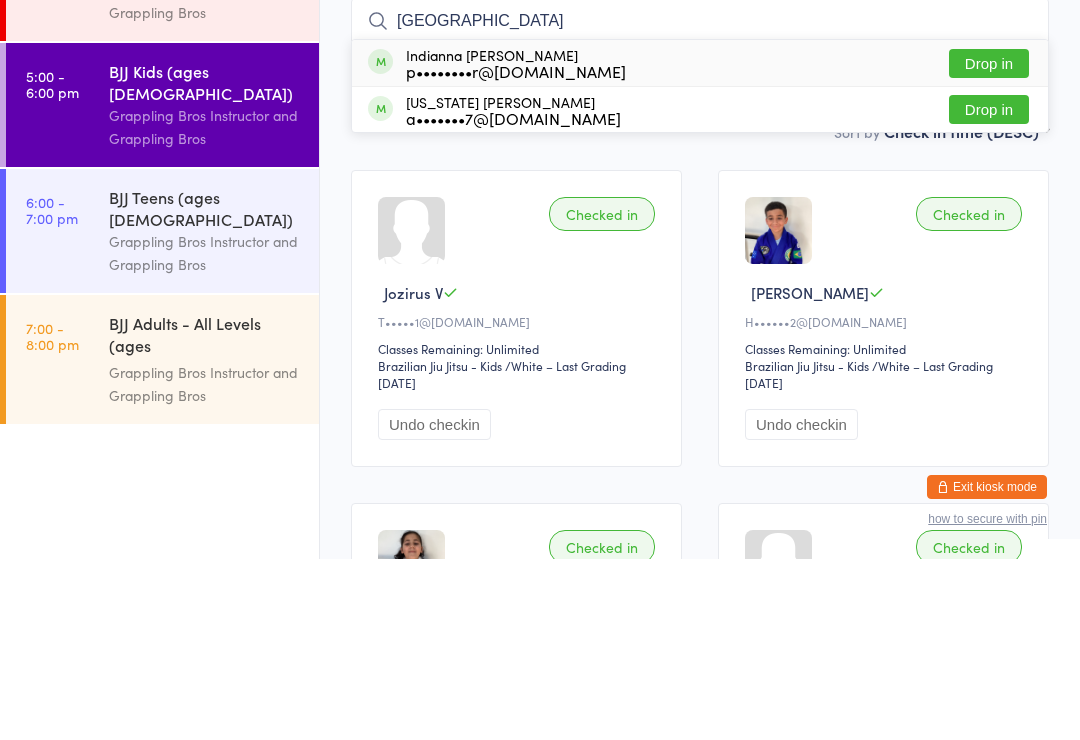 type on "[GEOGRAPHIC_DATA]" 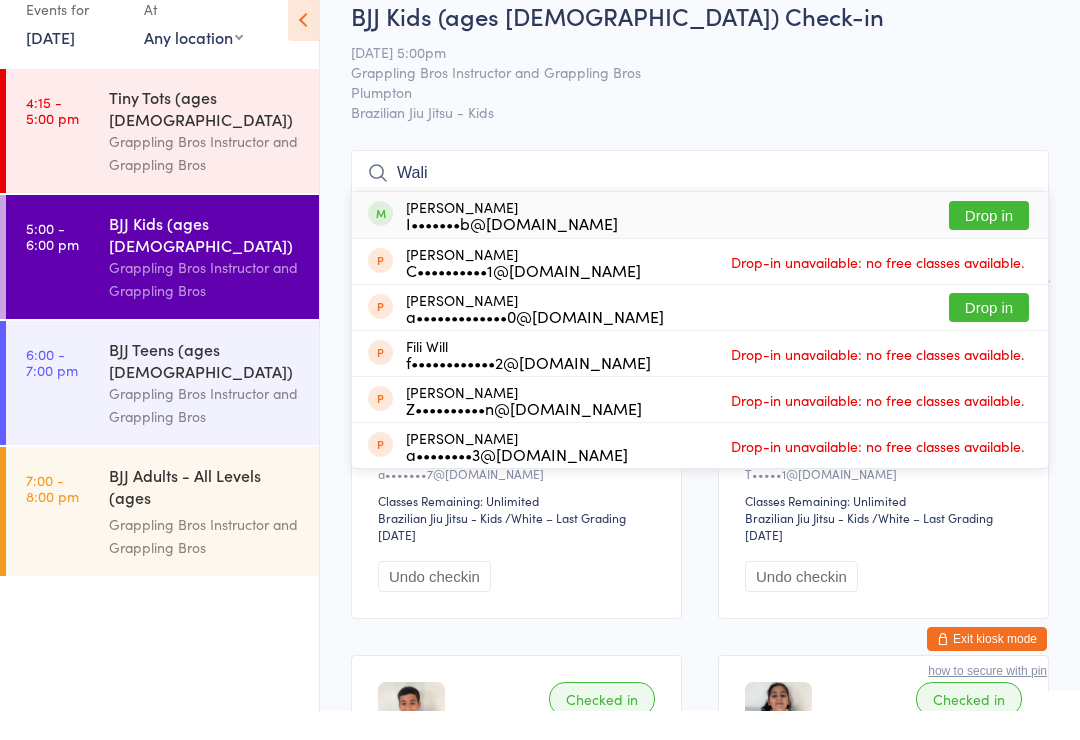 type on "Wali" 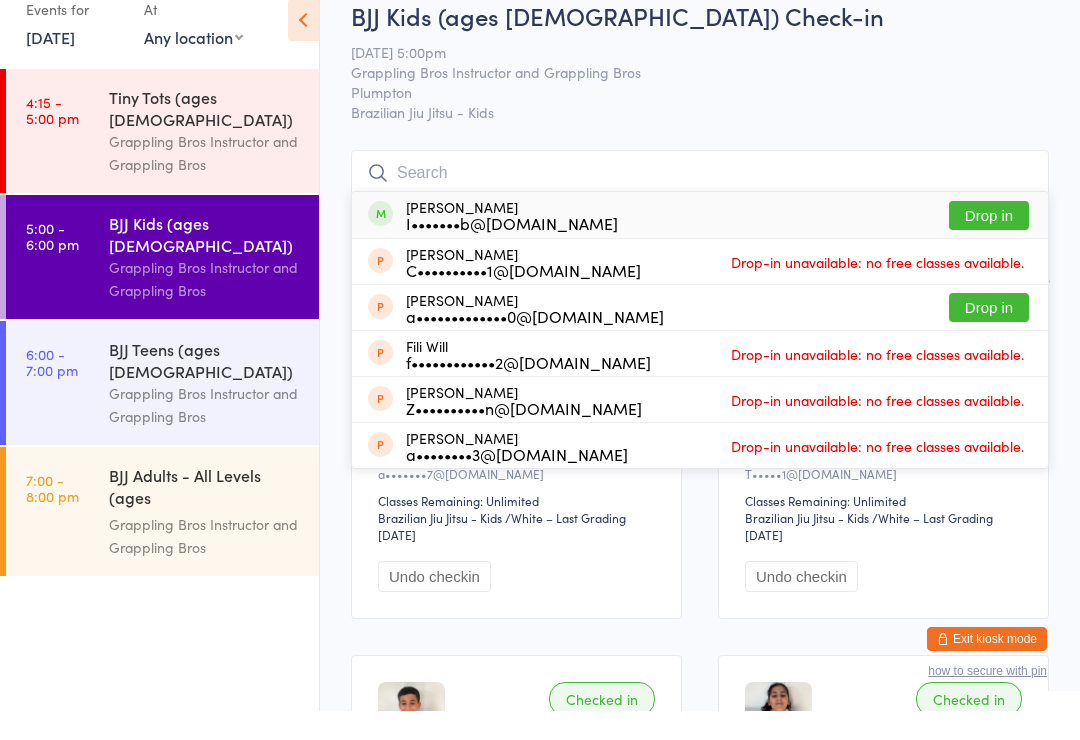 scroll, scrollTop: 29, scrollLeft: 0, axis: vertical 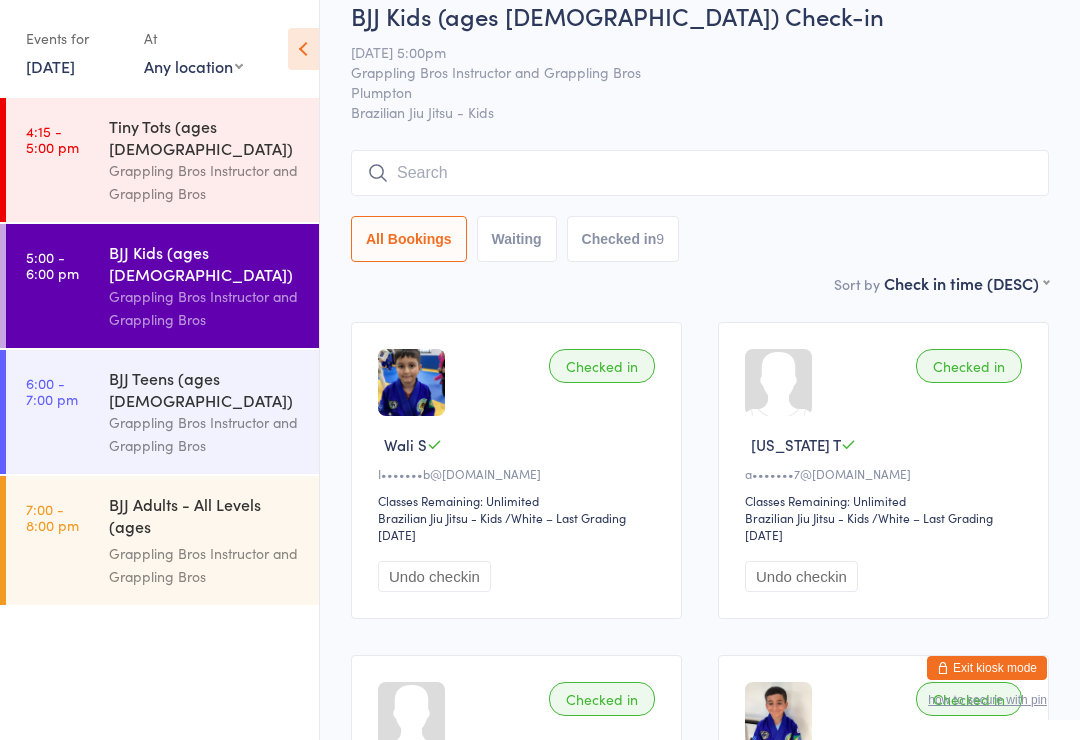 click at bounding box center [700, 173] 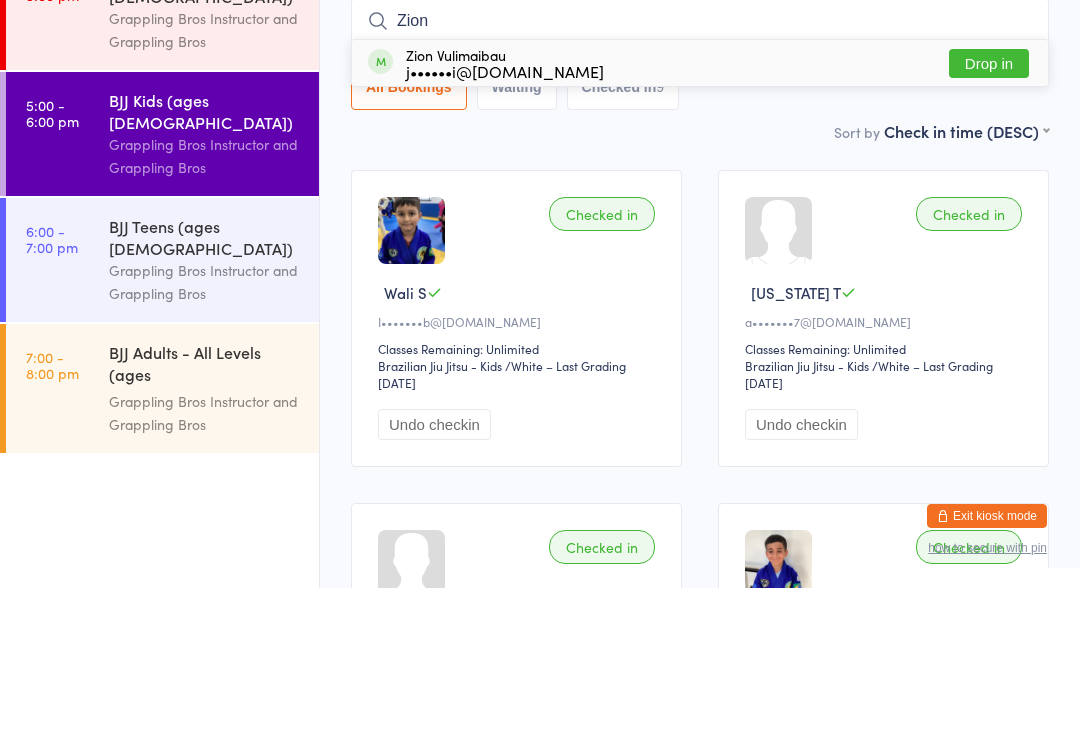 type on "Zion" 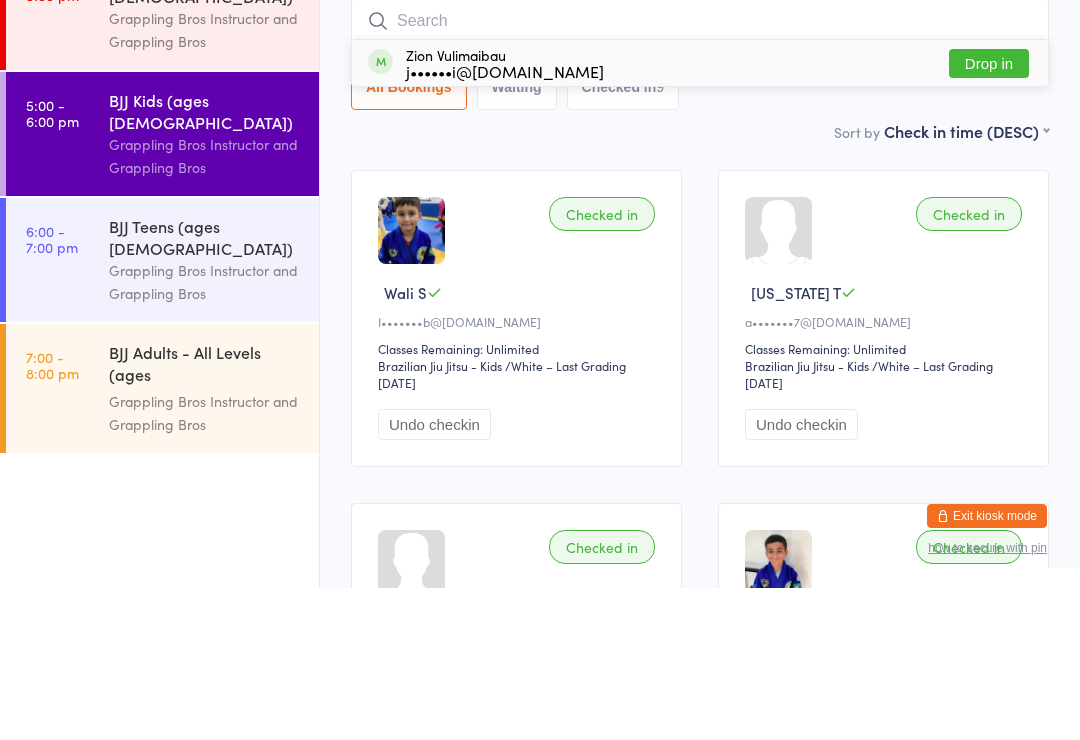 scroll, scrollTop: 181, scrollLeft: 0, axis: vertical 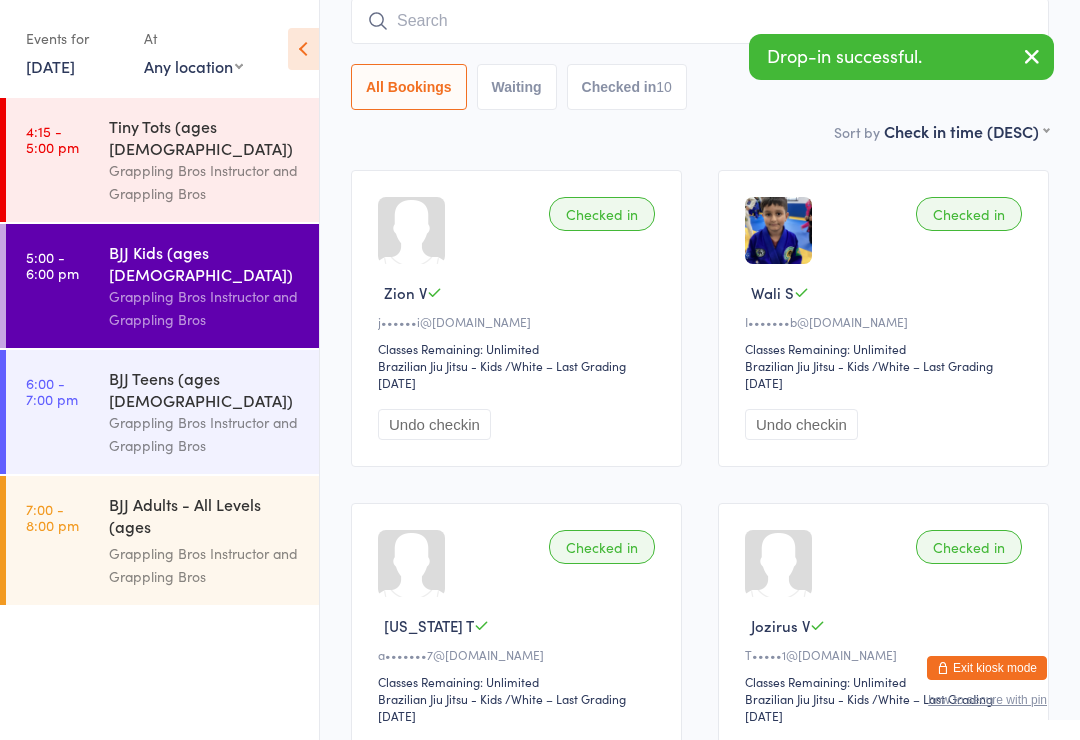 click at bounding box center (700, 21) 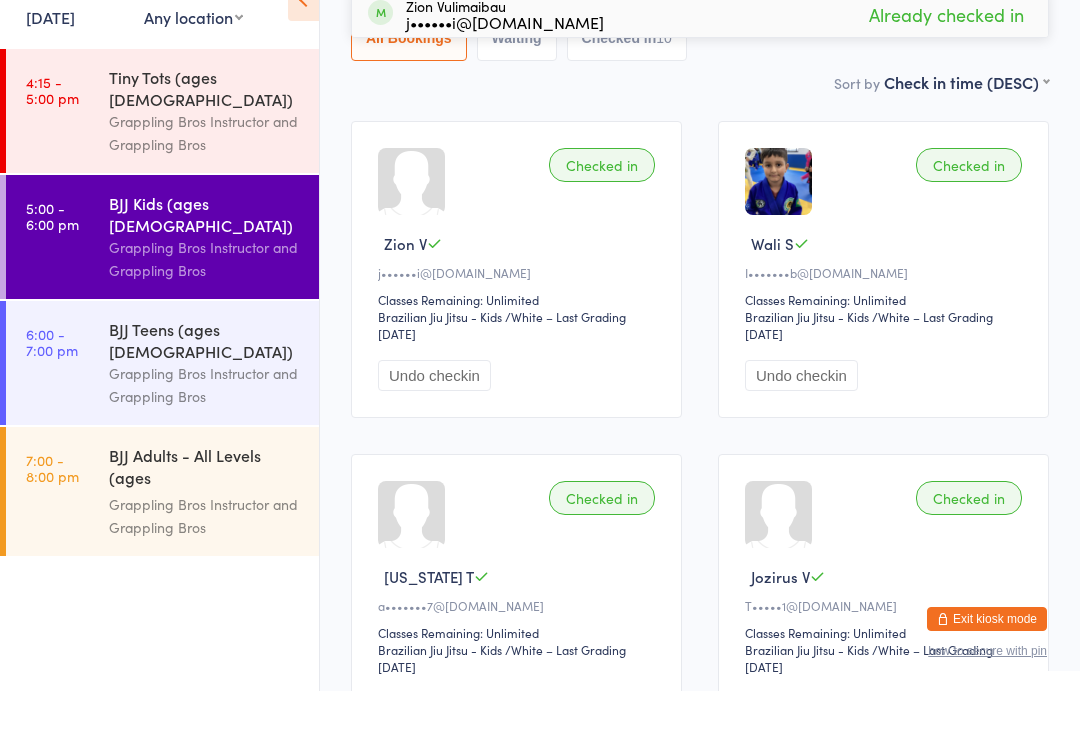 type on "Zion" 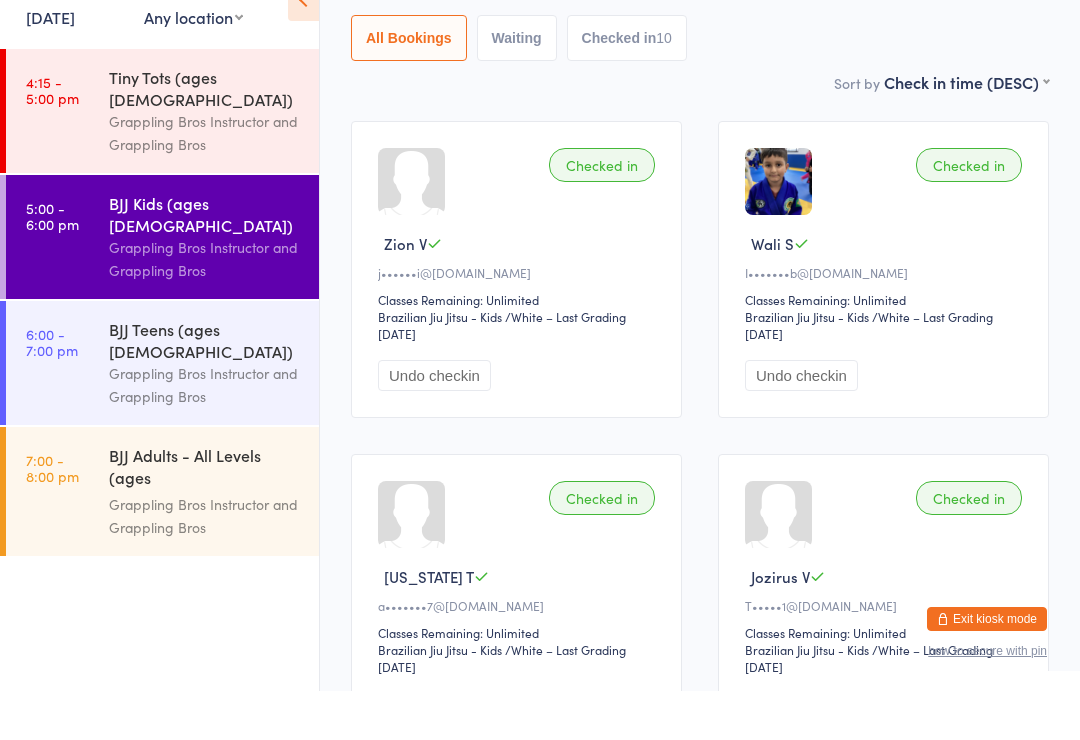 scroll, scrollTop: 230, scrollLeft: 0, axis: vertical 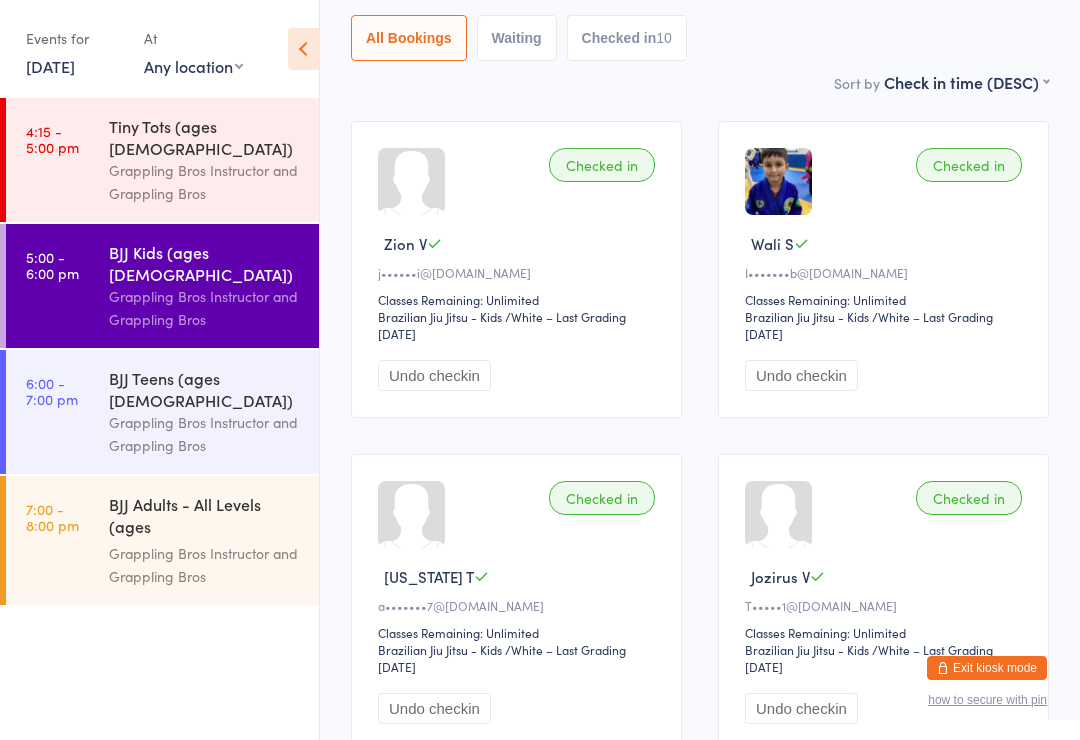click on "6:00 - 7:00 pm BJJ Teens (ages [DEMOGRAPHIC_DATA]) Grappling Bros Instructor and Grappling Bros" at bounding box center [162, 412] 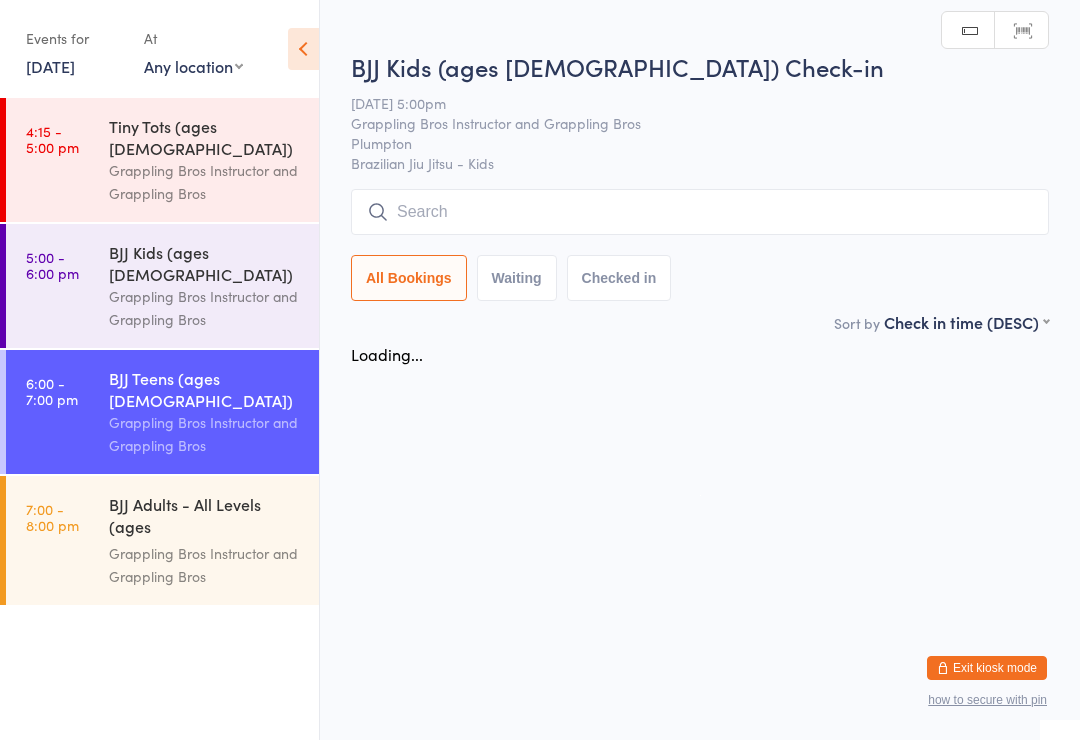 scroll, scrollTop: 0, scrollLeft: 0, axis: both 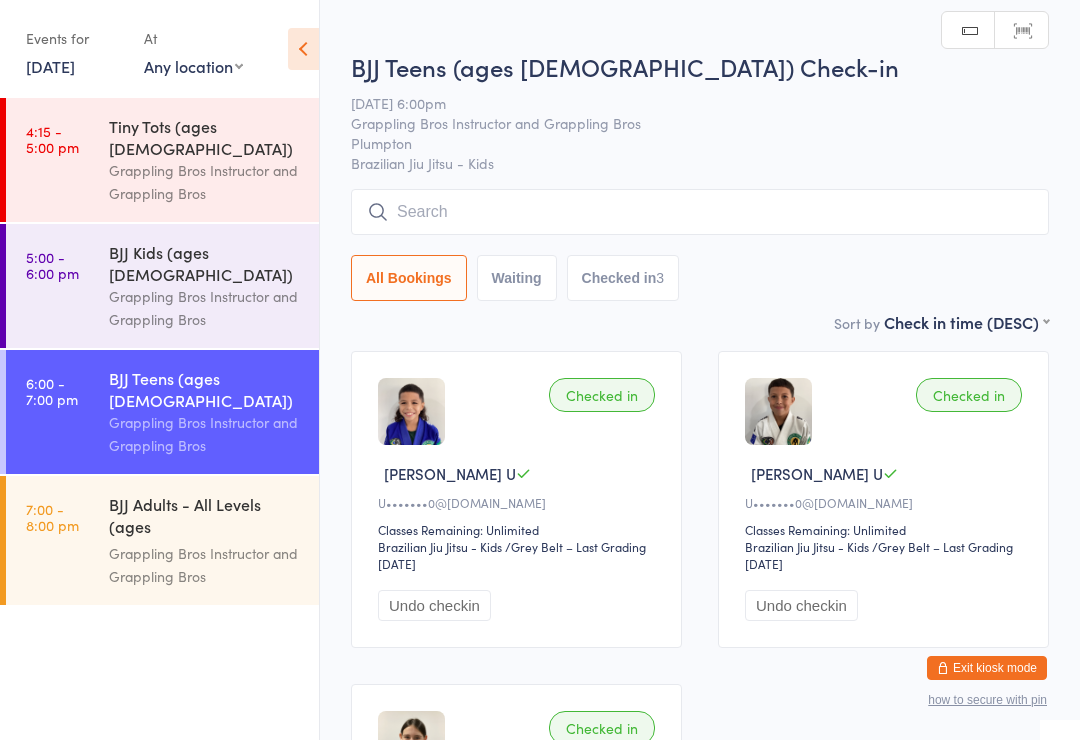 click at bounding box center (700, 212) 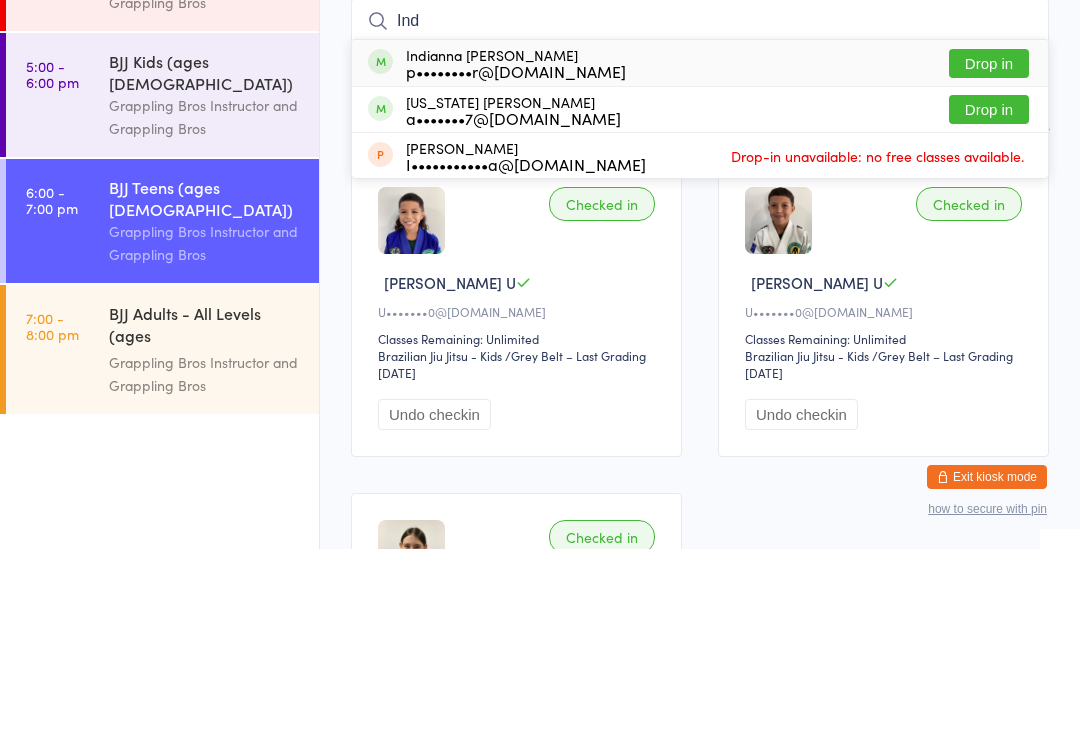 type on "Ind" 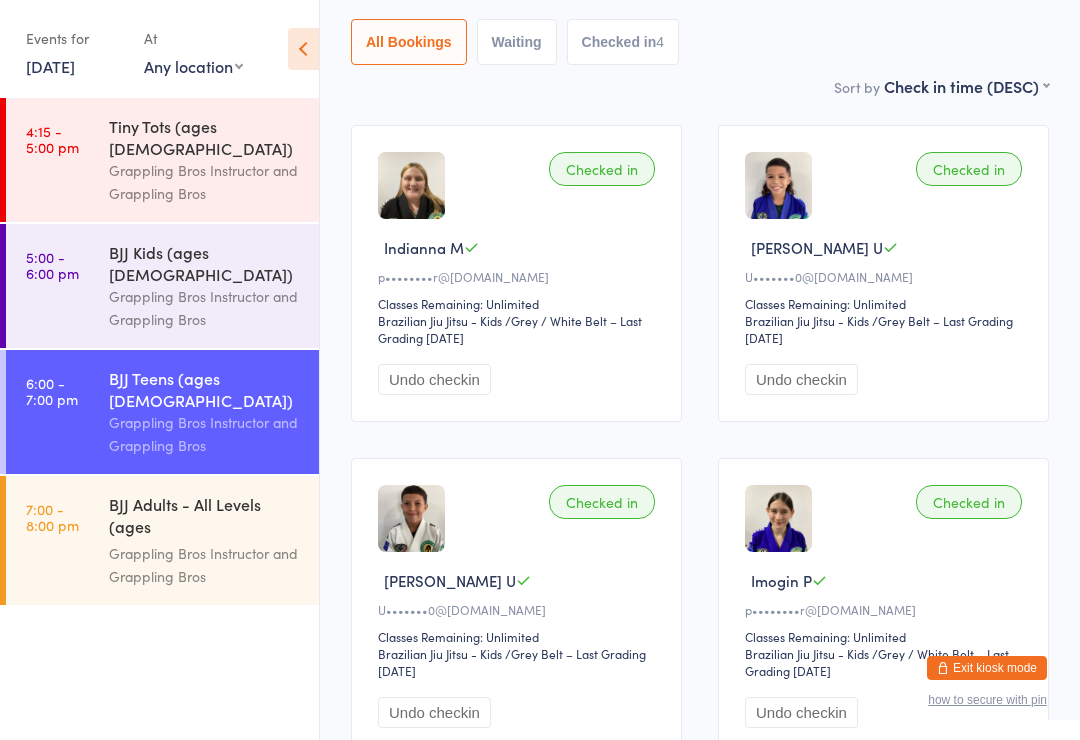 scroll, scrollTop: 0, scrollLeft: 0, axis: both 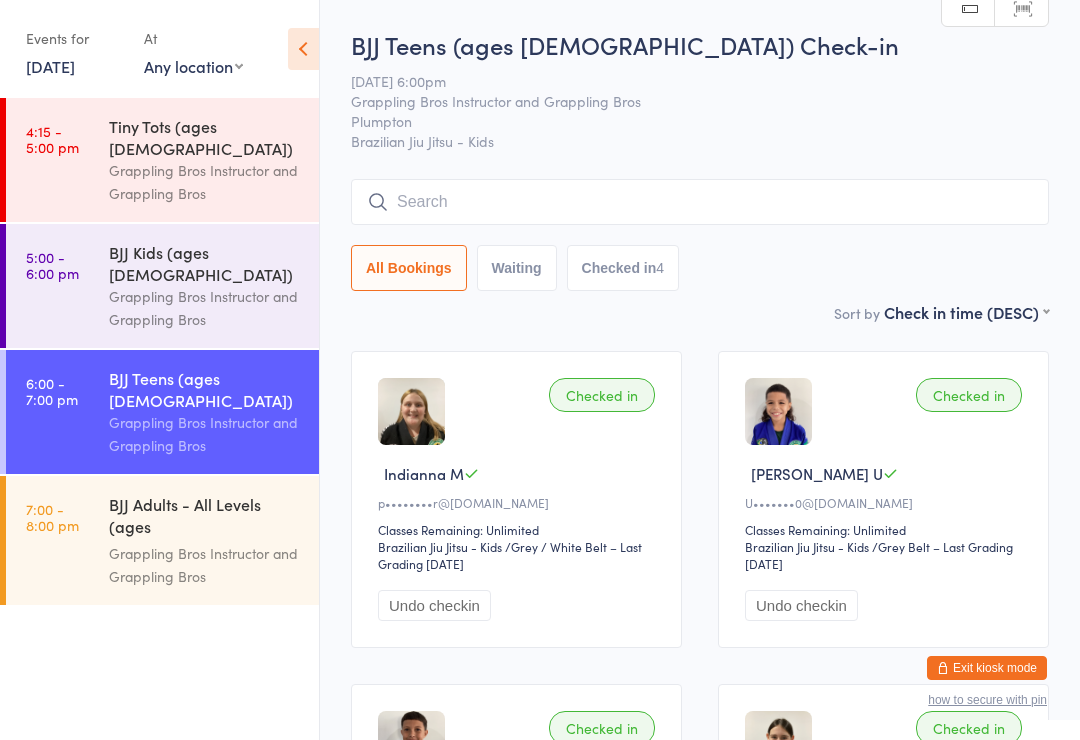 click at bounding box center (700, 202) 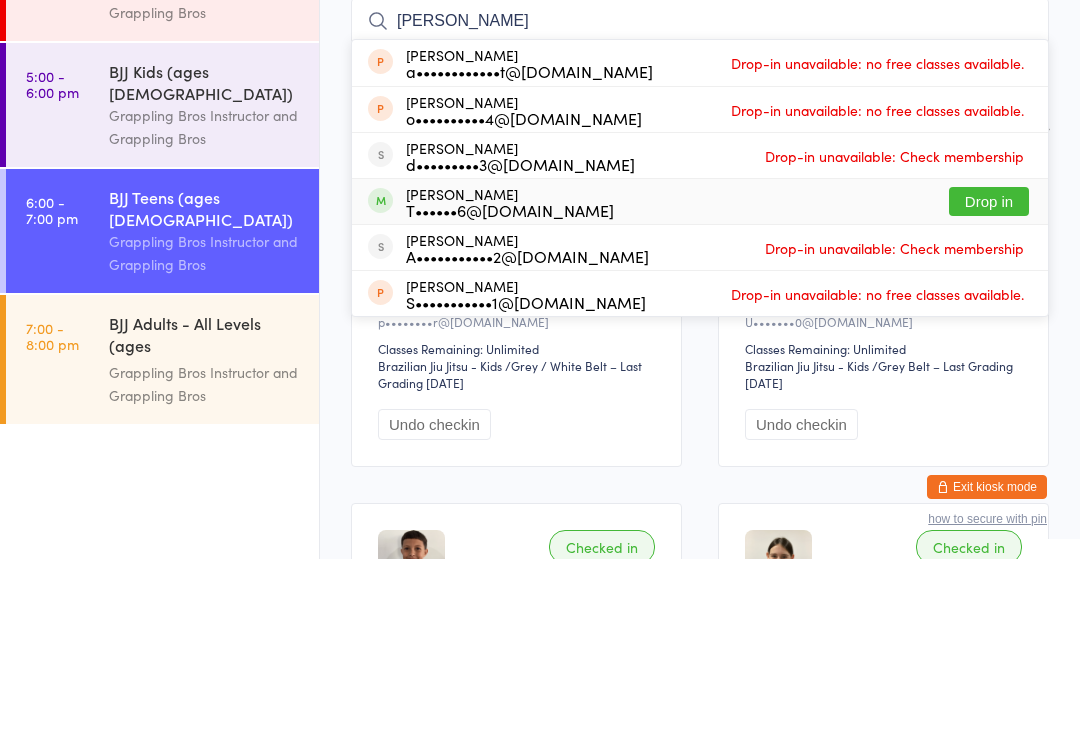 type on "[PERSON_NAME]" 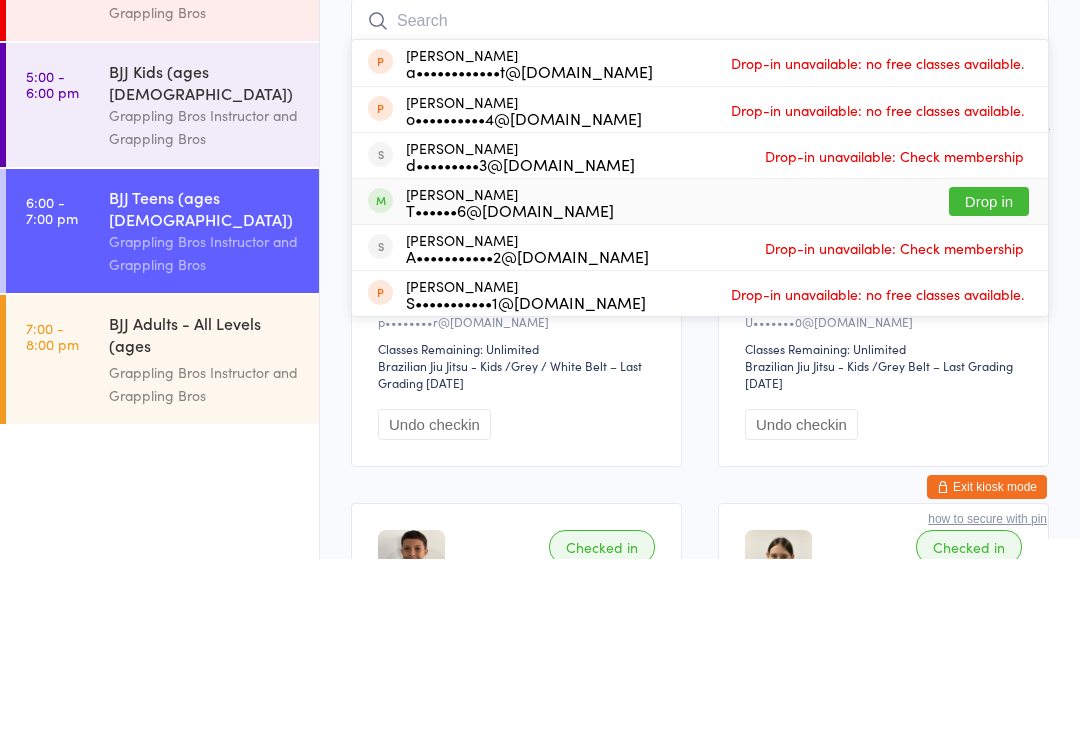 scroll, scrollTop: 181, scrollLeft: 0, axis: vertical 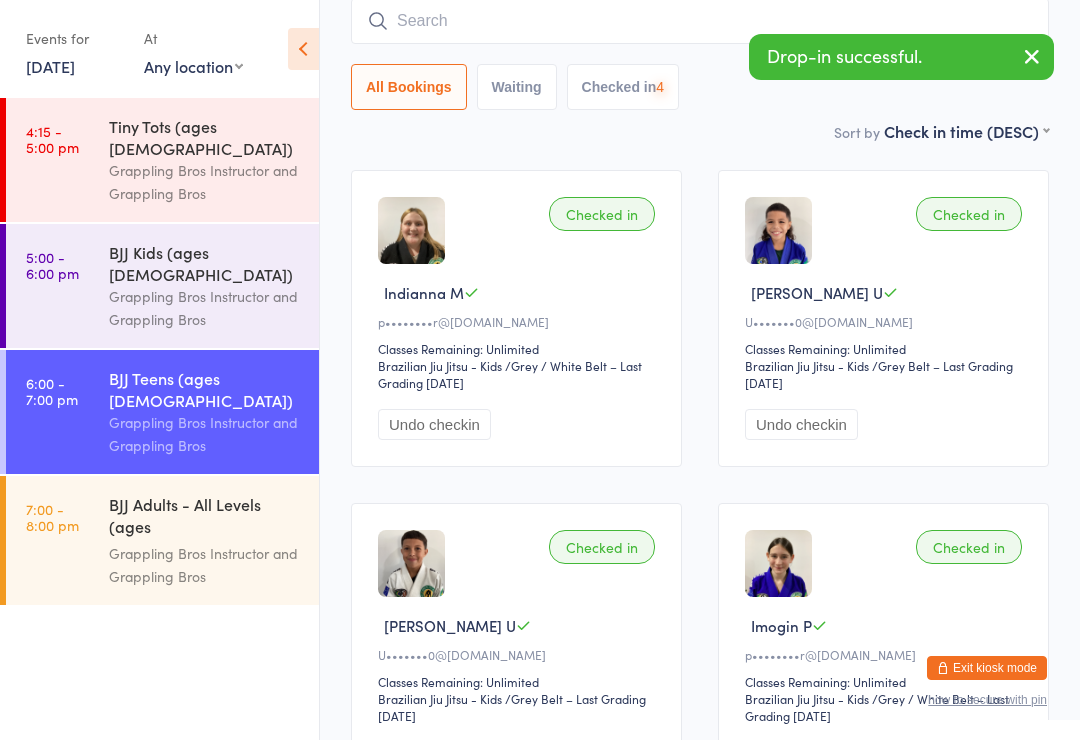 click on "Grappling Bros Instructor and Grappling Bros" at bounding box center [205, 308] 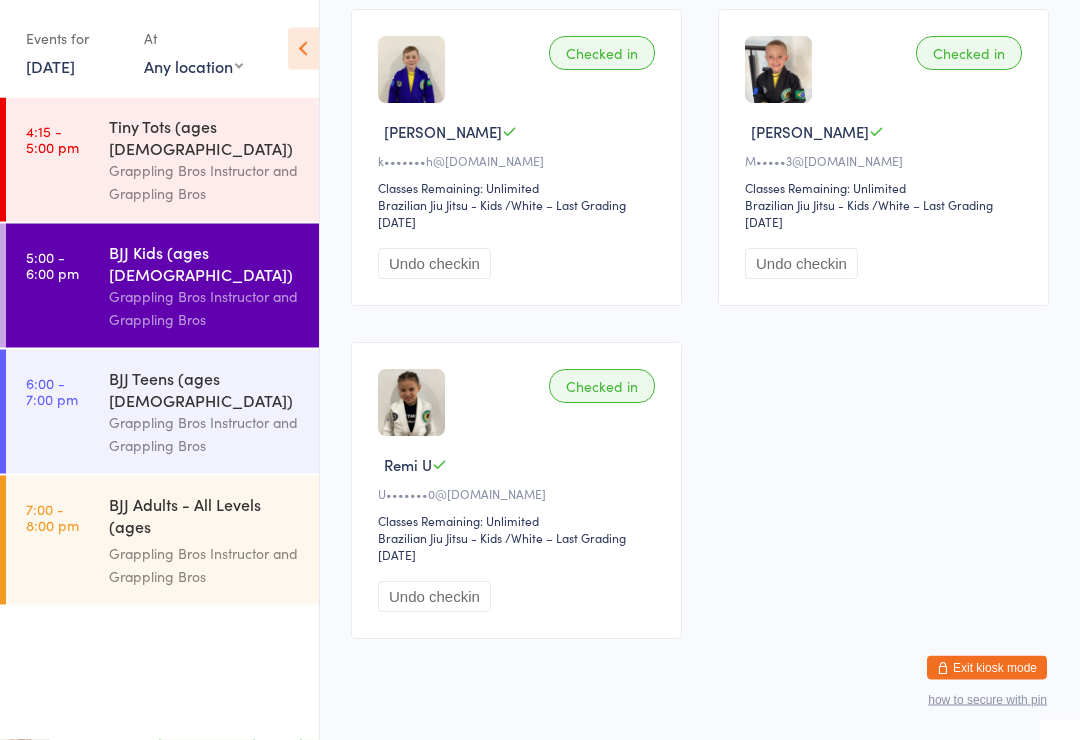 scroll, scrollTop: 2341, scrollLeft: 0, axis: vertical 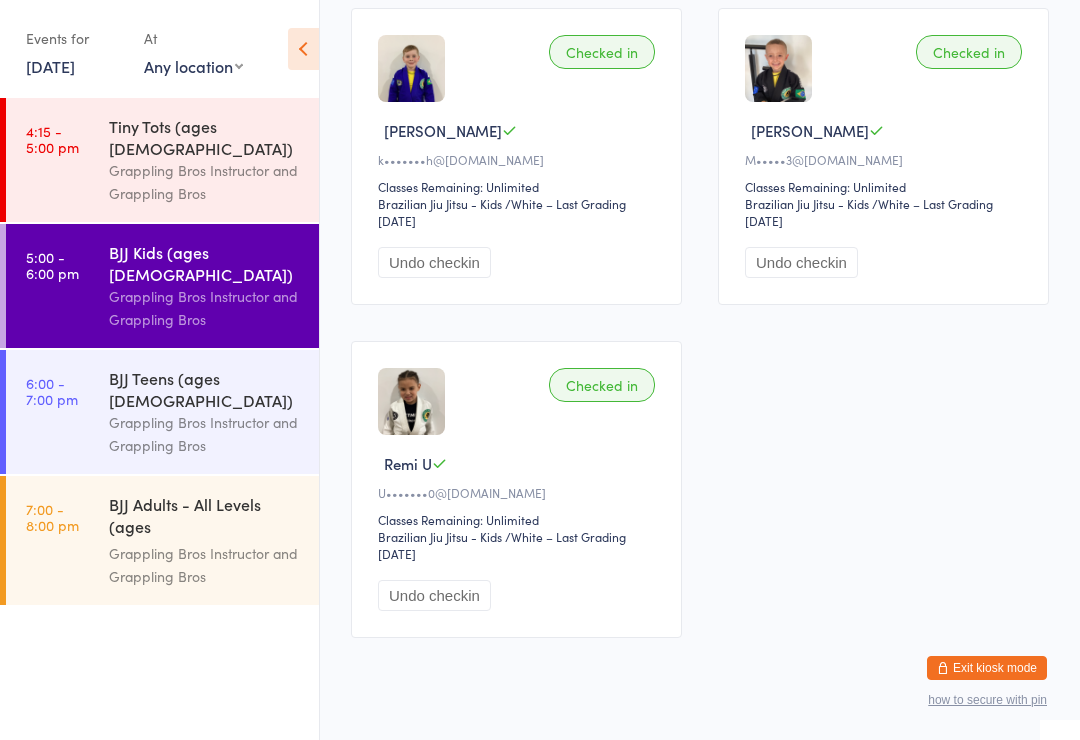 click on "Grappling Bros Instructor and Grappling Bros" at bounding box center [205, 308] 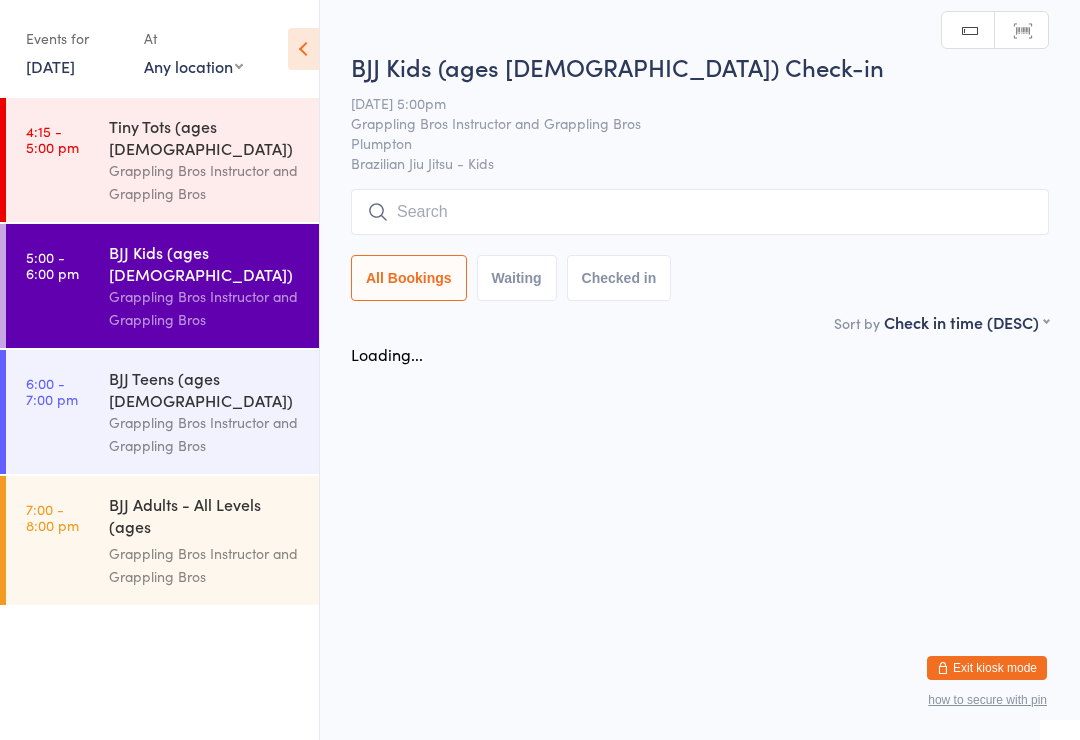 scroll, scrollTop: 0, scrollLeft: 0, axis: both 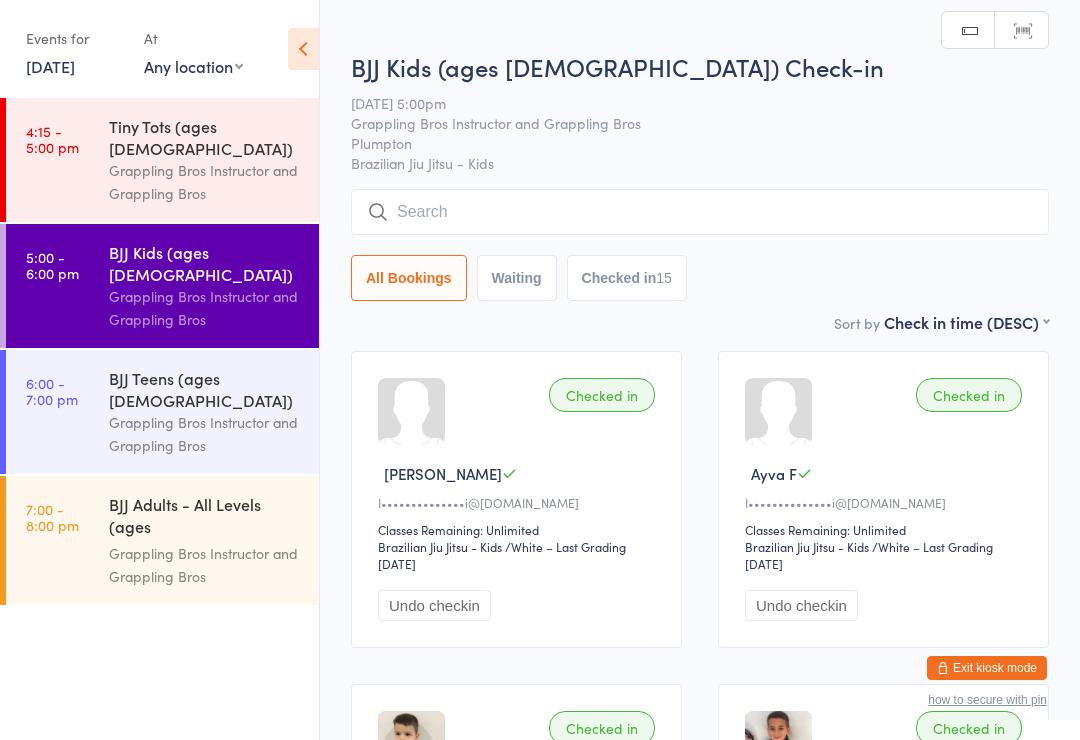 click at bounding box center [700, 212] 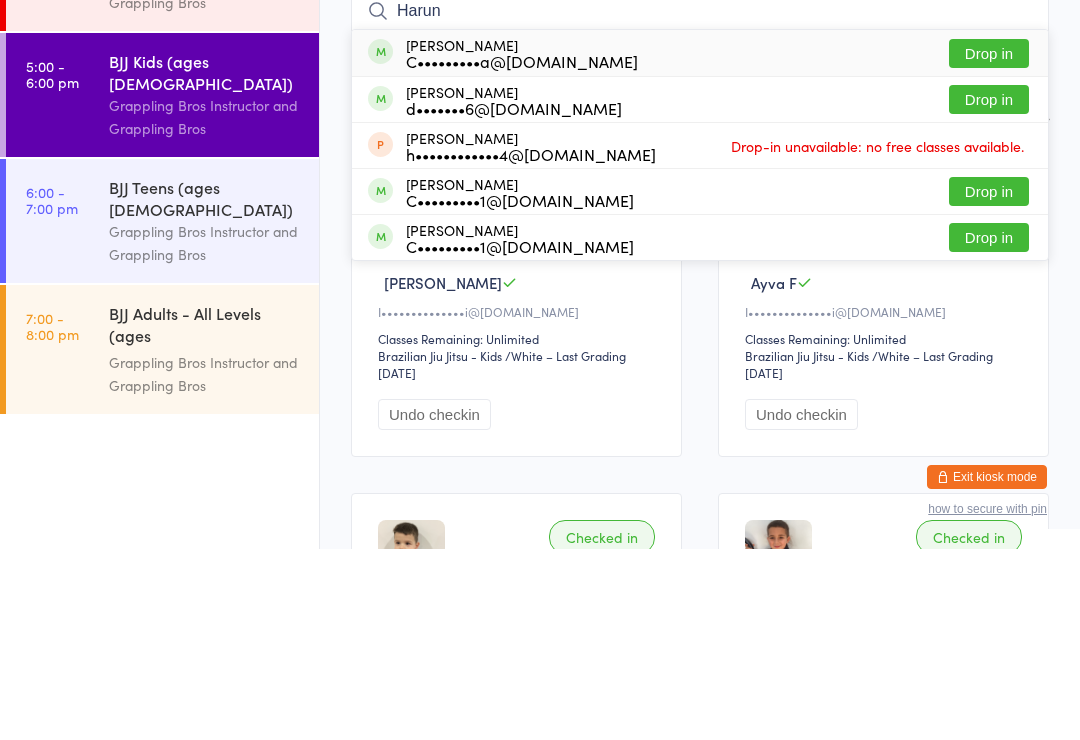 type on "Harun" 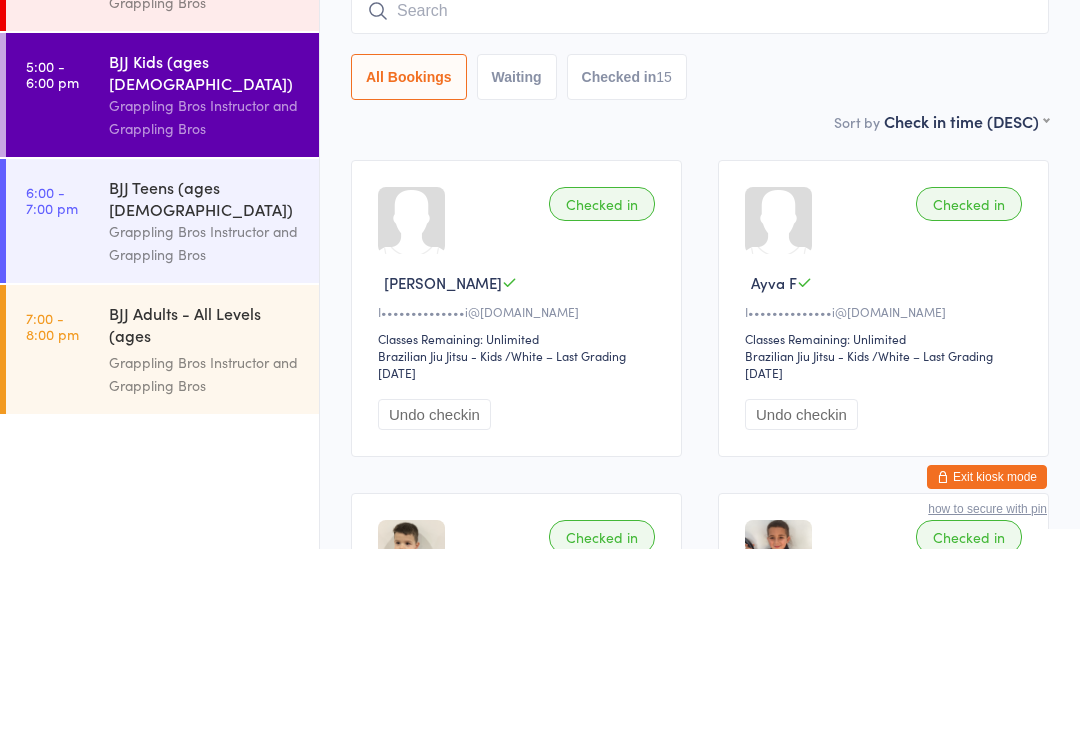 scroll, scrollTop: 191, scrollLeft: 0, axis: vertical 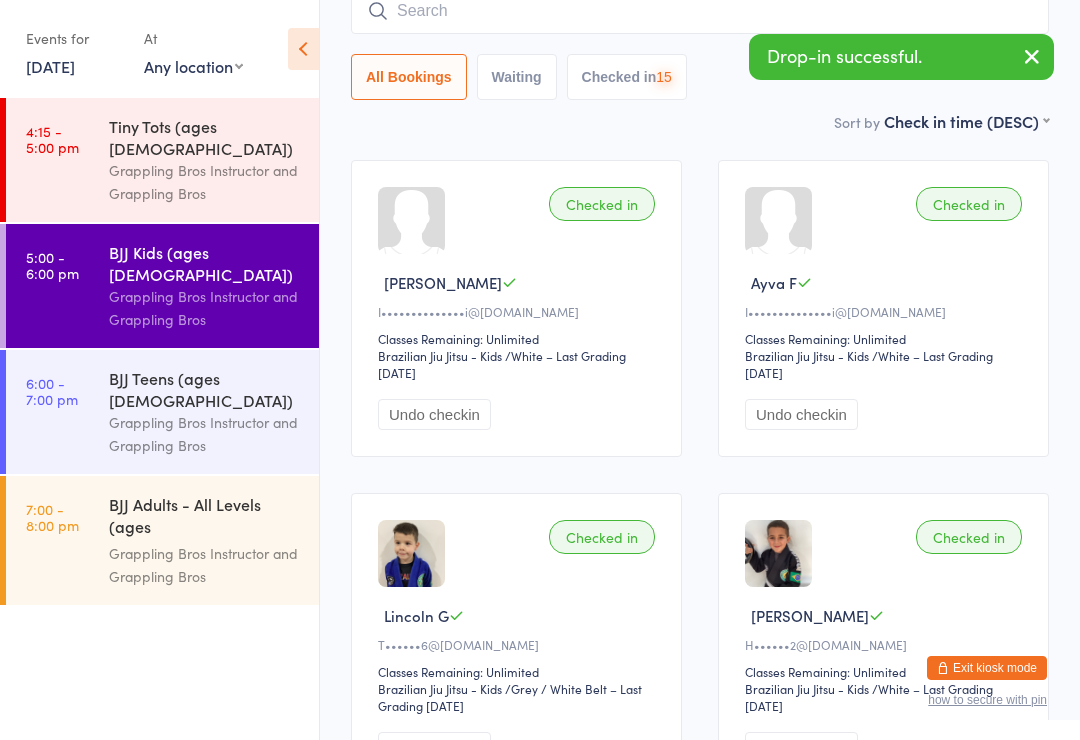click at bounding box center [700, 11] 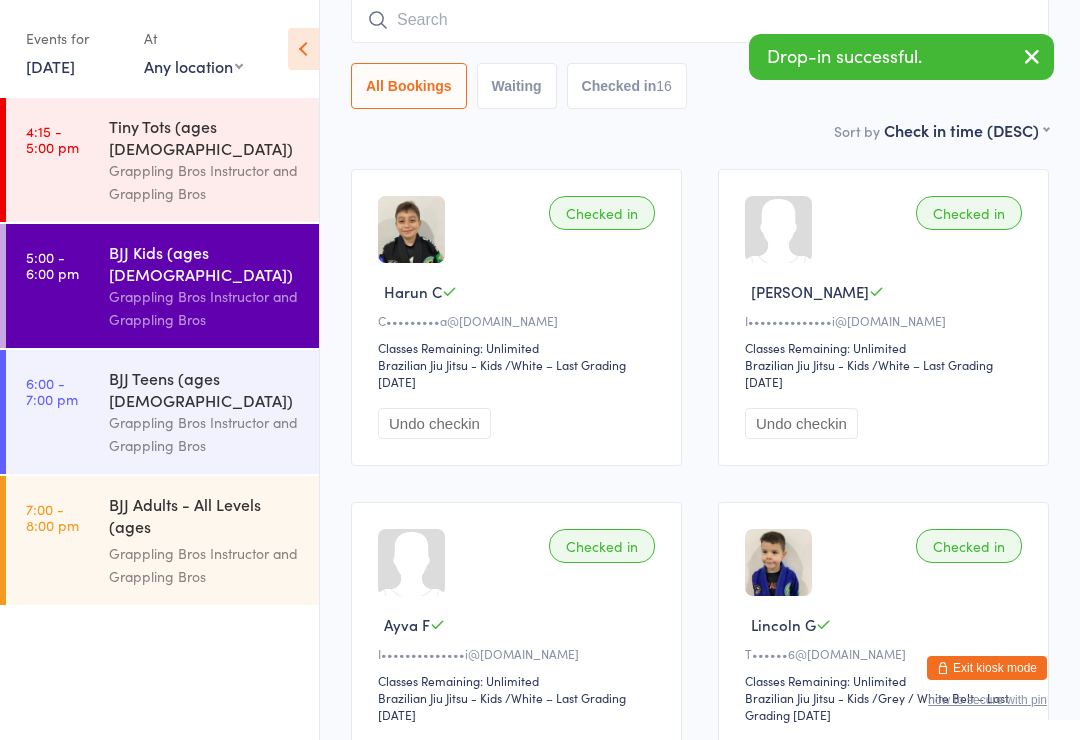 scroll, scrollTop: 181, scrollLeft: 0, axis: vertical 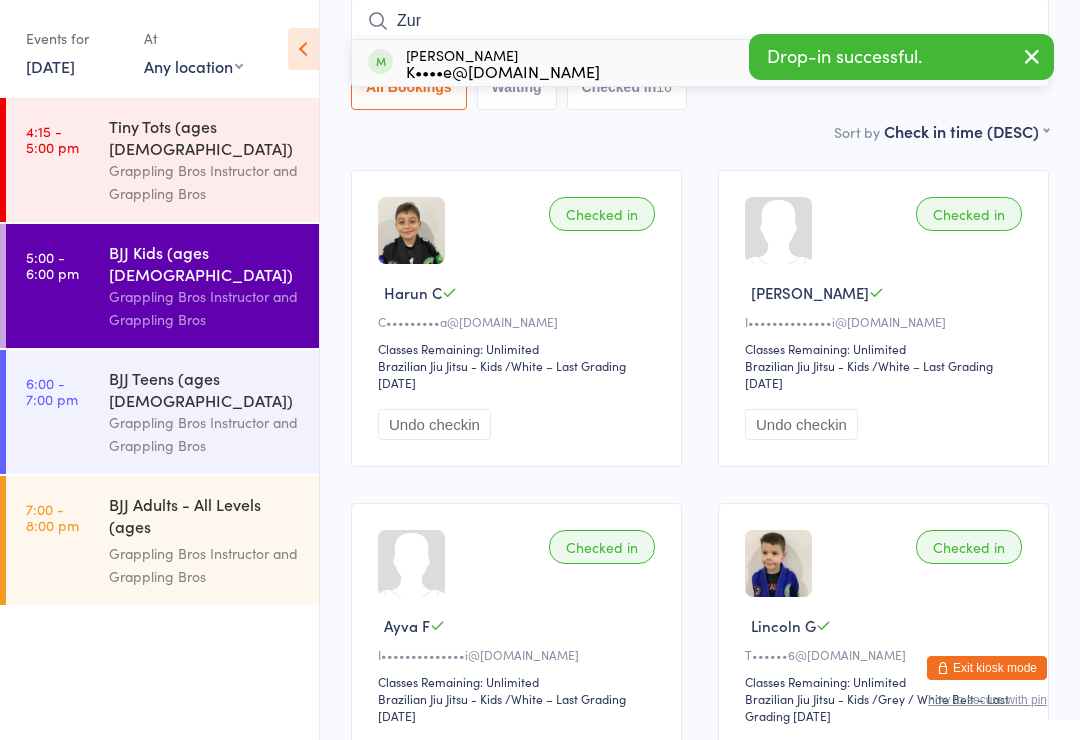type on "Zur" 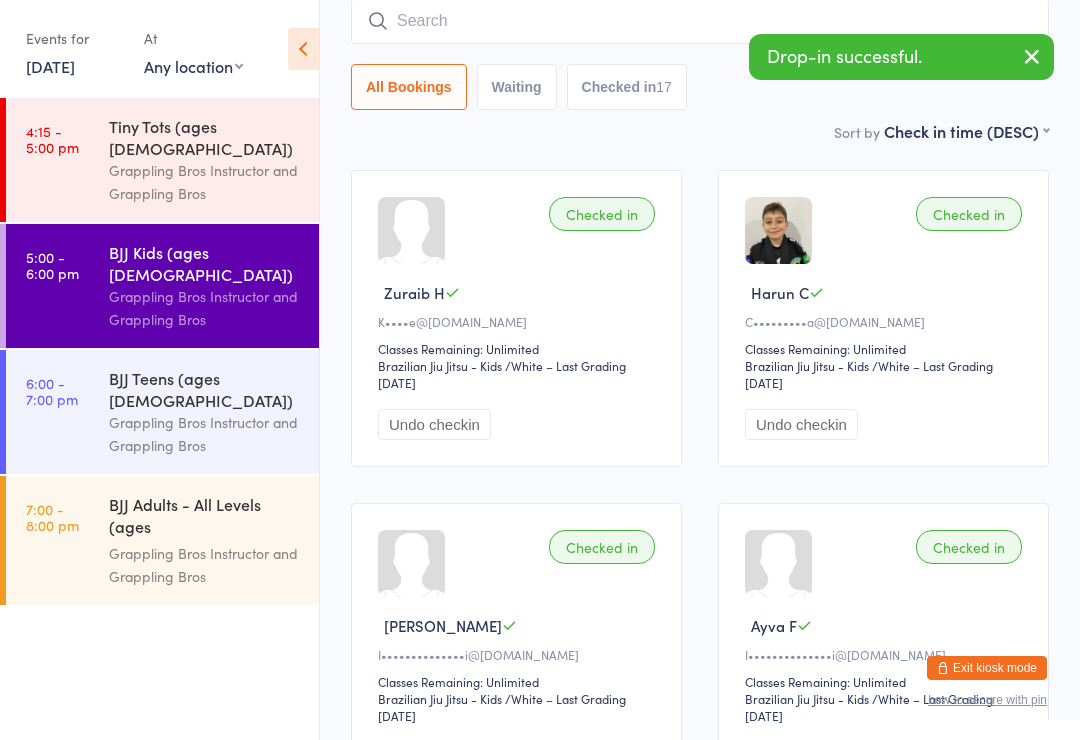 click on "Grappling Bros Instructor and Grappling Bros" at bounding box center [205, 308] 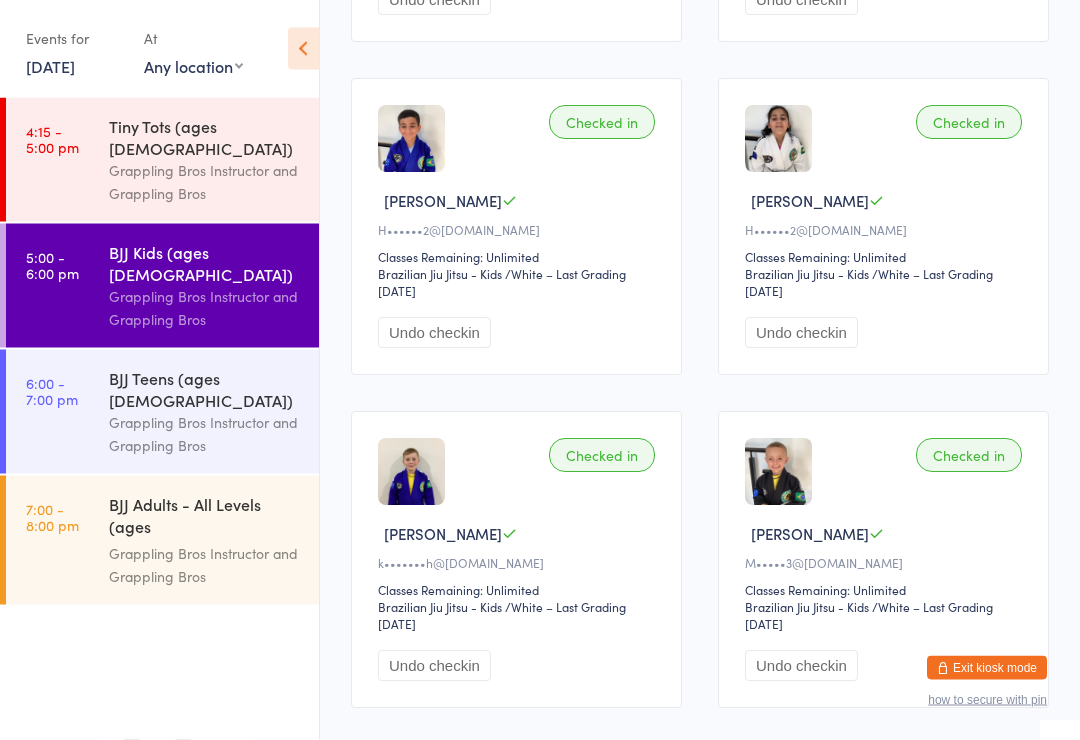 scroll, scrollTop: 2272, scrollLeft: 0, axis: vertical 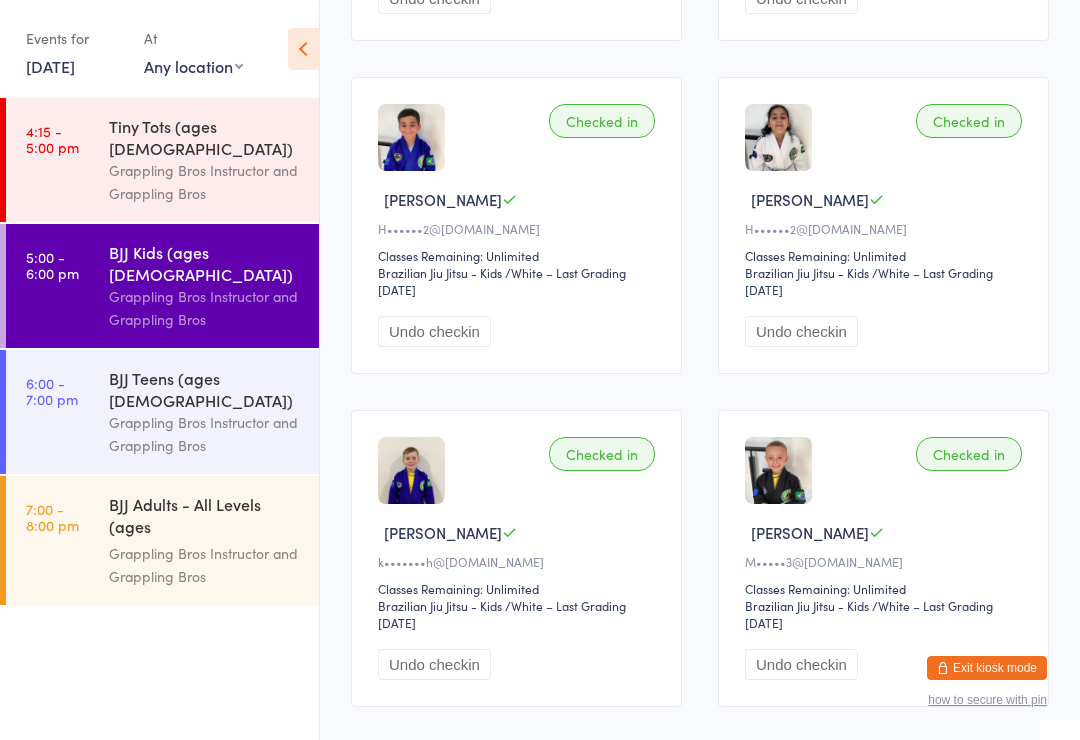 click on "4:15 - 5:00 pm Tiny Tots (ages [DEMOGRAPHIC_DATA]) Grappling Bros Instructor and Grappling Bros" at bounding box center [162, 160] 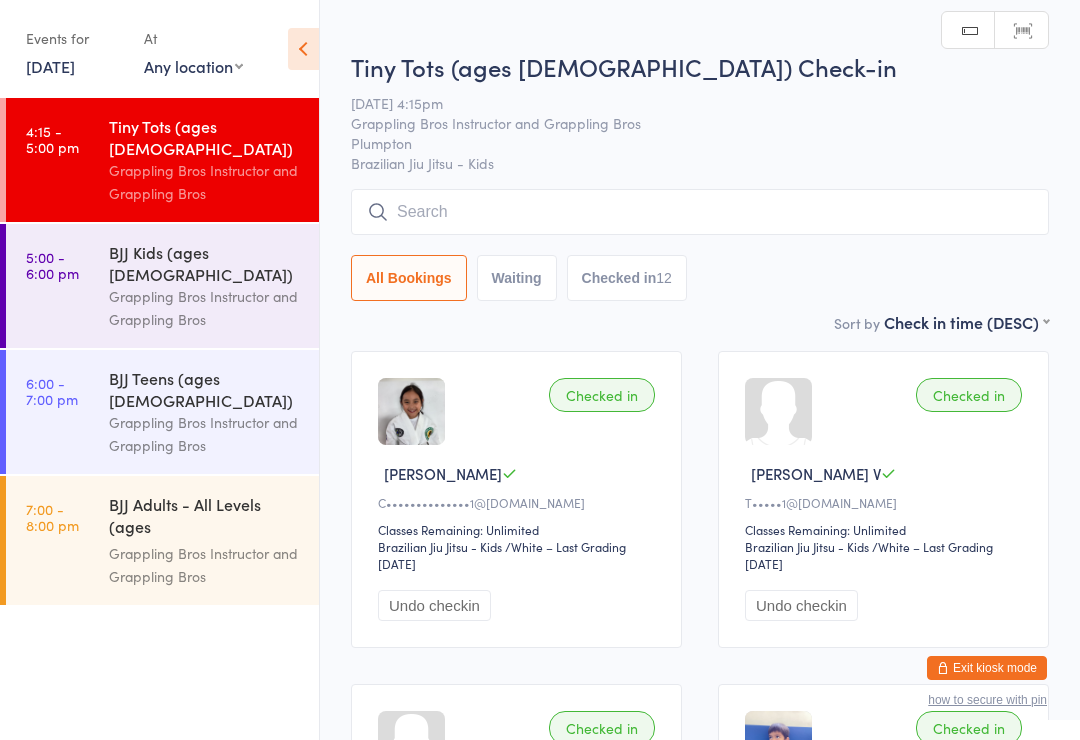 click on "Grappling Bros Instructor and Grappling Bros" at bounding box center [205, 434] 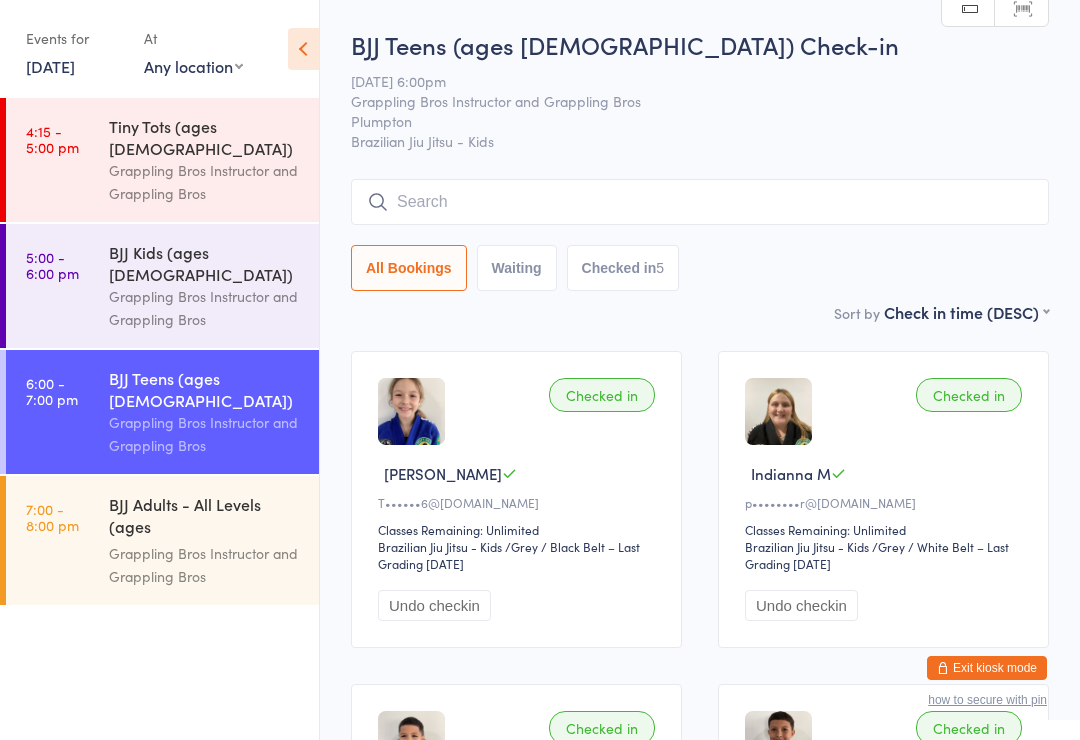 click at bounding box center [700, 202] 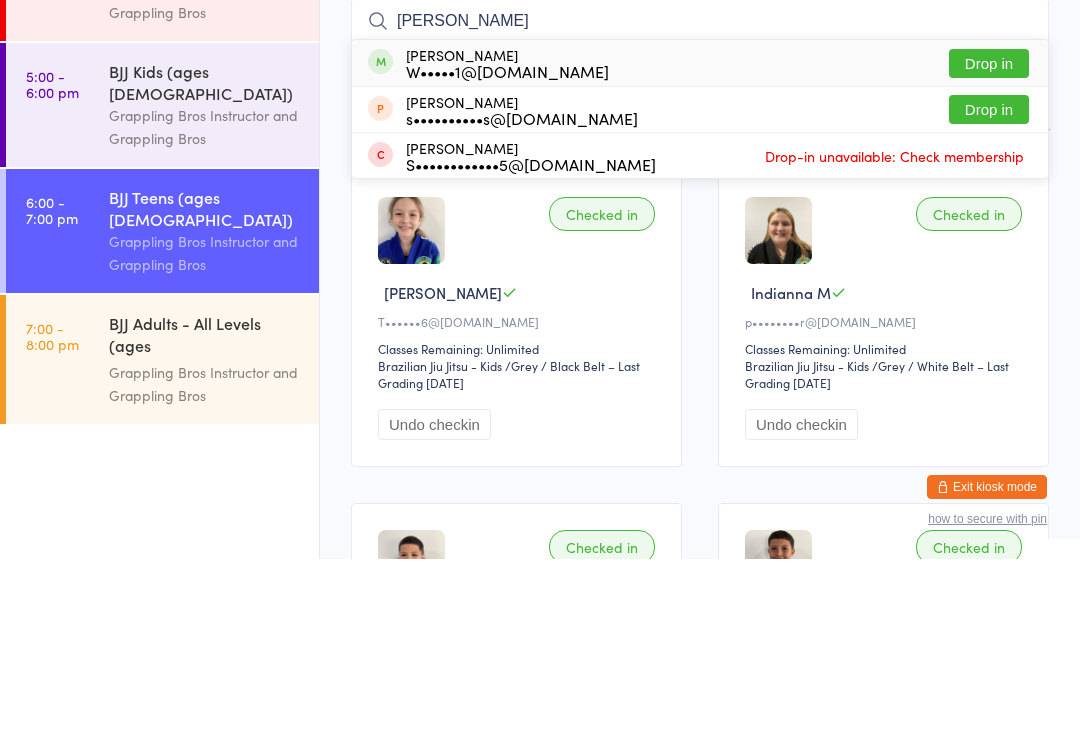 type on "[PERSON_NAME]" 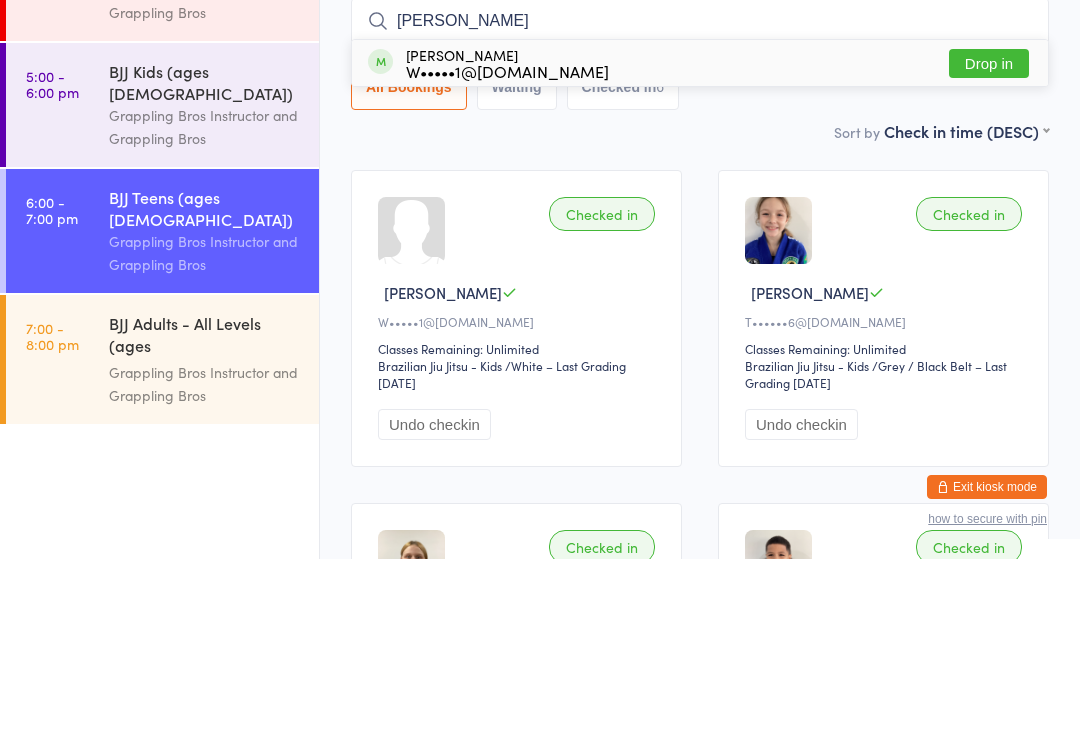 type on "[PERSON_NAME]" 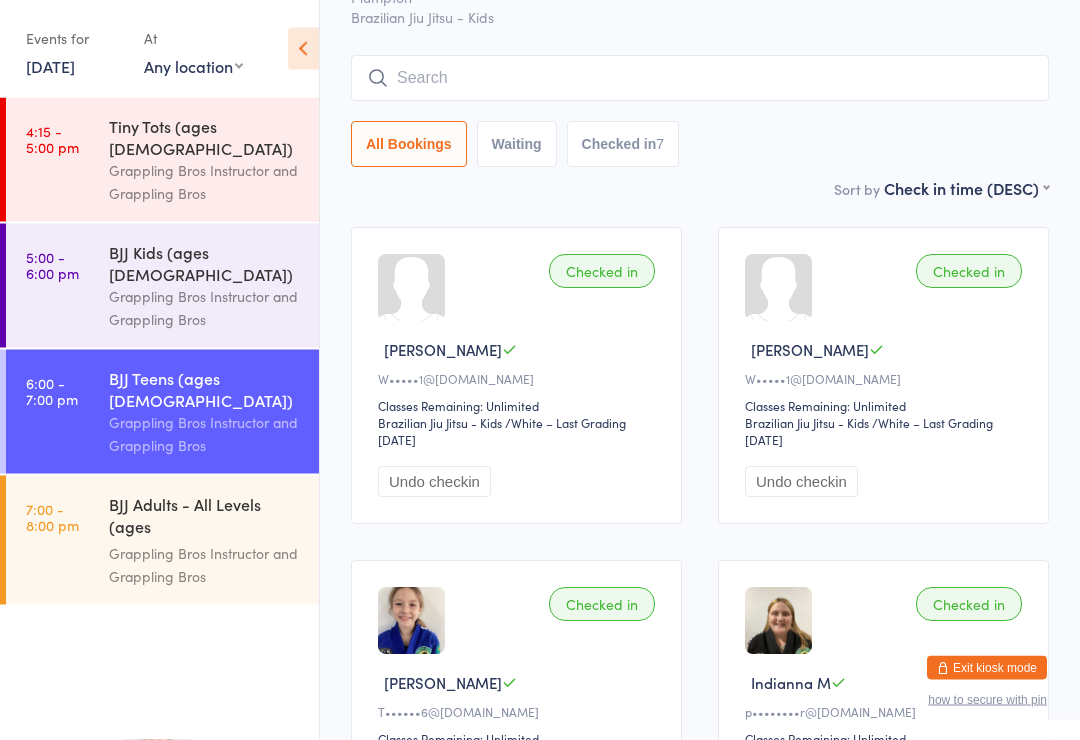 scroll, scrollTop: 0, scrollLeft: 0, axis: both 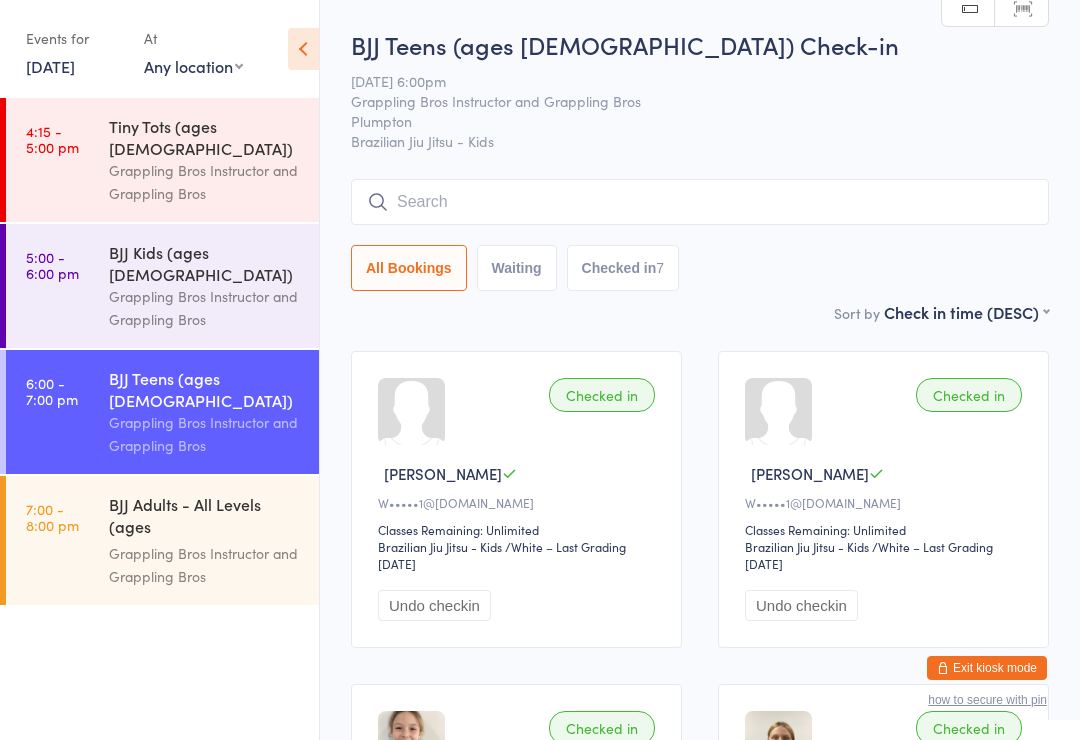 click at bounding box center [700, 202] 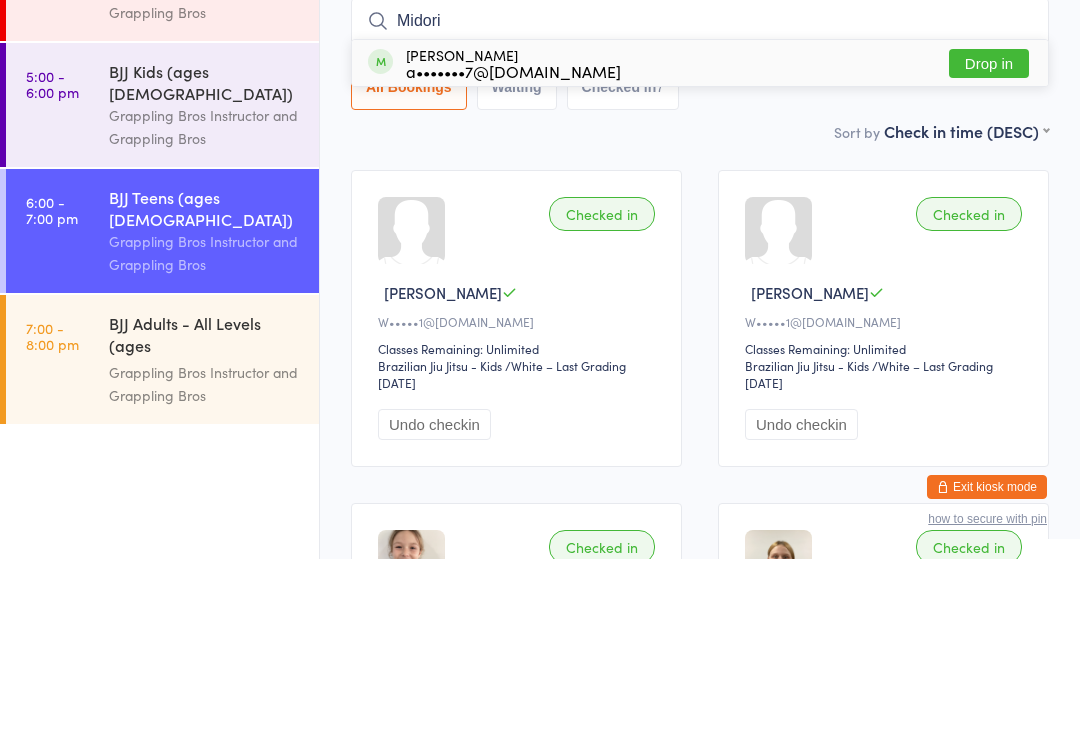 type on "Midori" 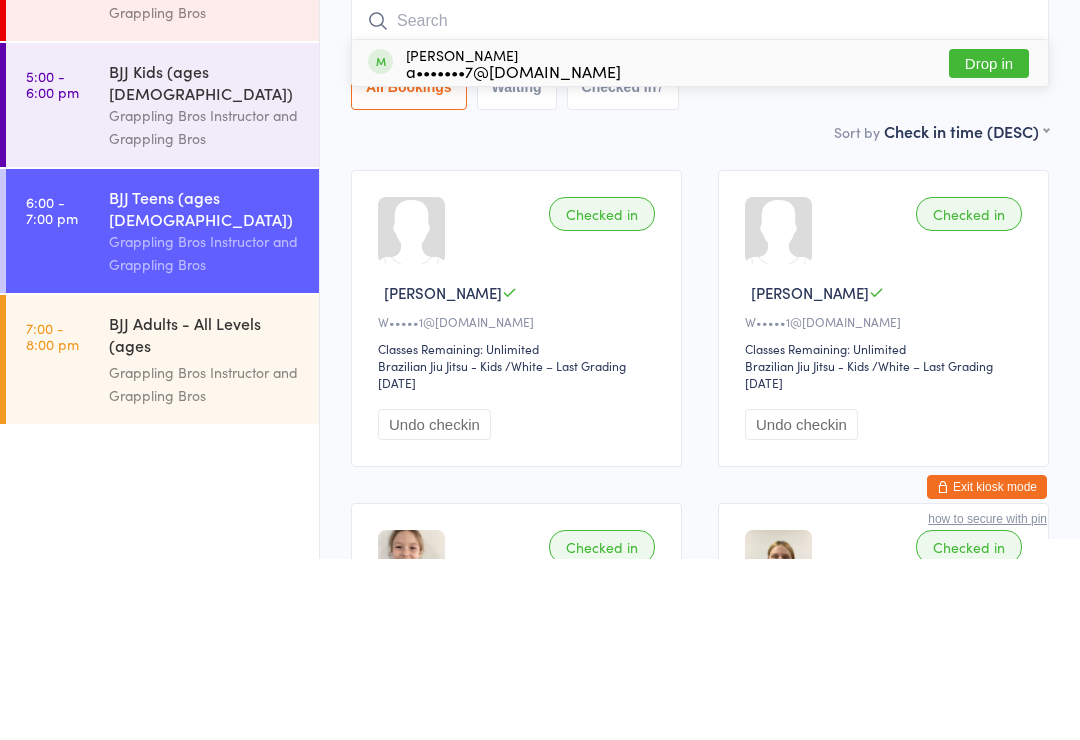 scroll, scrollTop: 181, scrollLeft: 0, axis: vertical 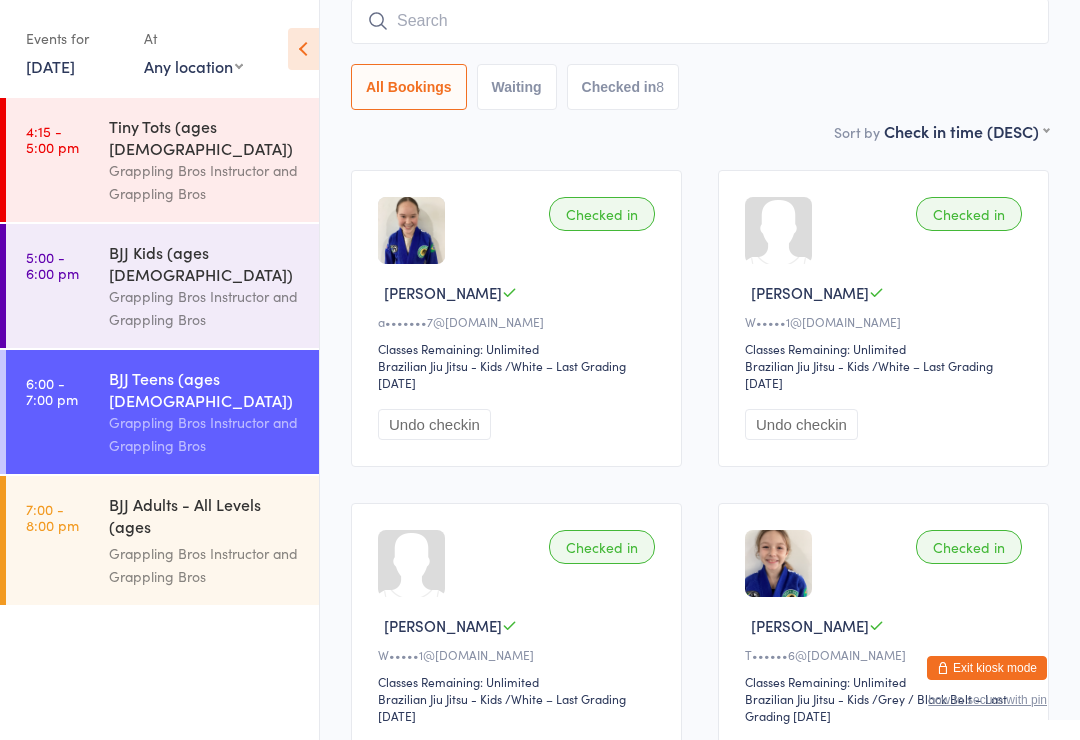 click at bounding box center (700, 21) 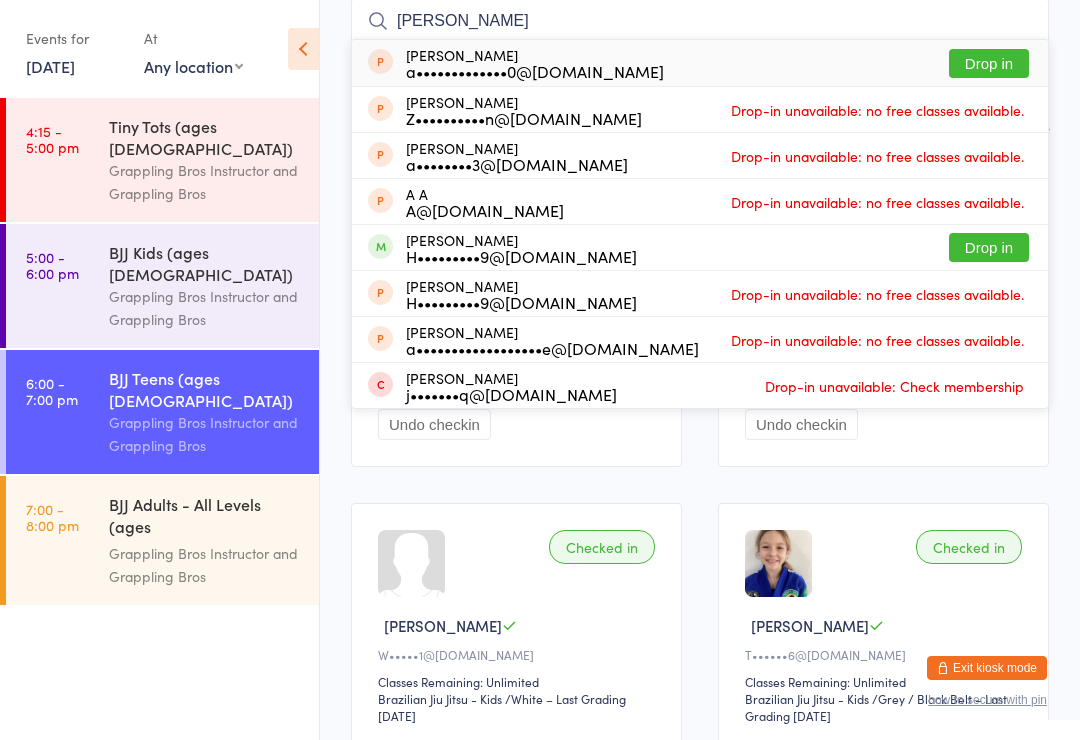 type on "[PERSON_NAME]" 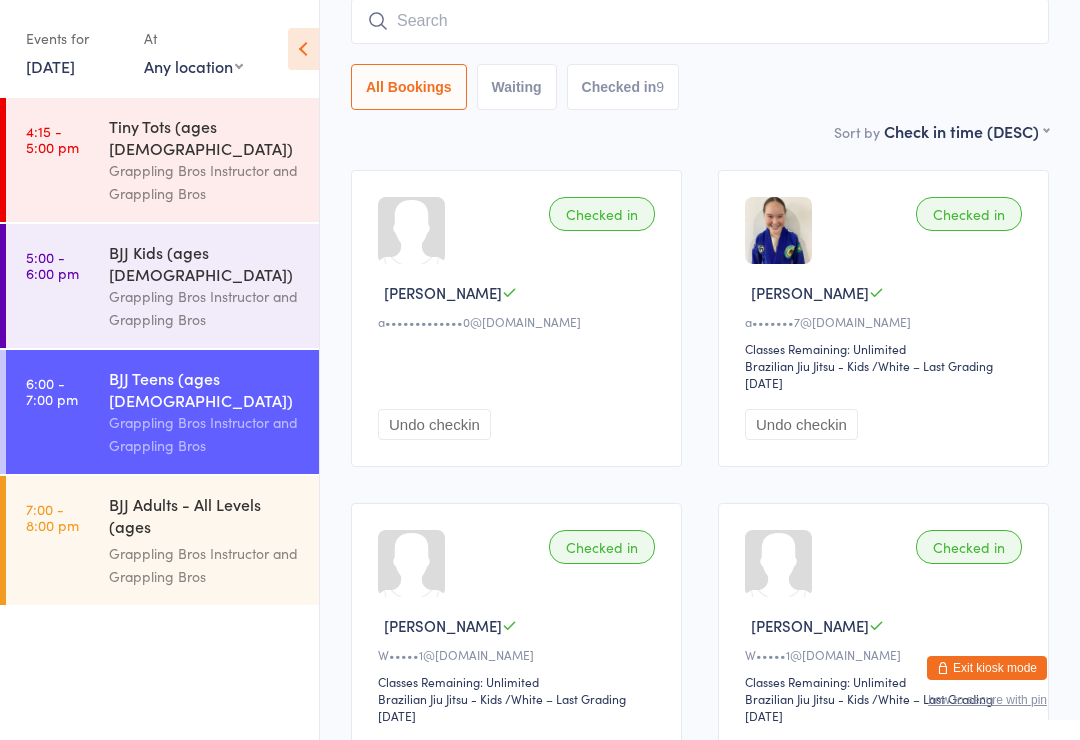 click at bounding box center [700, 21] 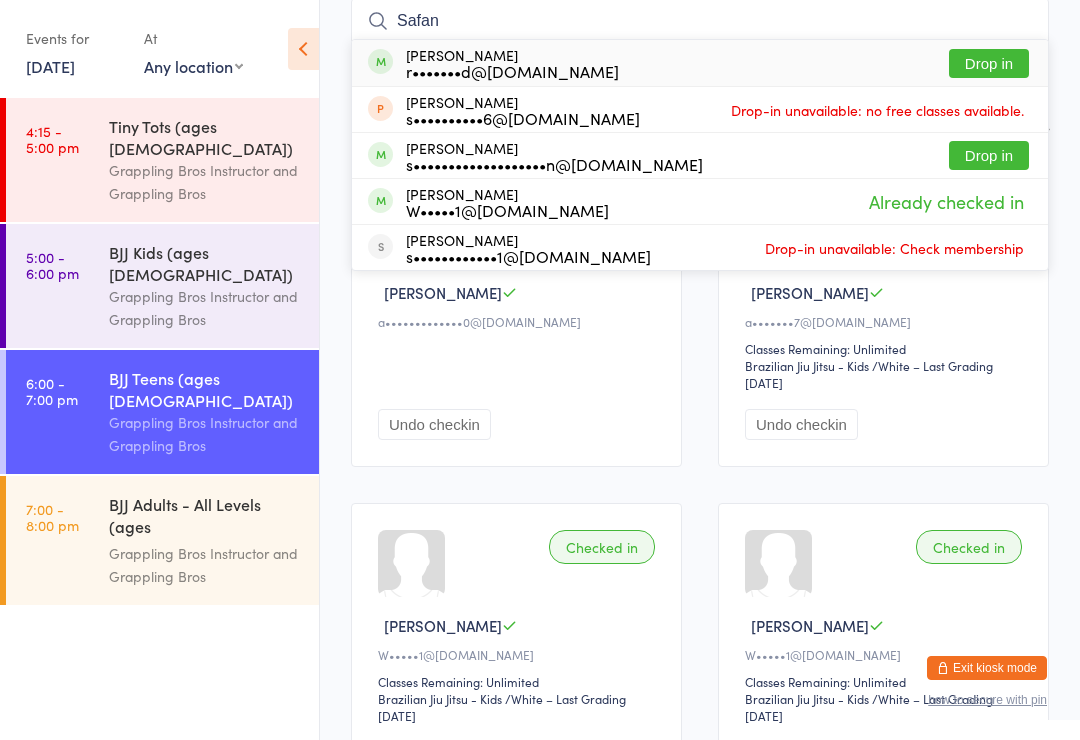 type on "Safan" 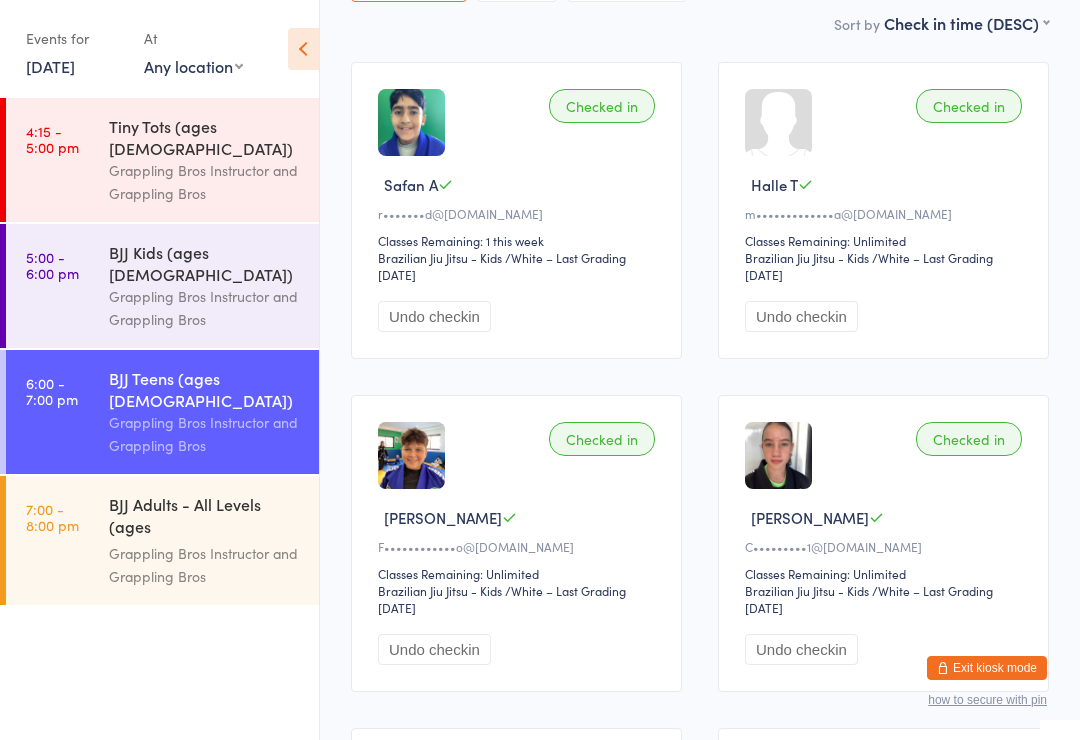 scroll, scrollTop: 0, scrollLeft: 0, axis: both 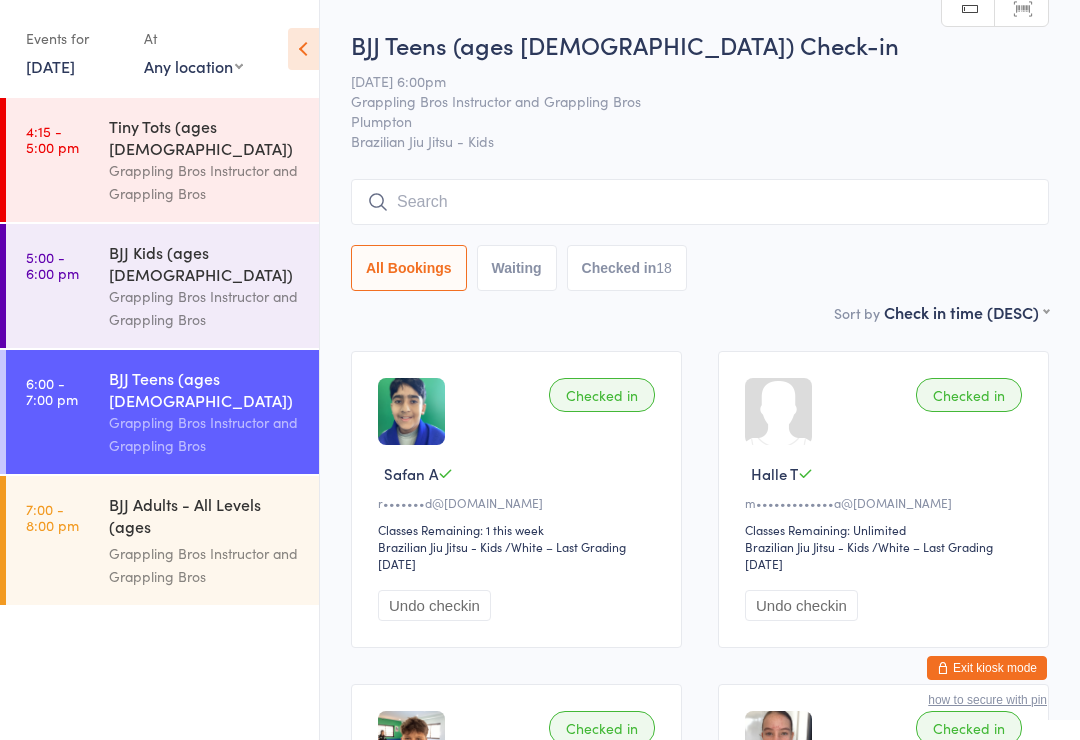 click on "Grappling Bros Instructor and Grappling Bros" at bounding box center [205, 308] 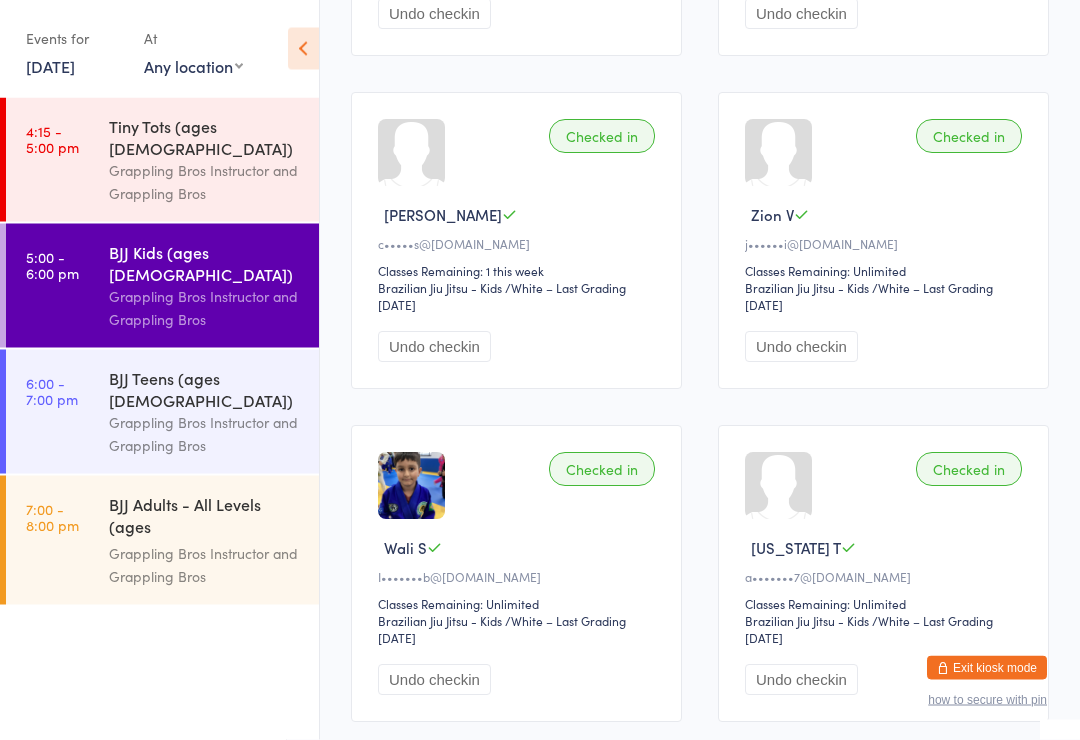 scroll, scrollTop: 1258, scrollLeft: 0, axis: vertical 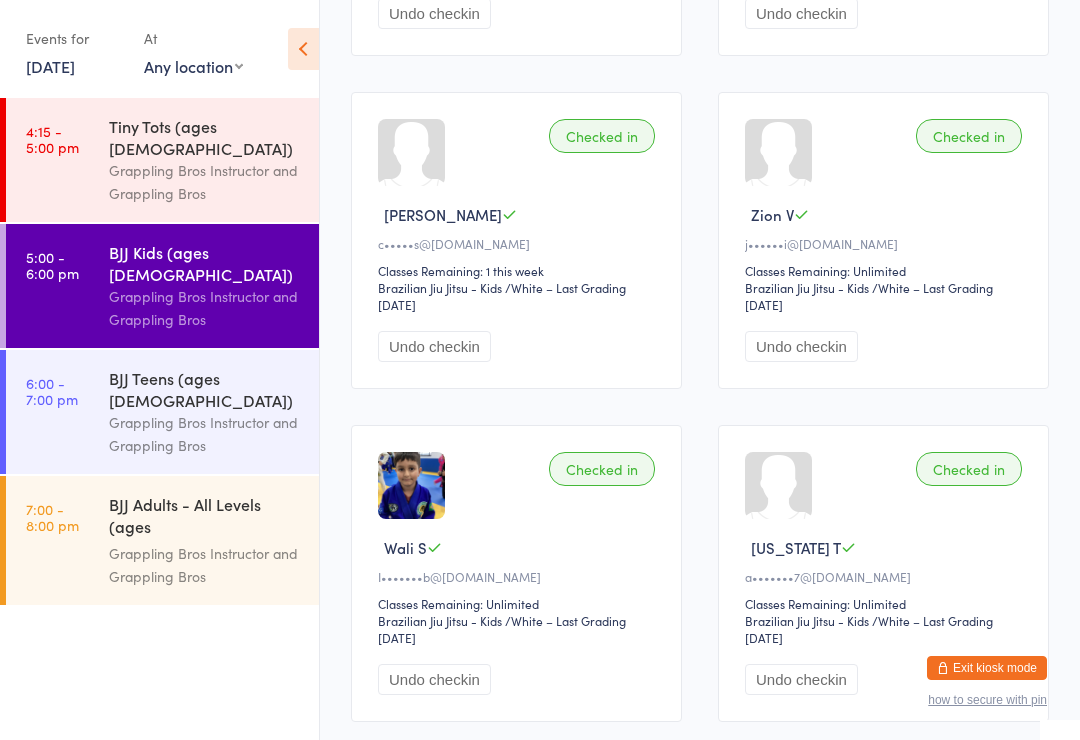 click on "Undo checkin" at bounding box center (801, 679) 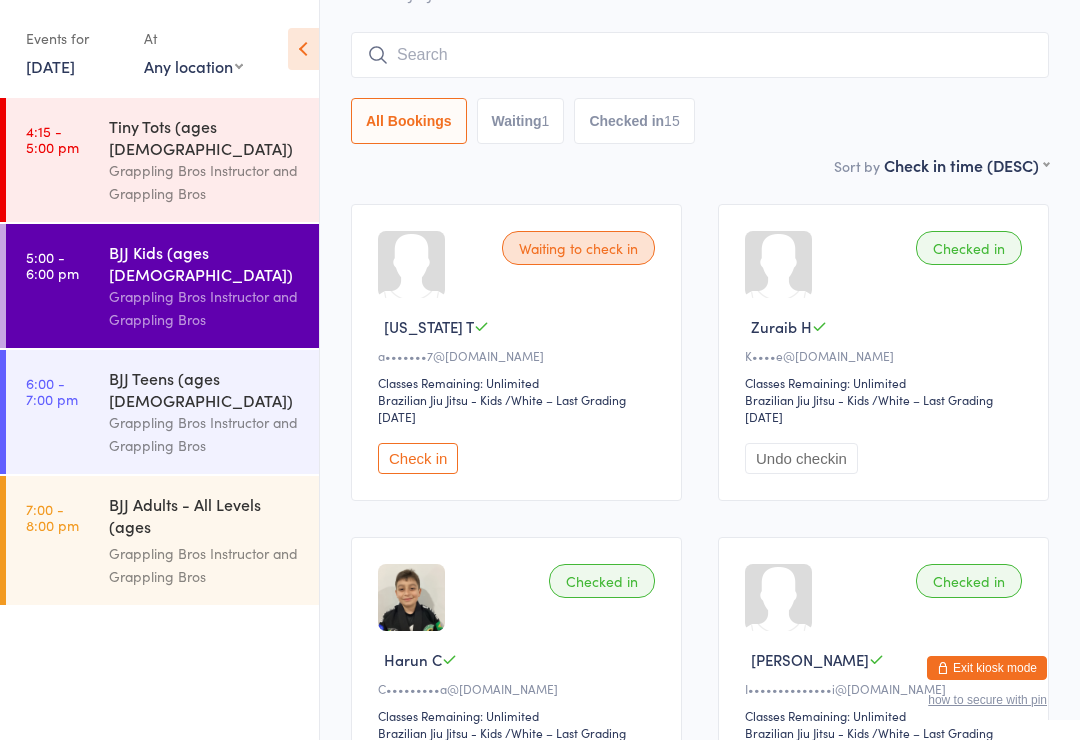 scroll, scrollTop: 0, scrollLeft: 0, axis: both 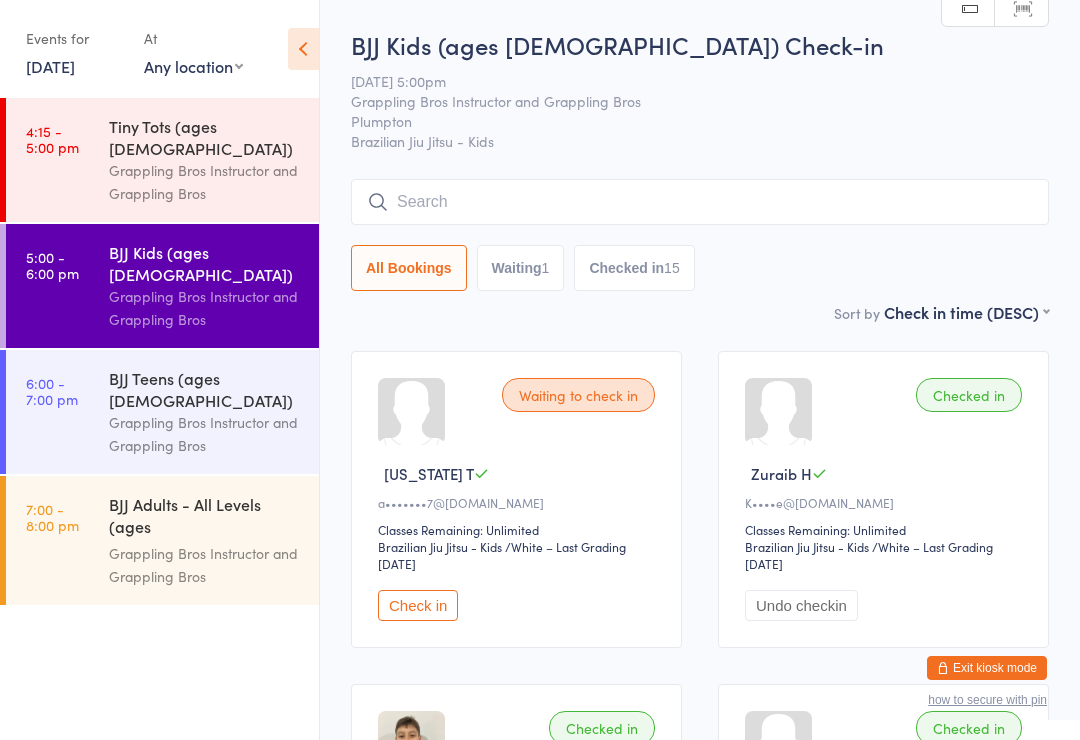 click on "Check in" at bounding box center (418, 605) 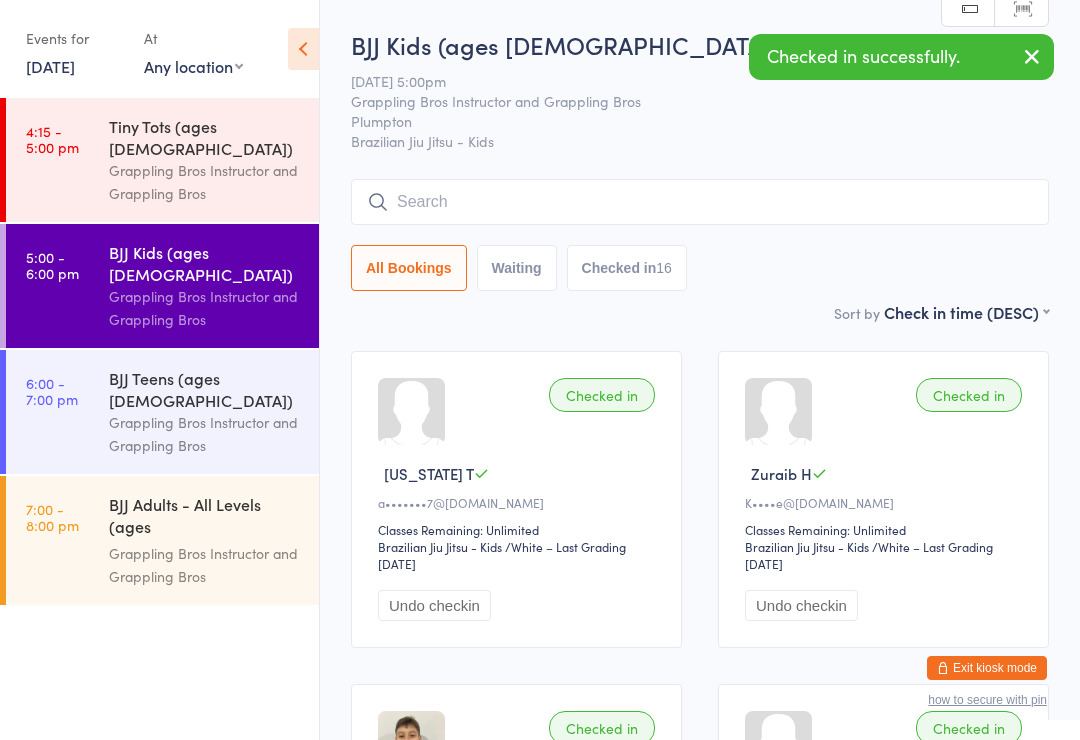 click on "6:00 - 7:00 pm BJJ Teens (ages [DEMOGRAPHIC_DATA]) Grappling Bros Instructor and Grappling Bros" at bounding box center [162, 412] 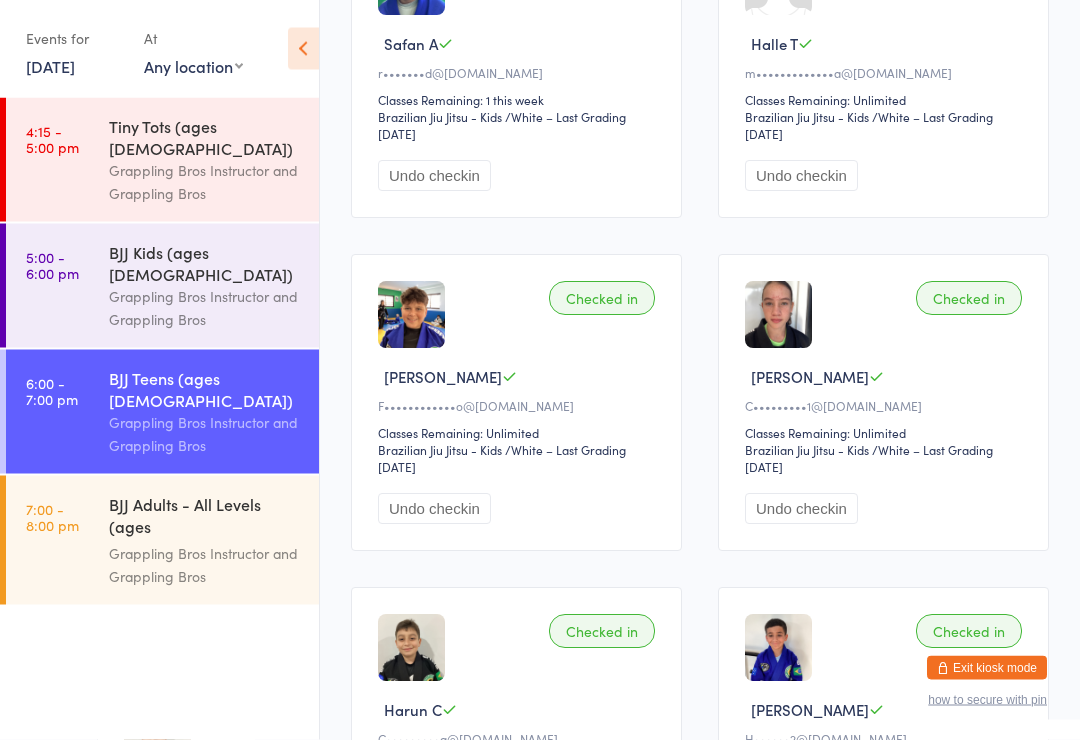 scroll, scrollTop: 423, scrollLeft: 0, axis: vertical 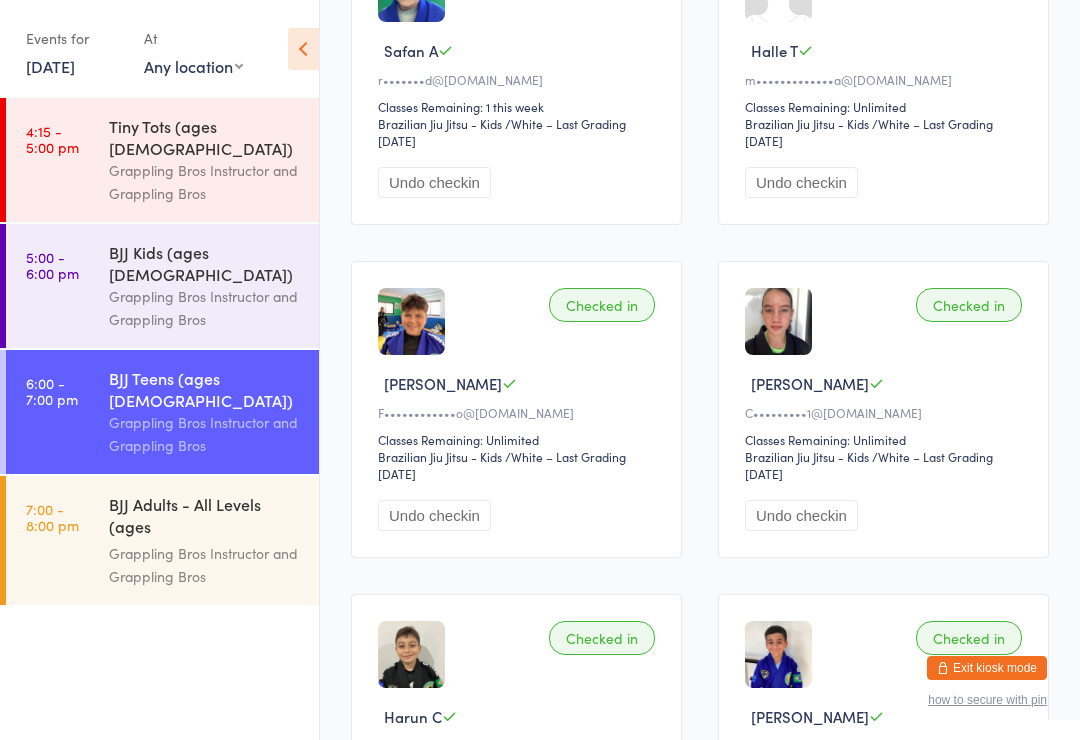 click on "Grappling Bros Instructor and Grappling Bros" at bounding box center (205, 565) 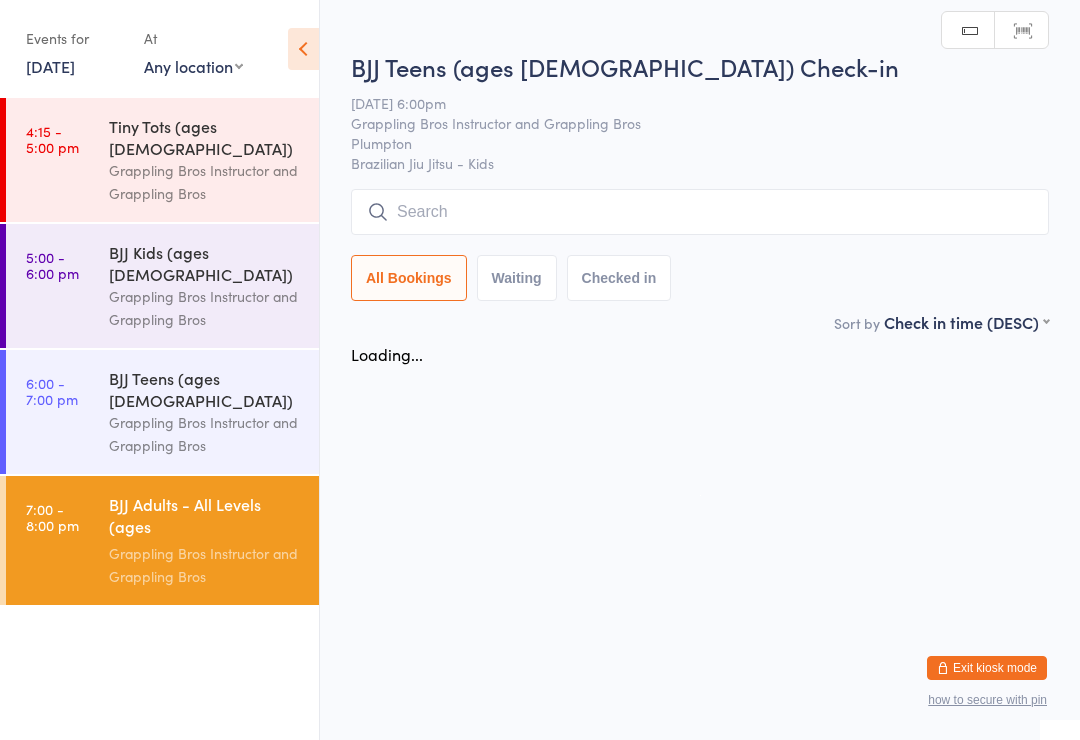scroll, scrollTop: 0, scrollLeft: 0, axis: both 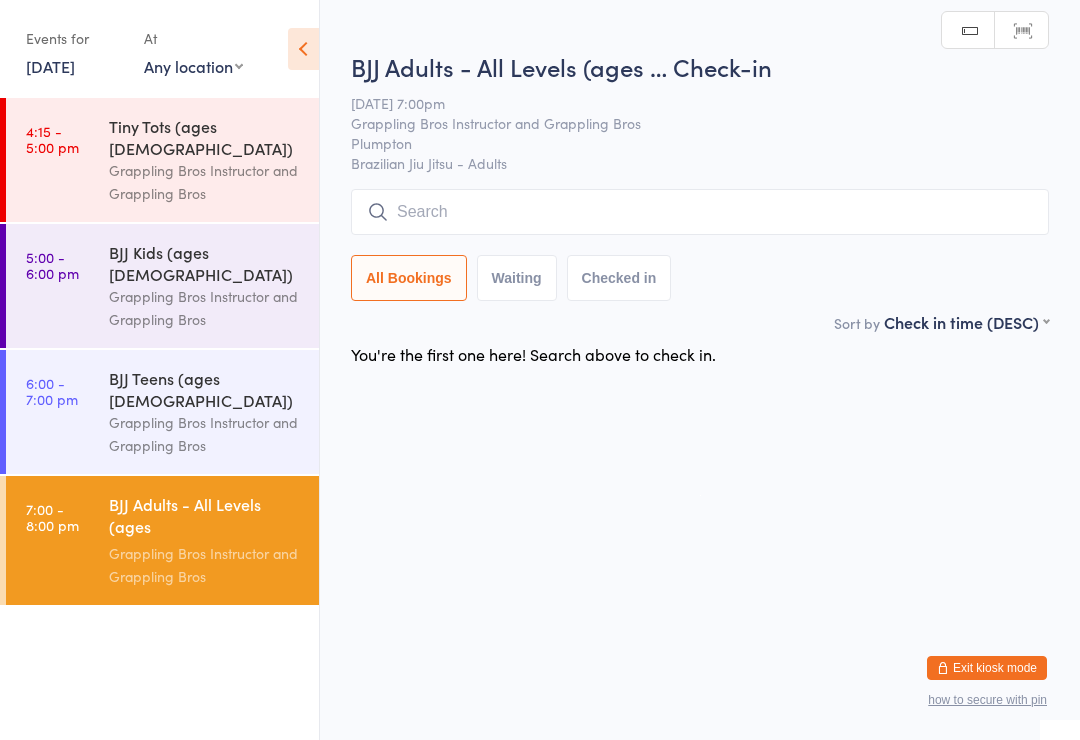 click on "Grappling Bros Instructor and Grappling Bros" at bounding box center [205, 434] 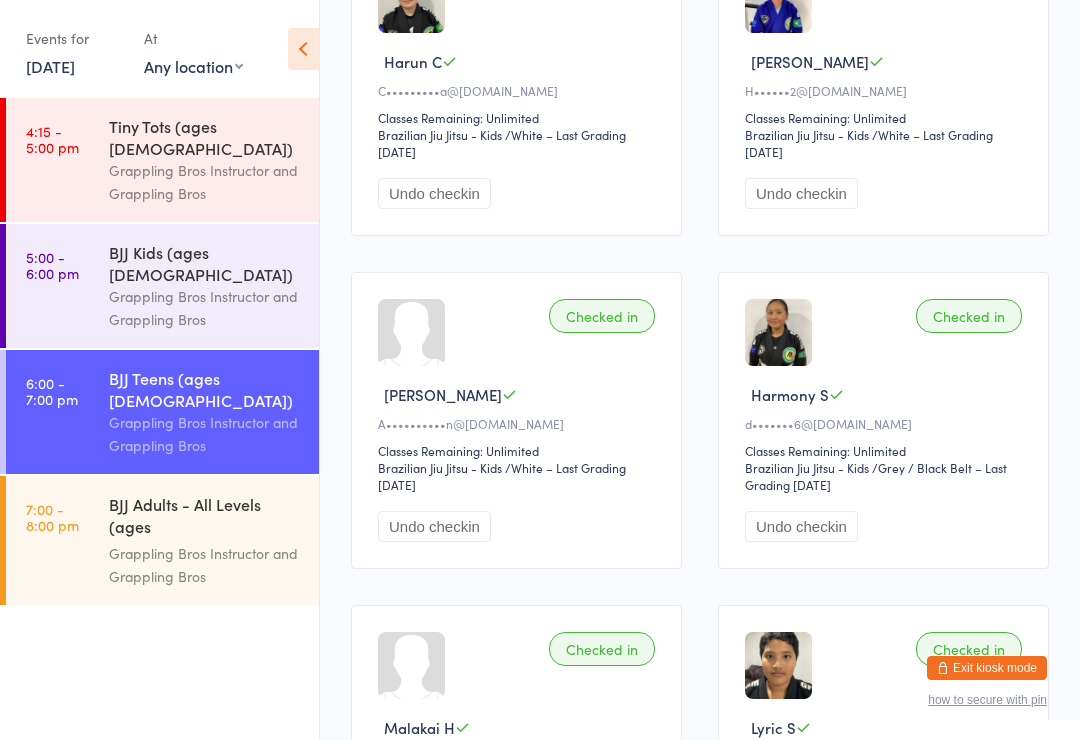 scroll, scrollTop: 1083, scrollLeft: 0, axis: vertical 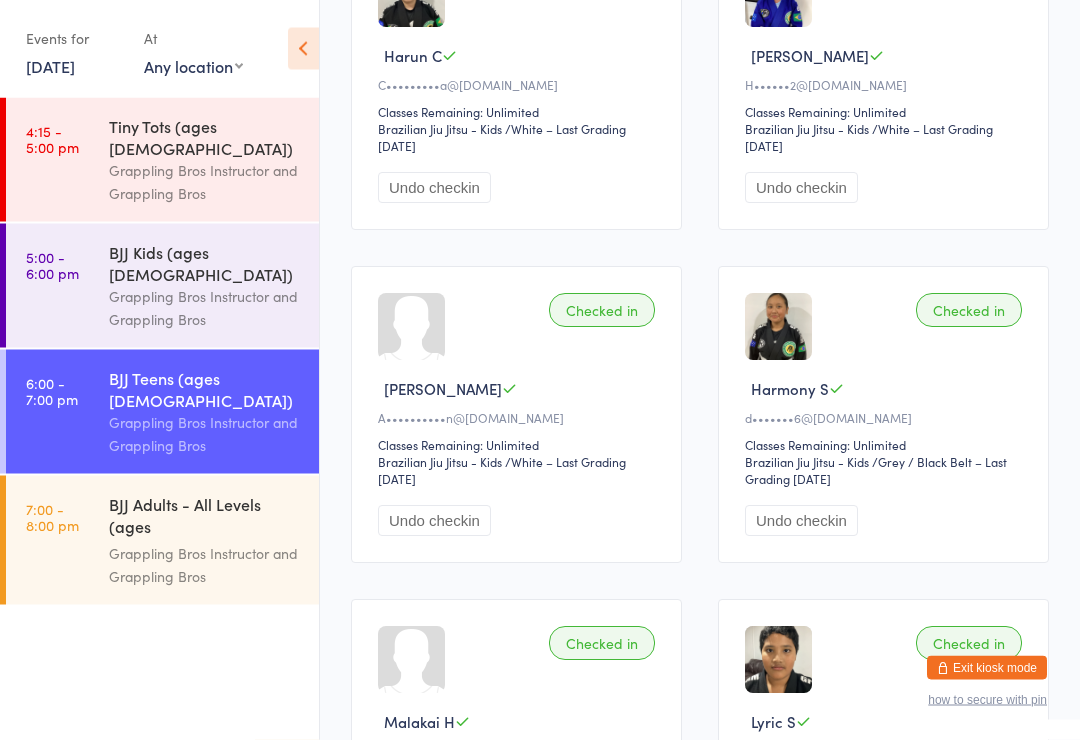 click on "Tiny Tots (ages [DEMOGRAPHIC_DATA])" at bounding box center [205, 137] 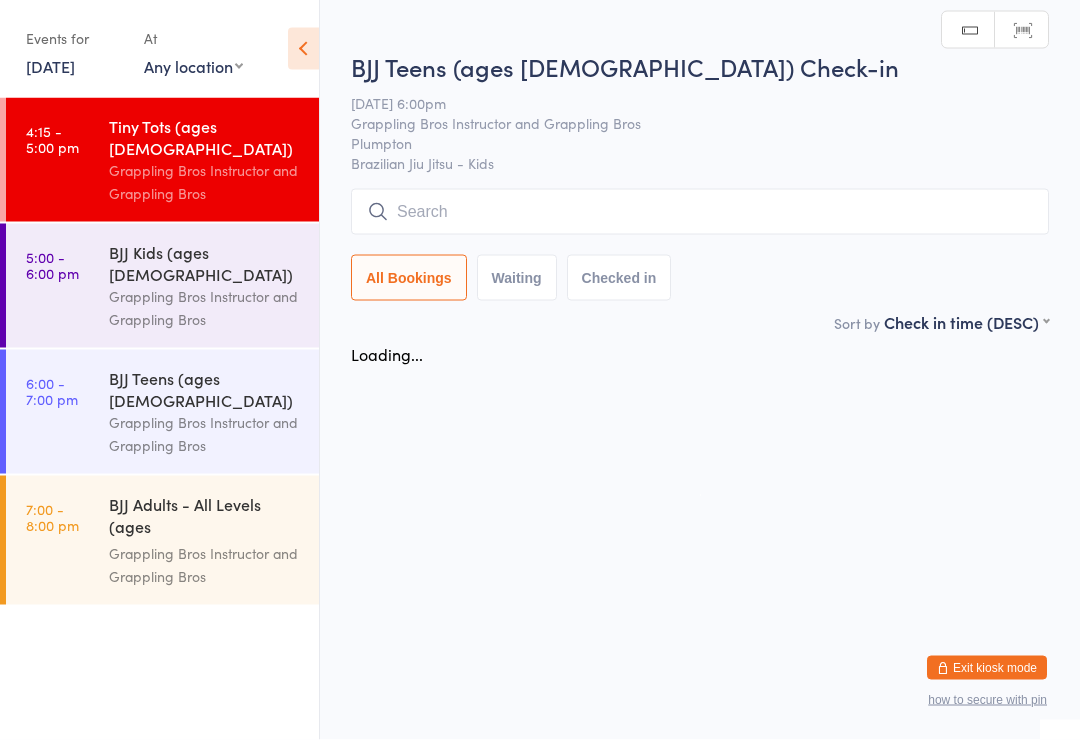 scroll, scrollTop: 0, scrollLeft: 0, axis: both 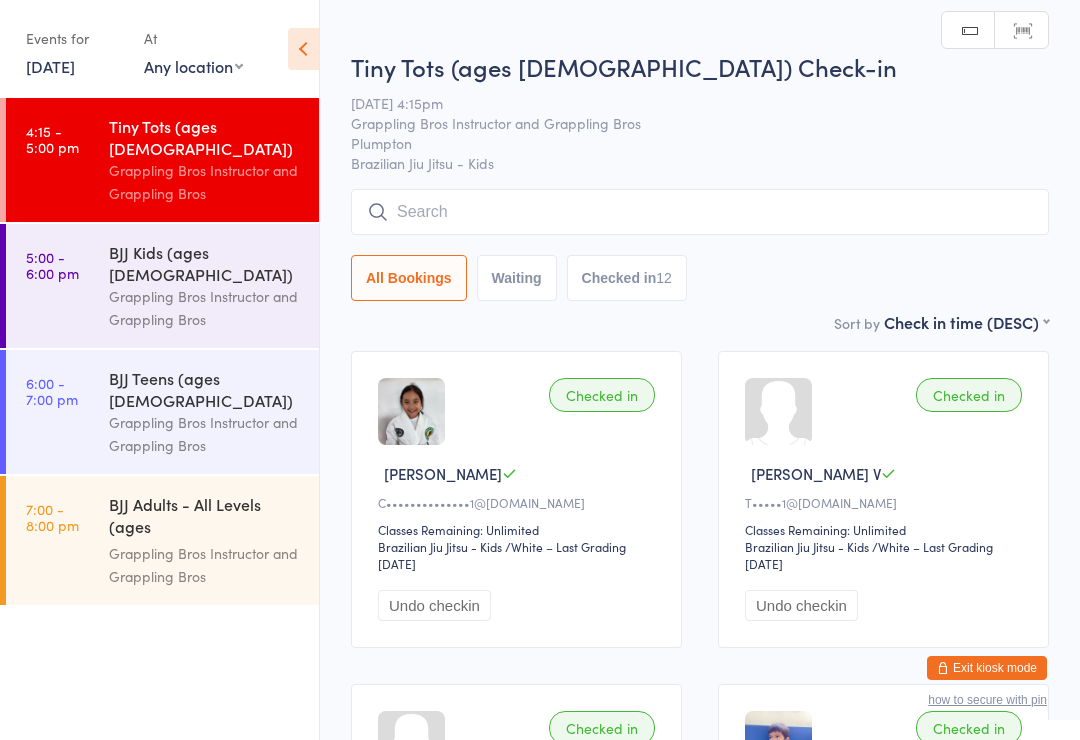 click on "Grappling Bros Instructor and Grappling Bros" at bounding box center (205, 308) 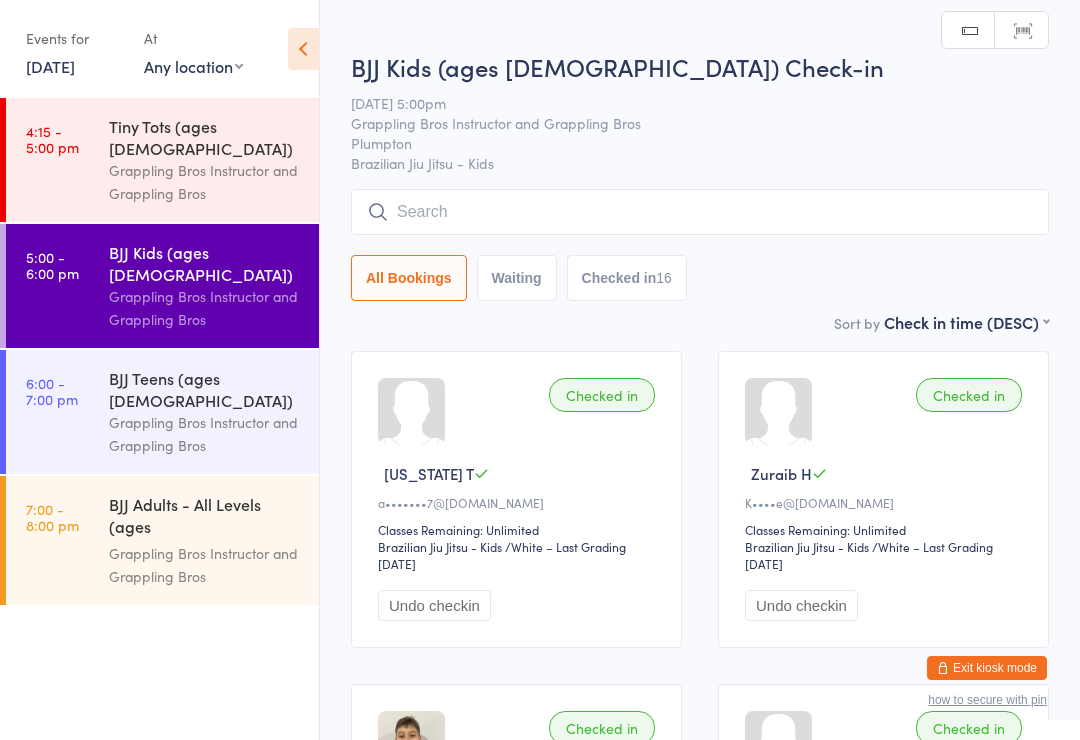 click on "Grappling Bros Instructor and Grappling Bros" at bounding box center (205, 182) 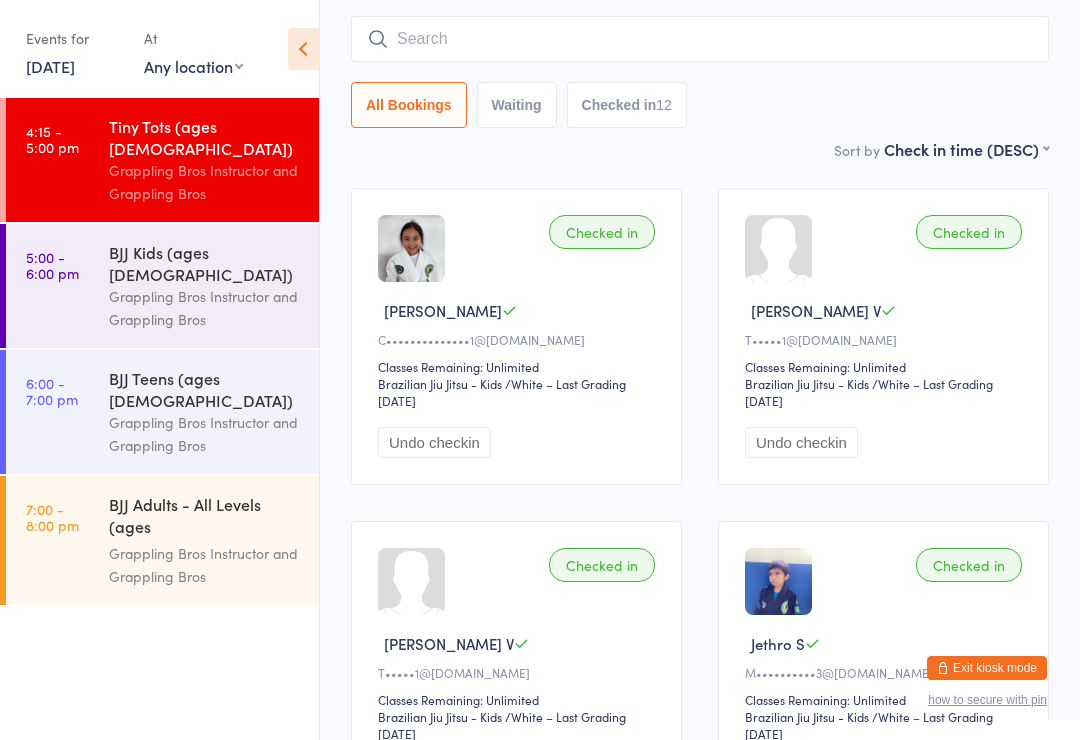 scroll, scrollTop: 0, scrollLeft: 0, axis: both 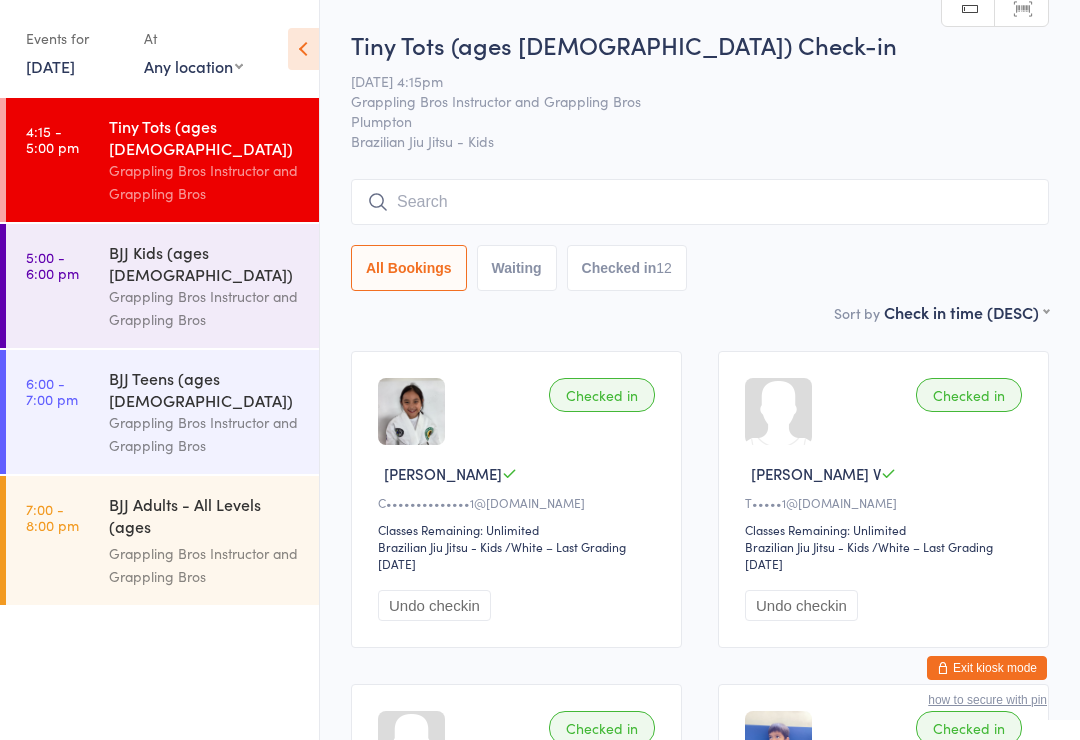 click at bounding box center [700, 202] 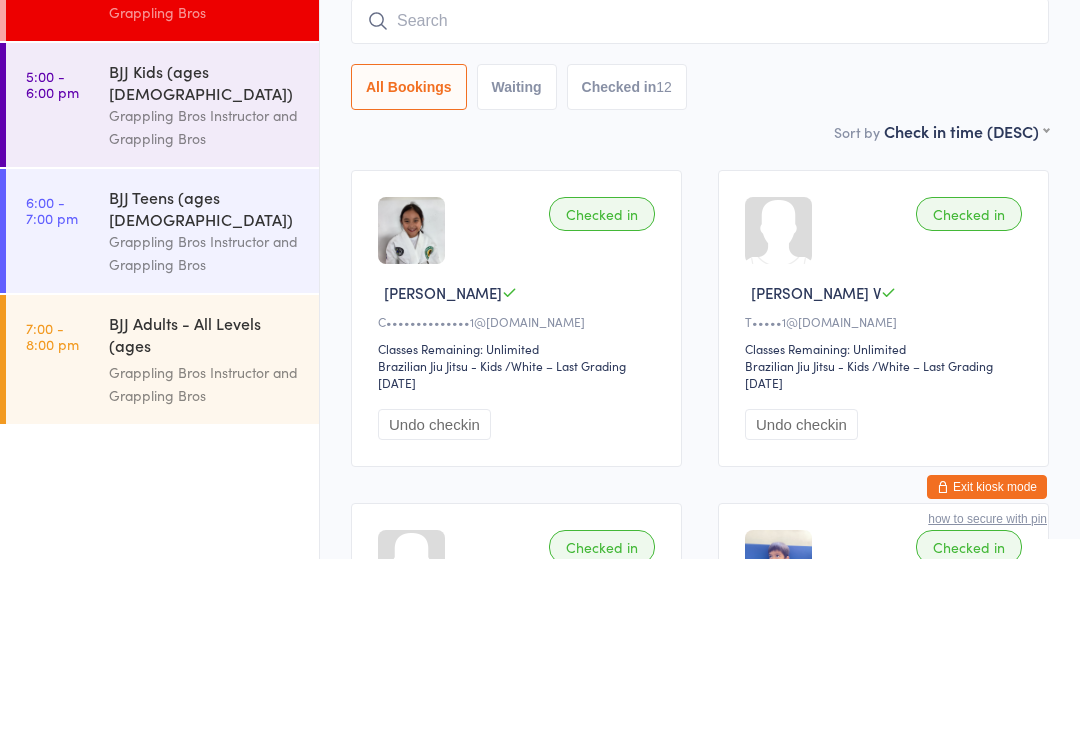 click on "Grappling Bros Instructor and Grappling Bros" at bounding box center (205, 565) 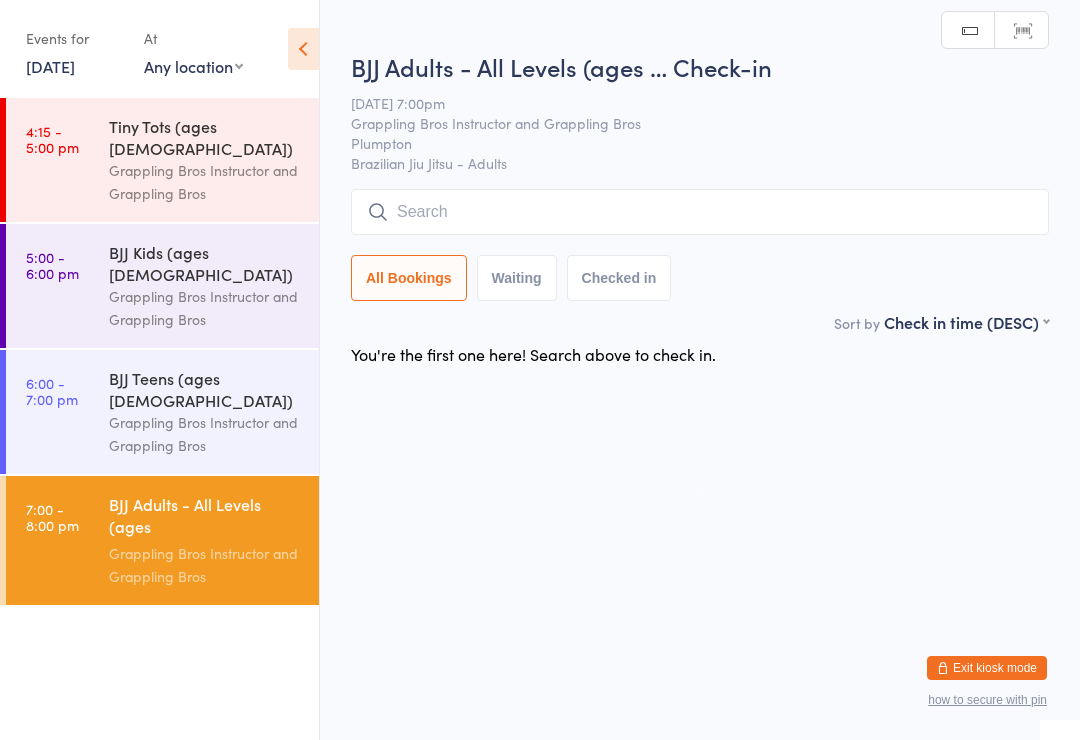 click on "Grappling Bros Instructor and Grappling Bros" at bounding box center (205, 434) 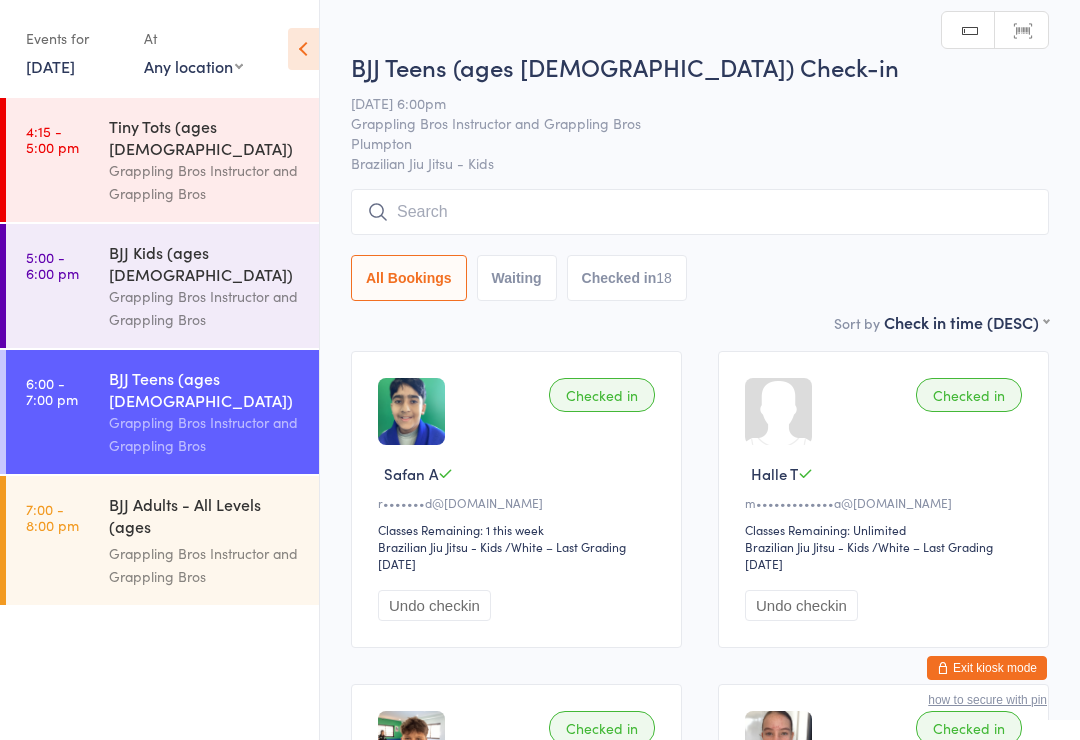 click at bounding box center (700, 212) 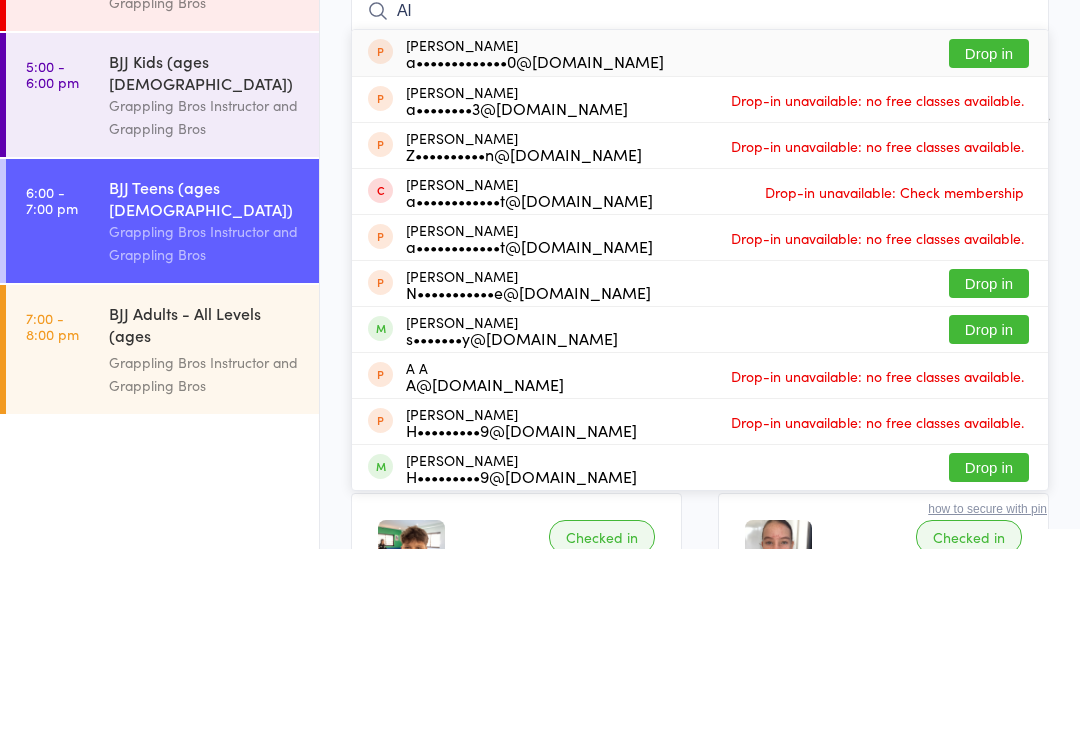 type on "A" 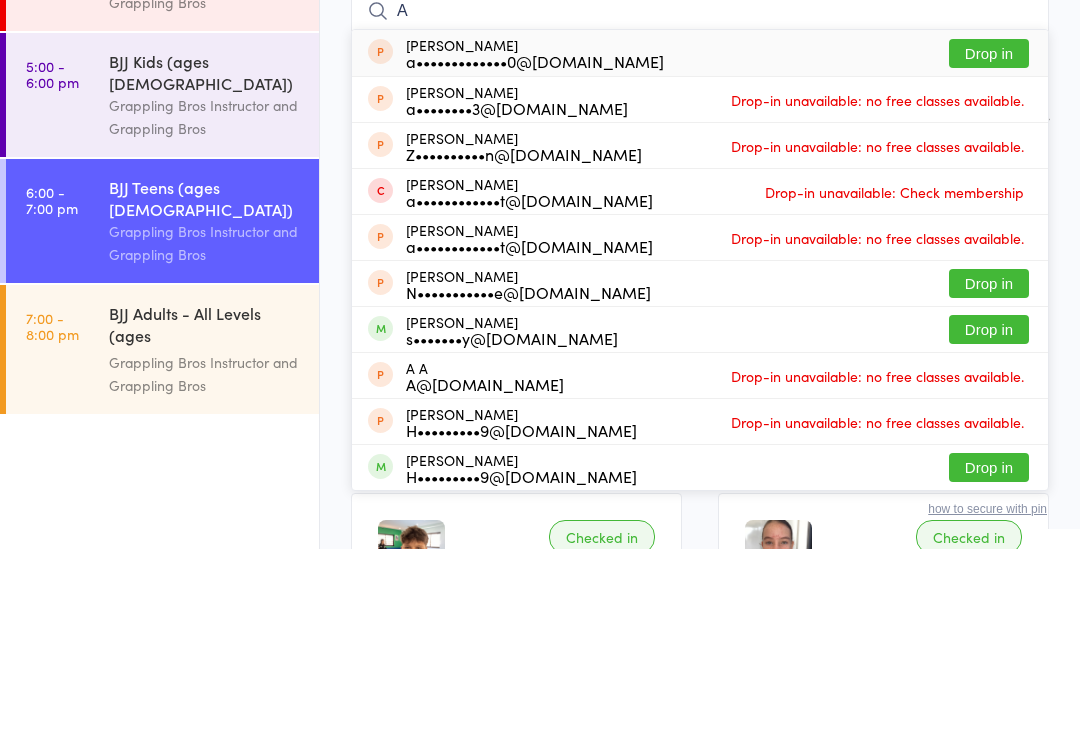 type 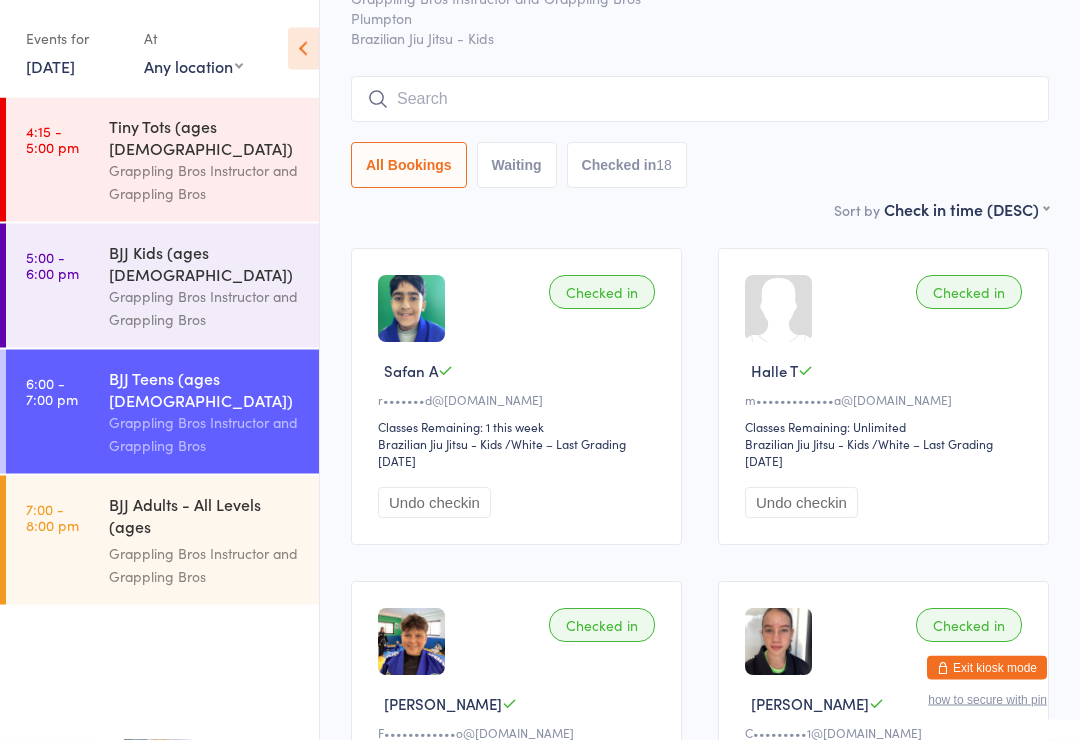 scroll, scrollTop: 0, scrollLeft: 0, axis: both 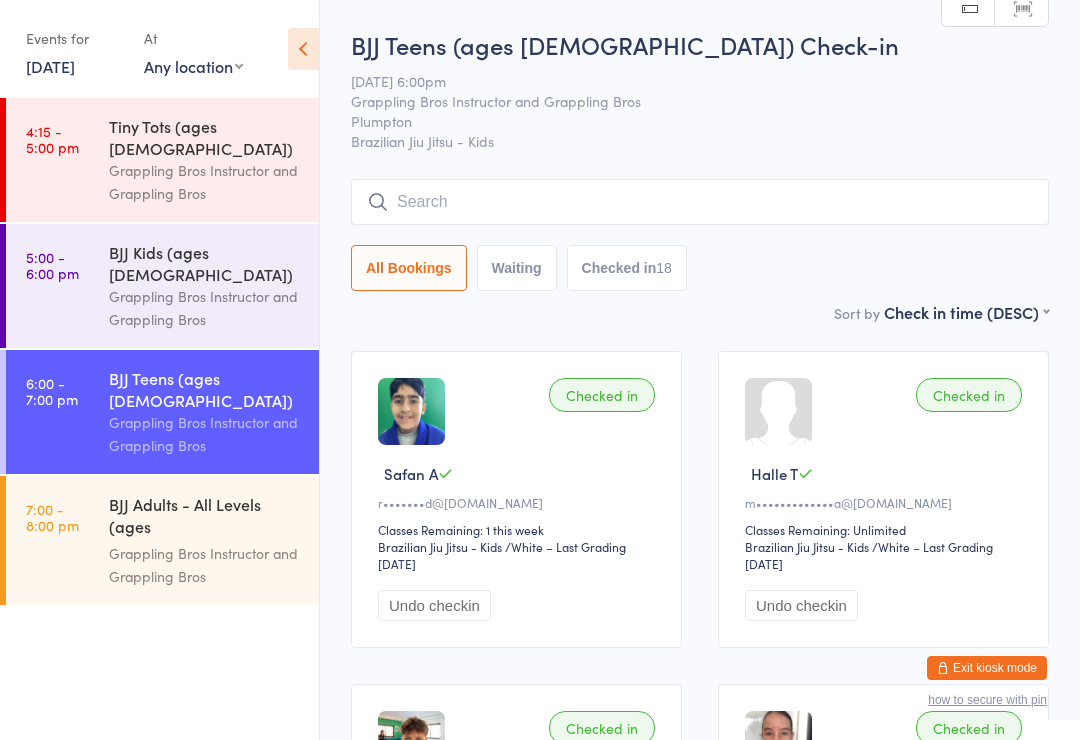 click on "BJJ Adults - All Levels (ages [DEMOGRAPHIC_DATA]+) Grappling Bros Instructor and Grappling Bros" at bounding box center [214, 540] 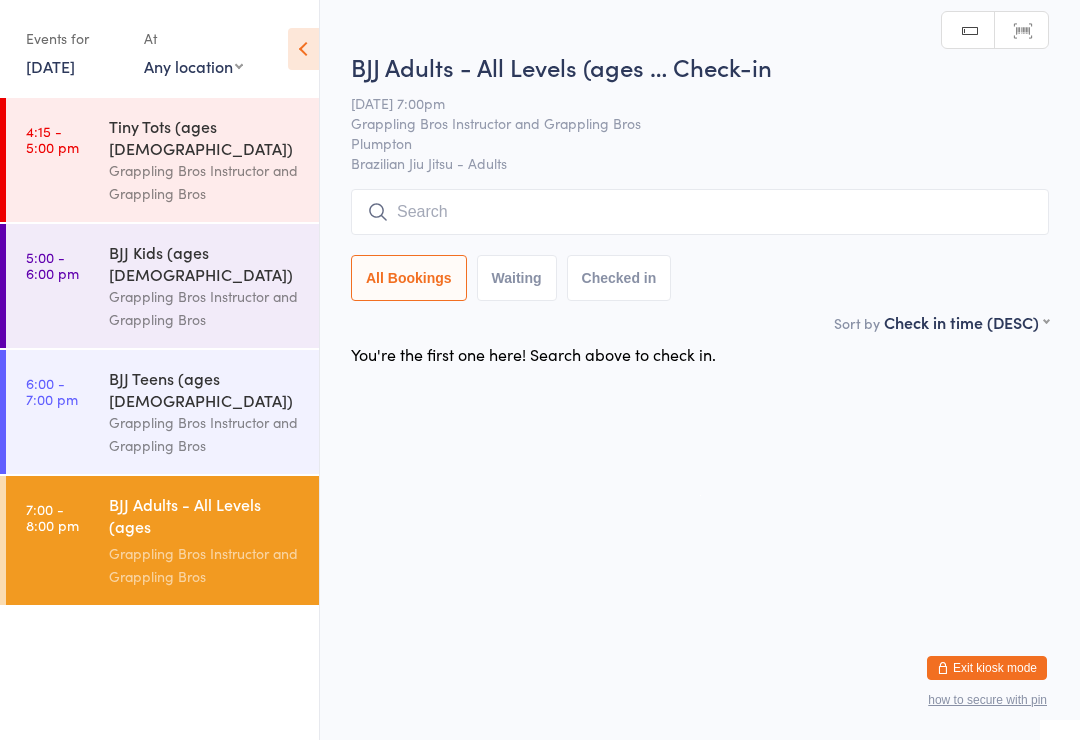 click on "BJJ Teens (ages [DEMOGRAPHIC_DATA])" at bounding box center [205, 389] 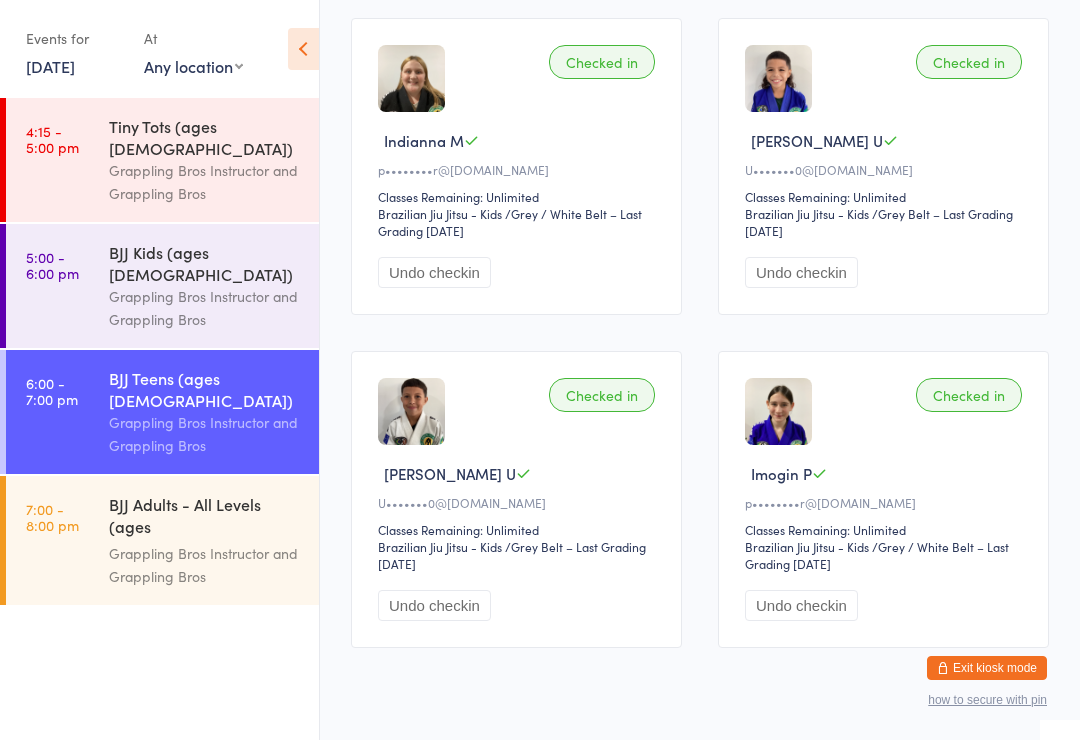 scroll, scrollTop: 2771, scrollLeft: 0, axis: vertical 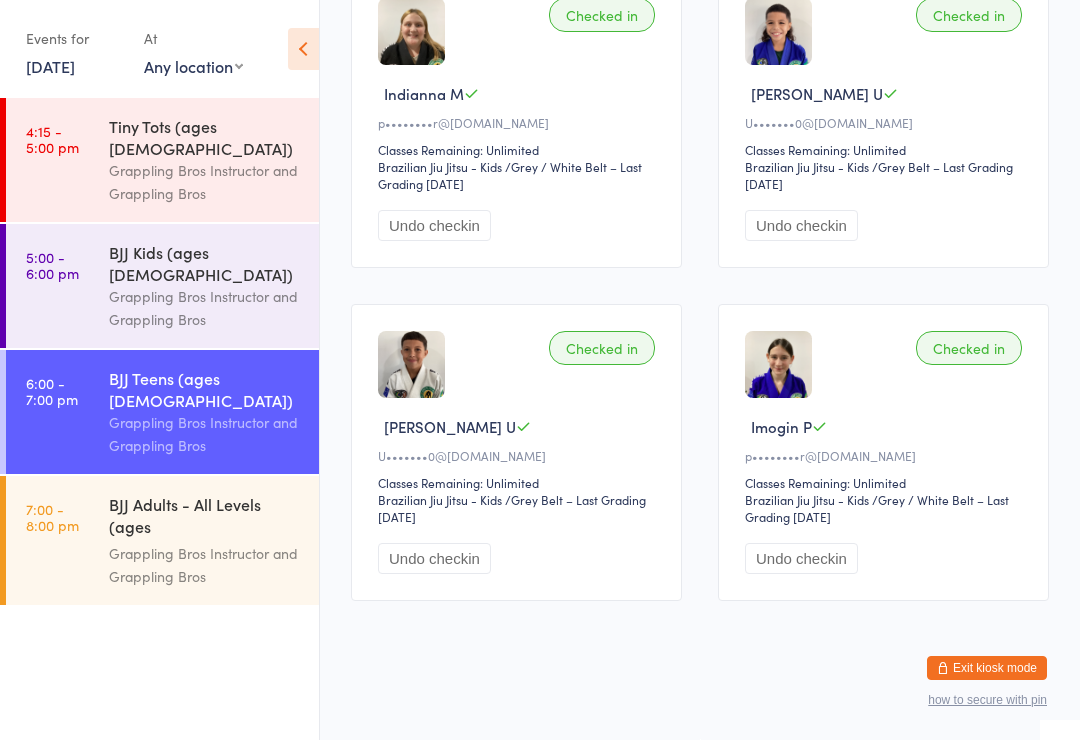 click on "Grappling Bros Instructor and Grappling Bros" at bounding box center [205, 308] 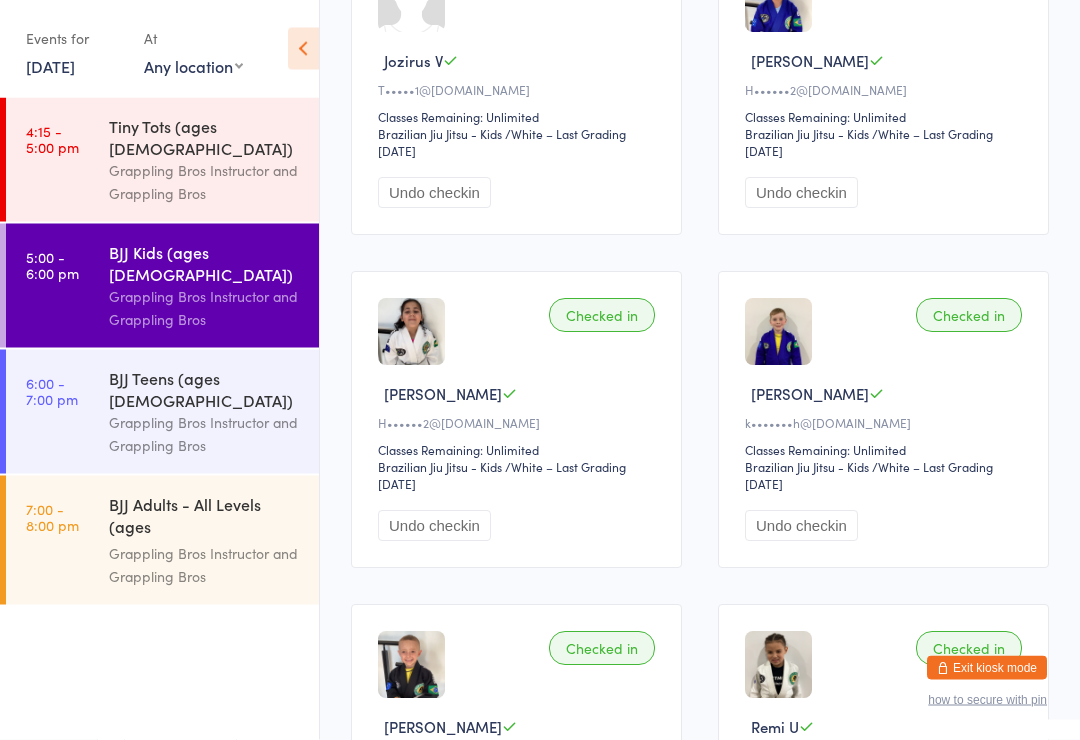 scroll, scrollTop: 2079, scrollLeft: 0, axis: vertical 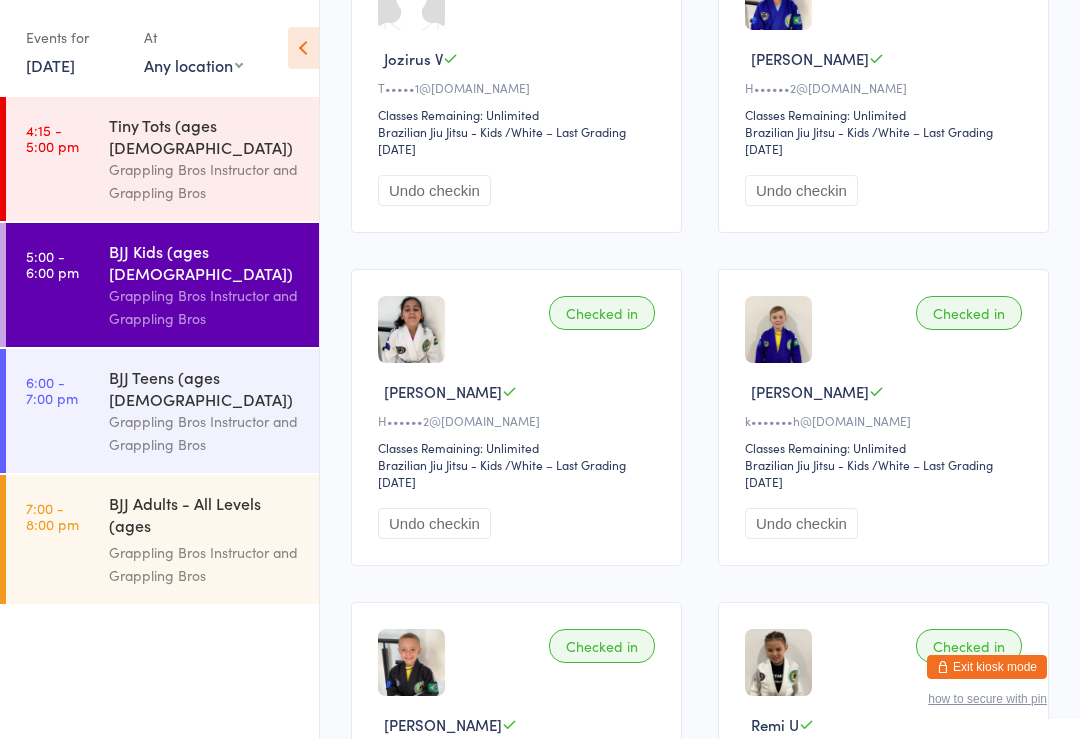 click on "Grappling Bros Instructor and Grappling Bros" at bounding box center [205, 434] 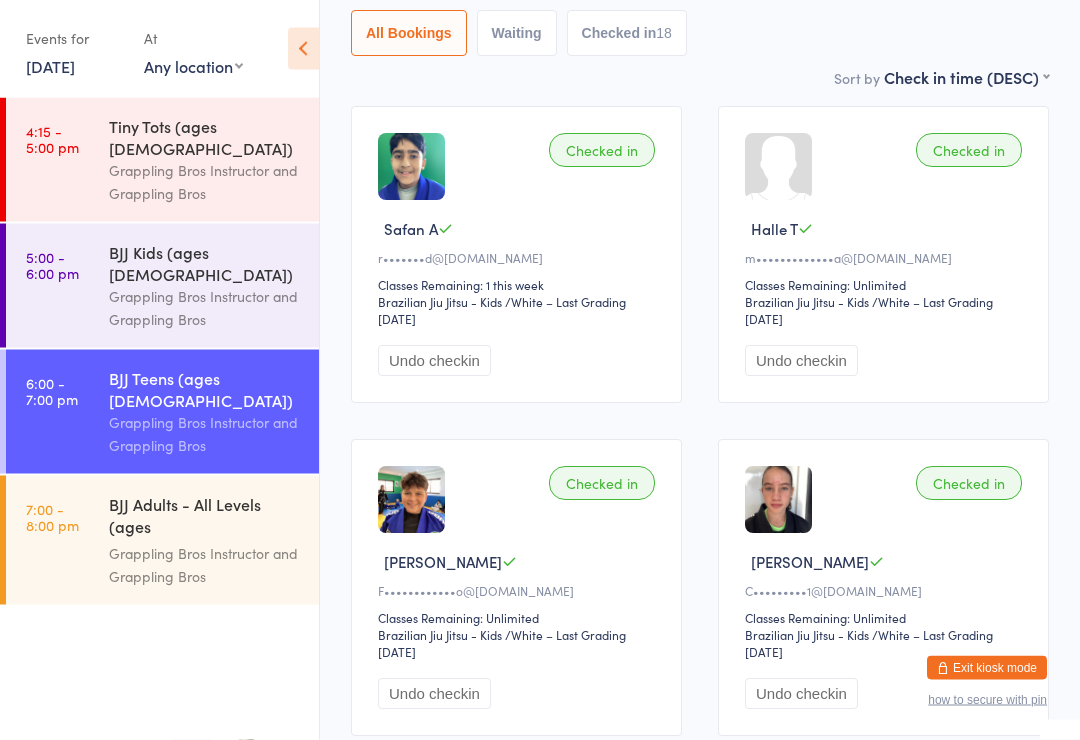 scroll, scrollTop: 244, scrollLeft: 0, axis: vertical 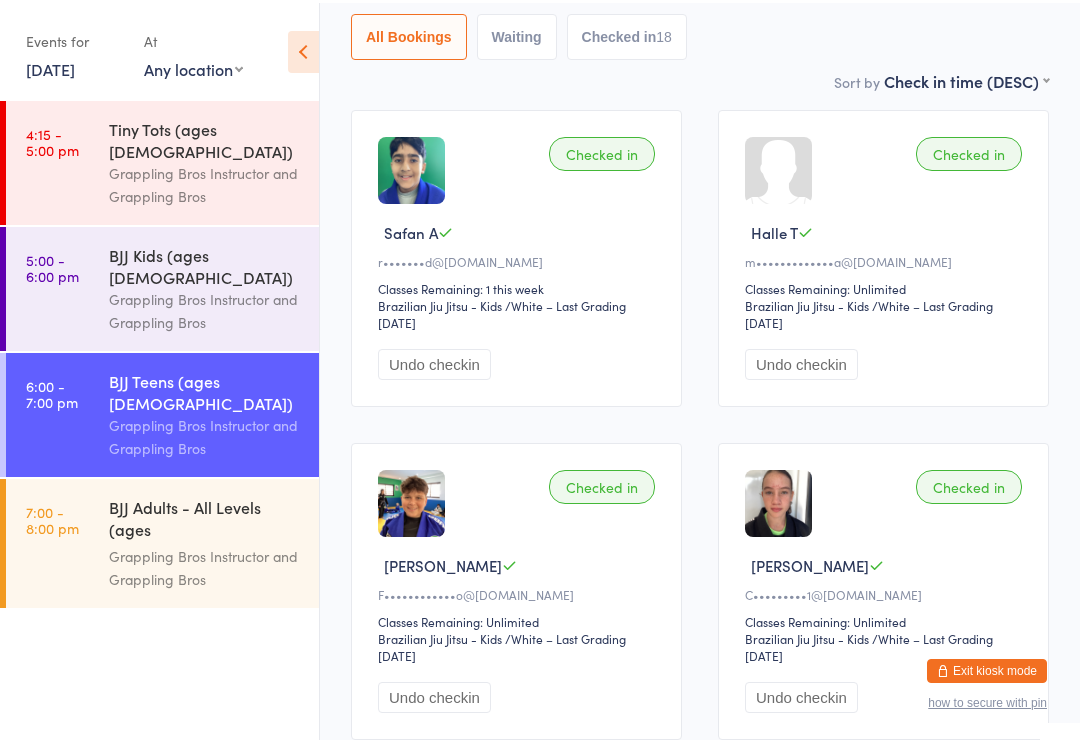 click on "BJJ Kids (ages [DEMOGRAPHIC_DATA])" at bounding box center (205, 263) 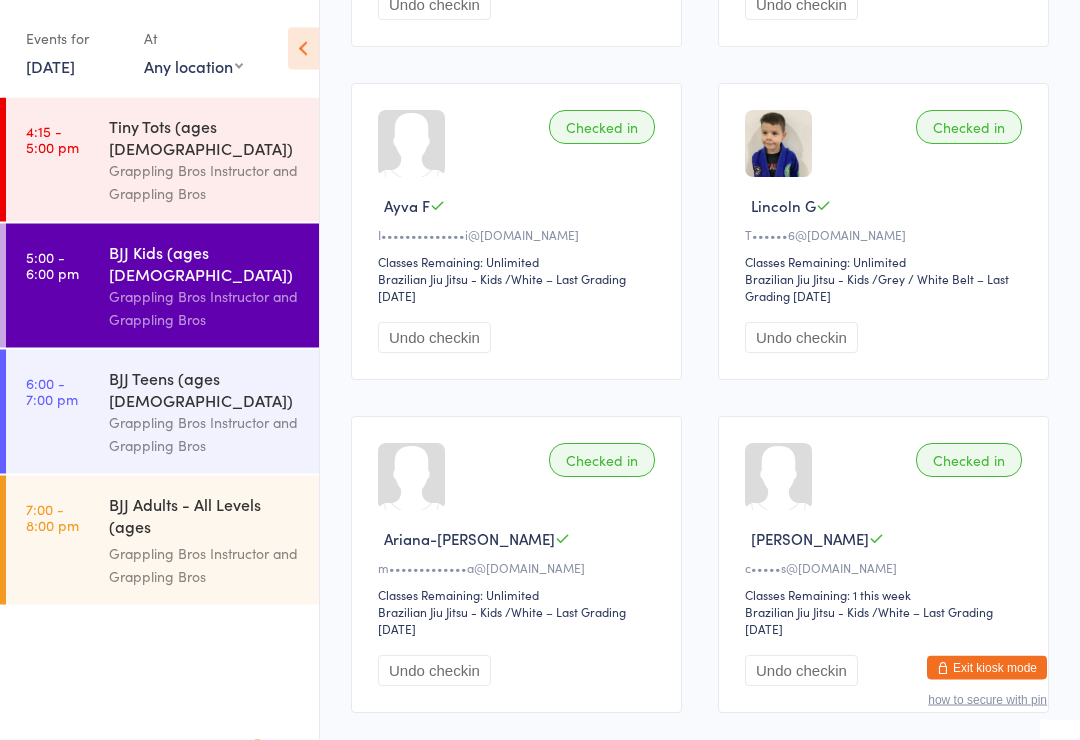 scroll, scrollTop: 934, scrollLeft: 0, axis: vertical 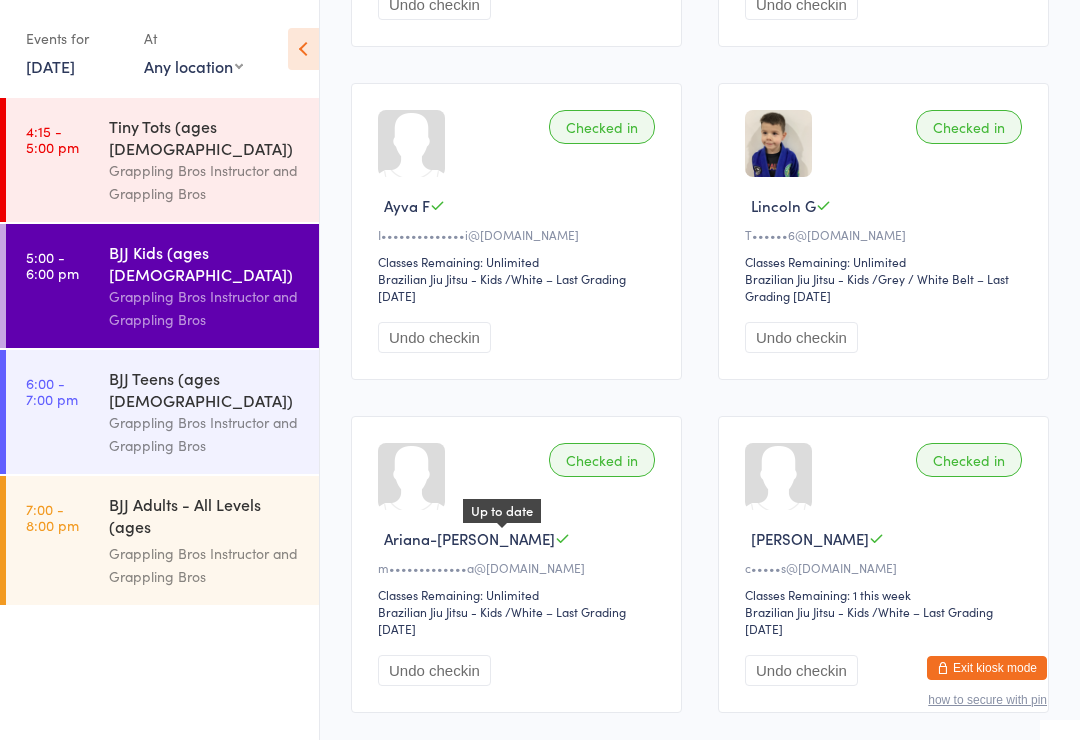 click at bounding box center [562, 538] 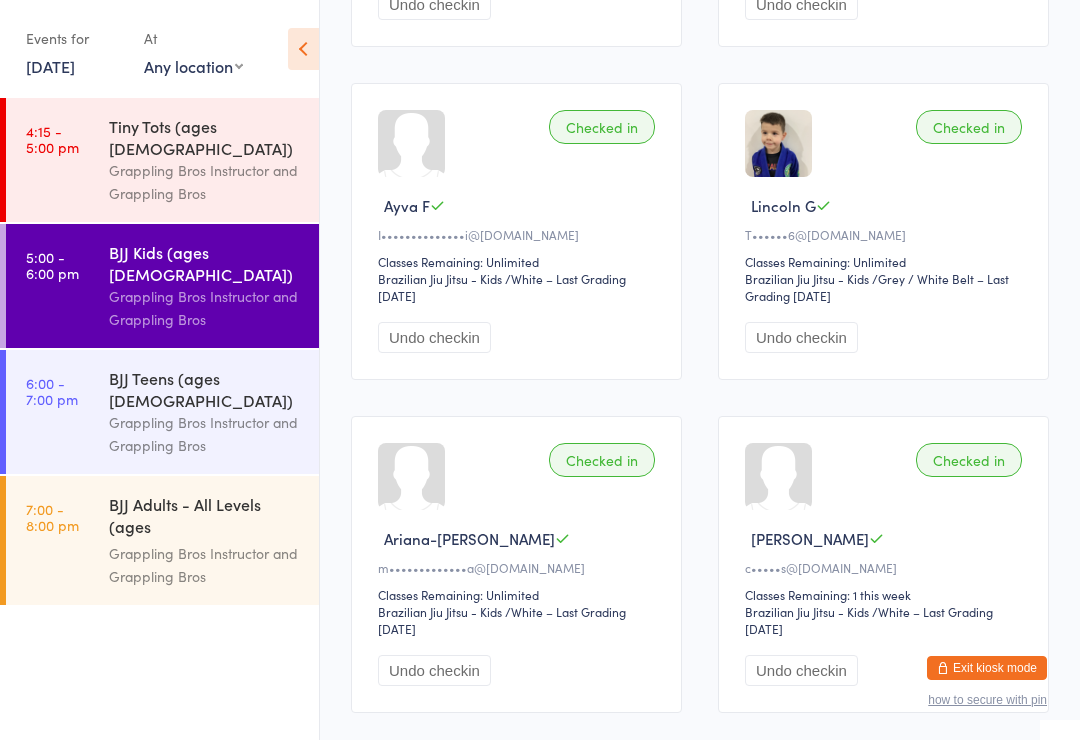 click on "Grappling Bros Instructor and Grappling Bros" at bounding box center [205, 434] 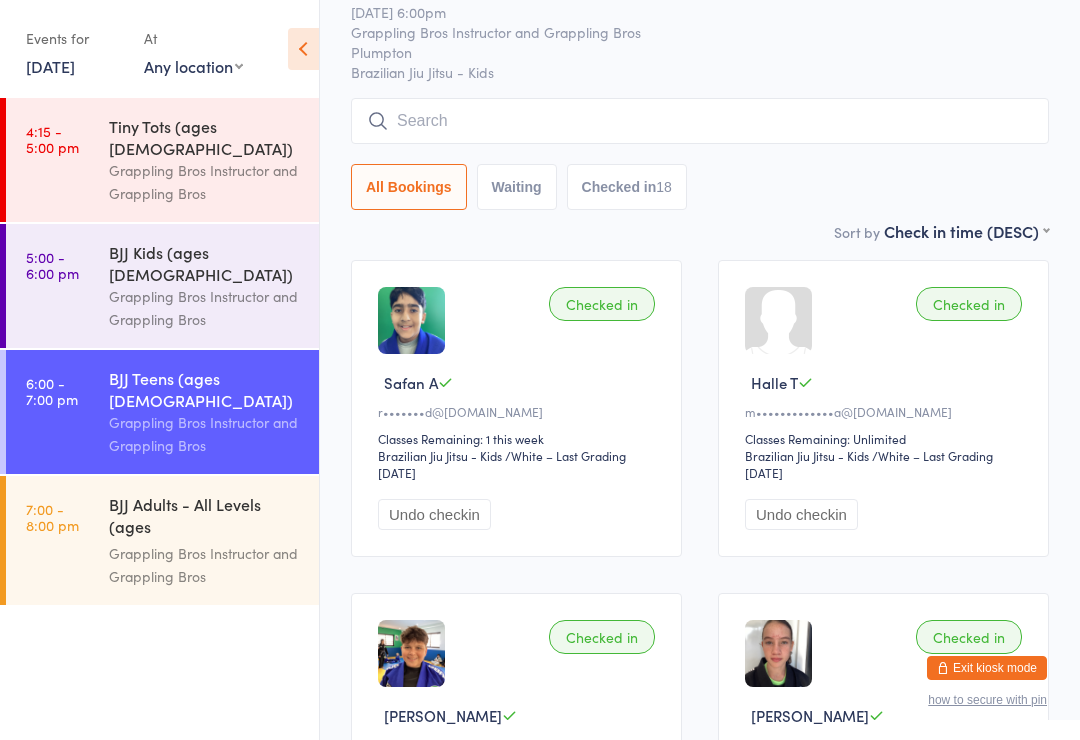 scroll, scrollTop: 54, scrollLeft: 0, axis: vertical 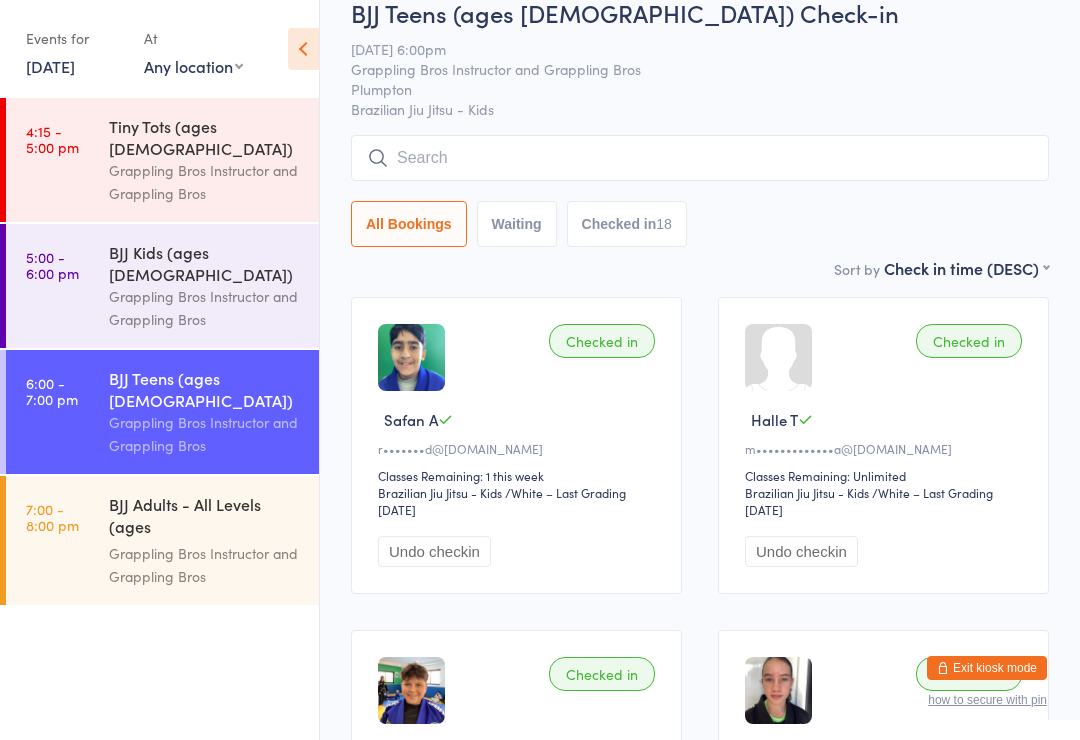 click on "Grappling Bros Instructor and Grappling Bros" at bounding box center [205, 308] 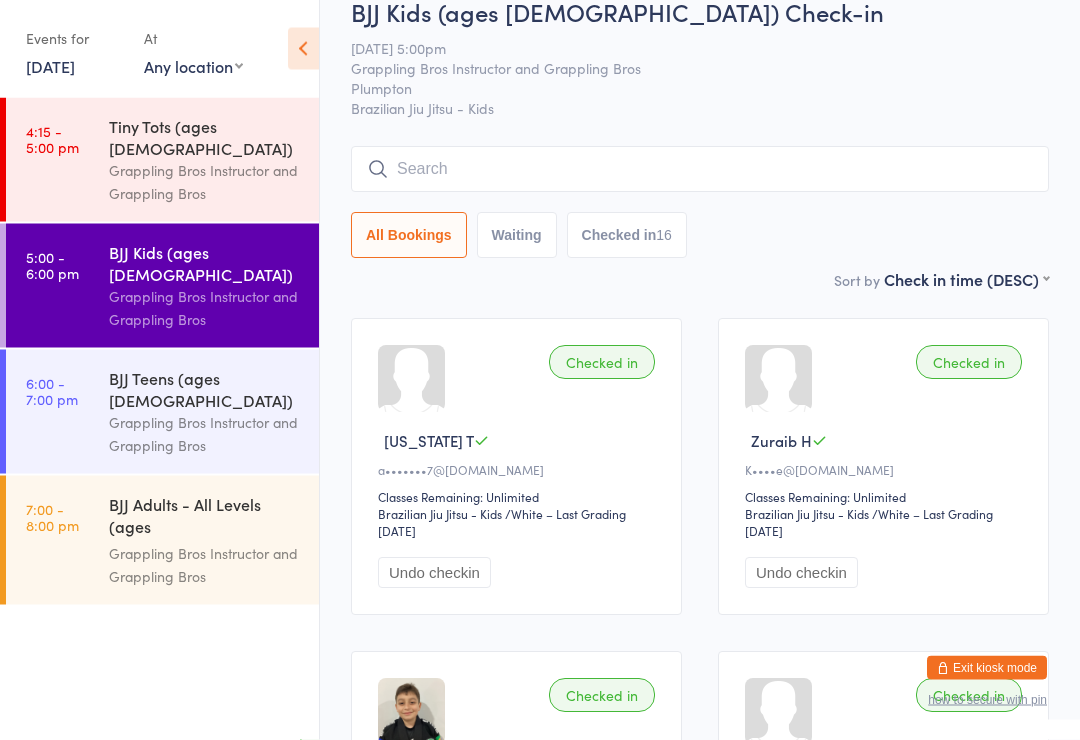 scroll, scrollTop: 0, scrollLeft: 0, axis: both 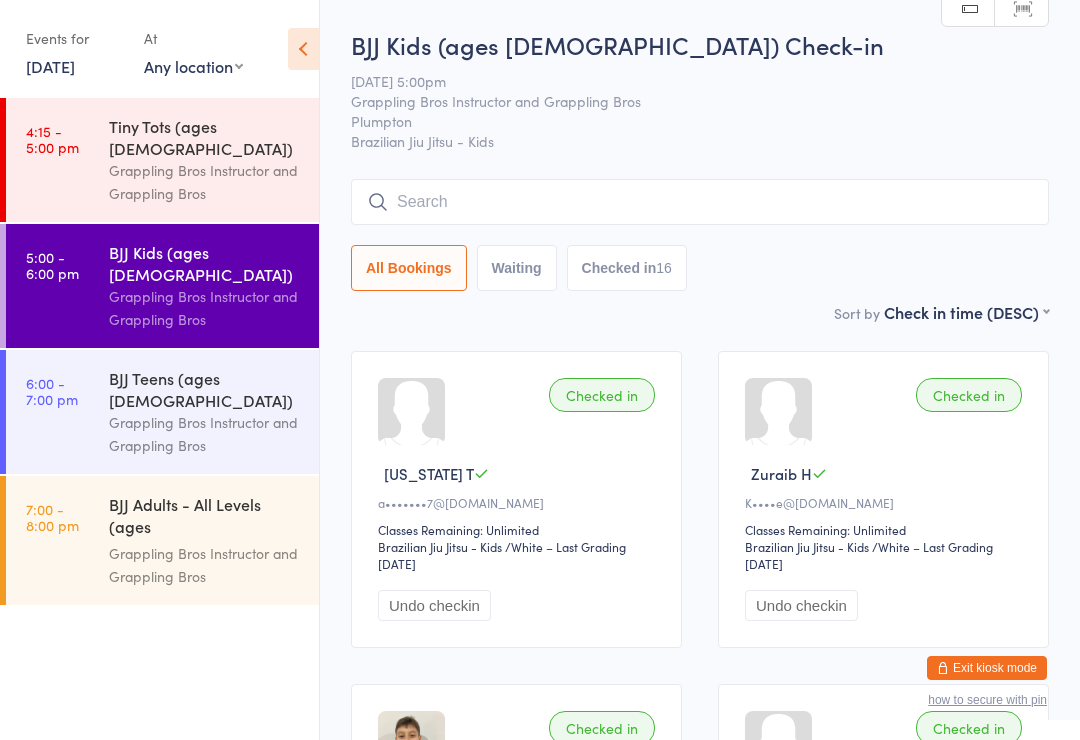 click on "Grappling Bros Instructor and Grappling Bros" at bounding box center [205, 434] 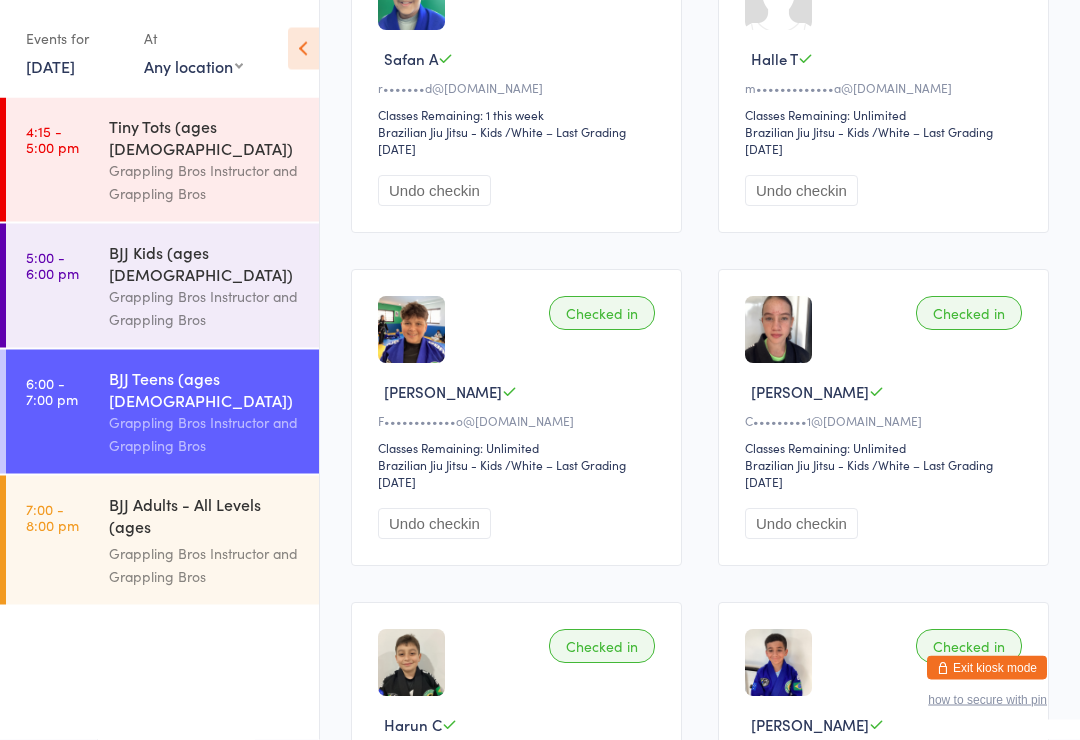 scroll, scrollTop: 443, scrollLeft: 0, axis: vertical 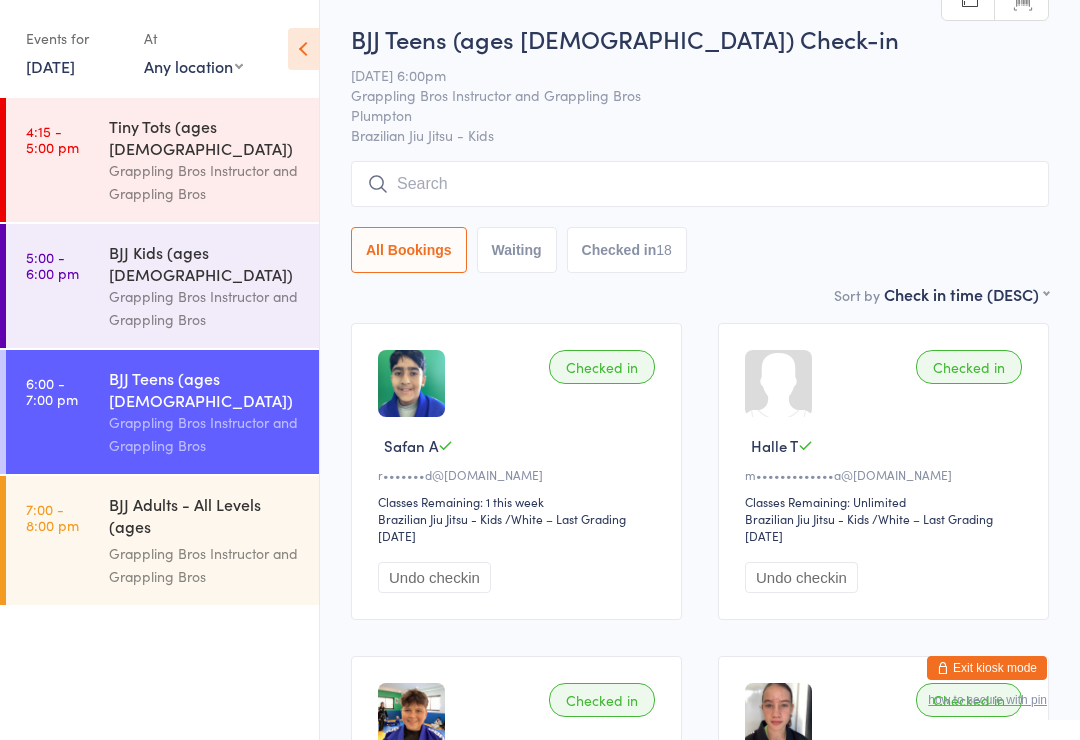 click at bounding box center [700, 184] 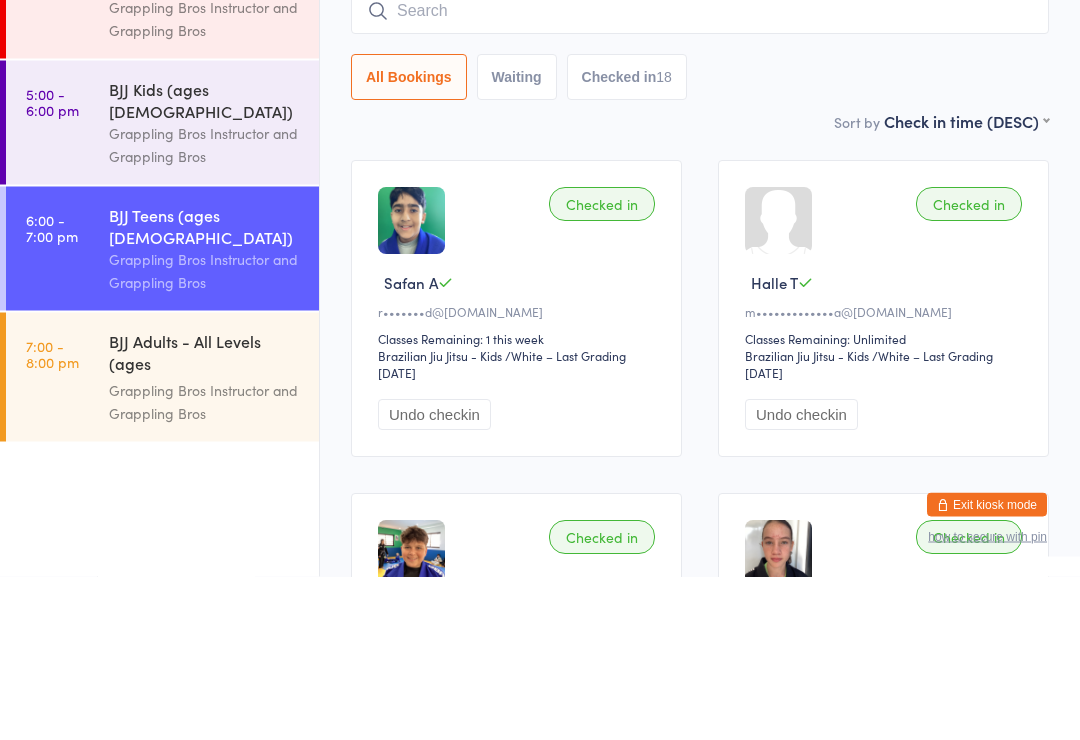 click on "BJJ Adults - All Levels (ages [DEMOGRAPHIC_DATA]+)" at bounding box center (205, 517) 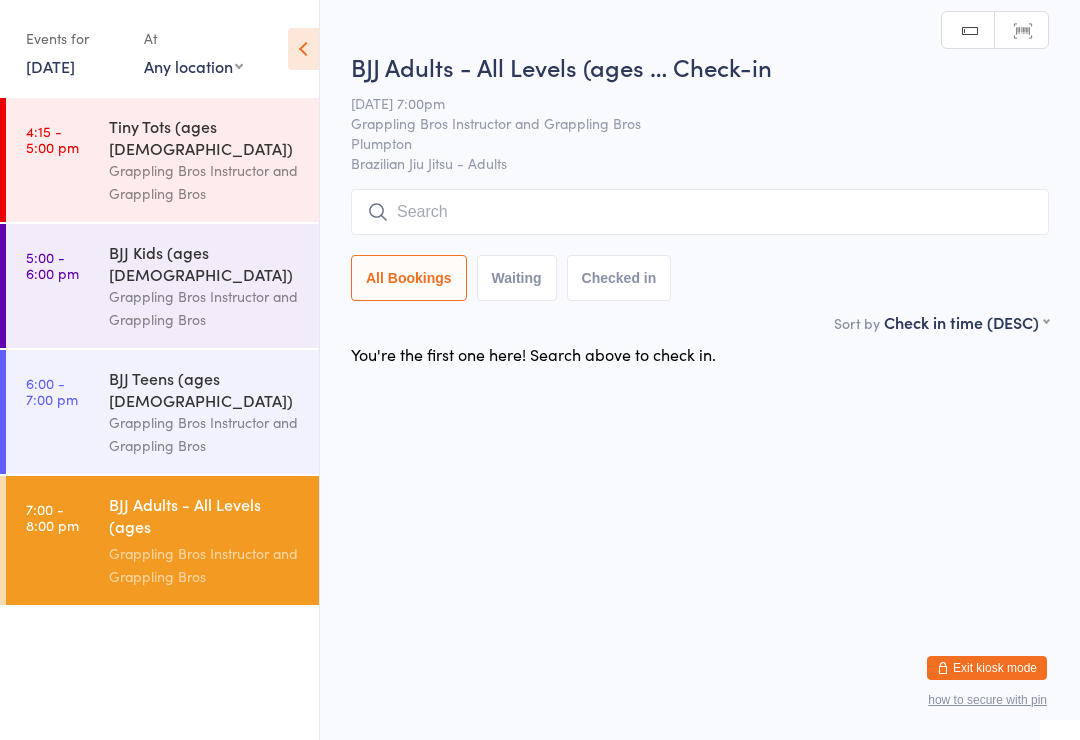 click on "Grappling Bros Instructor and Grappling Bros" at bounding box center [205, 308] 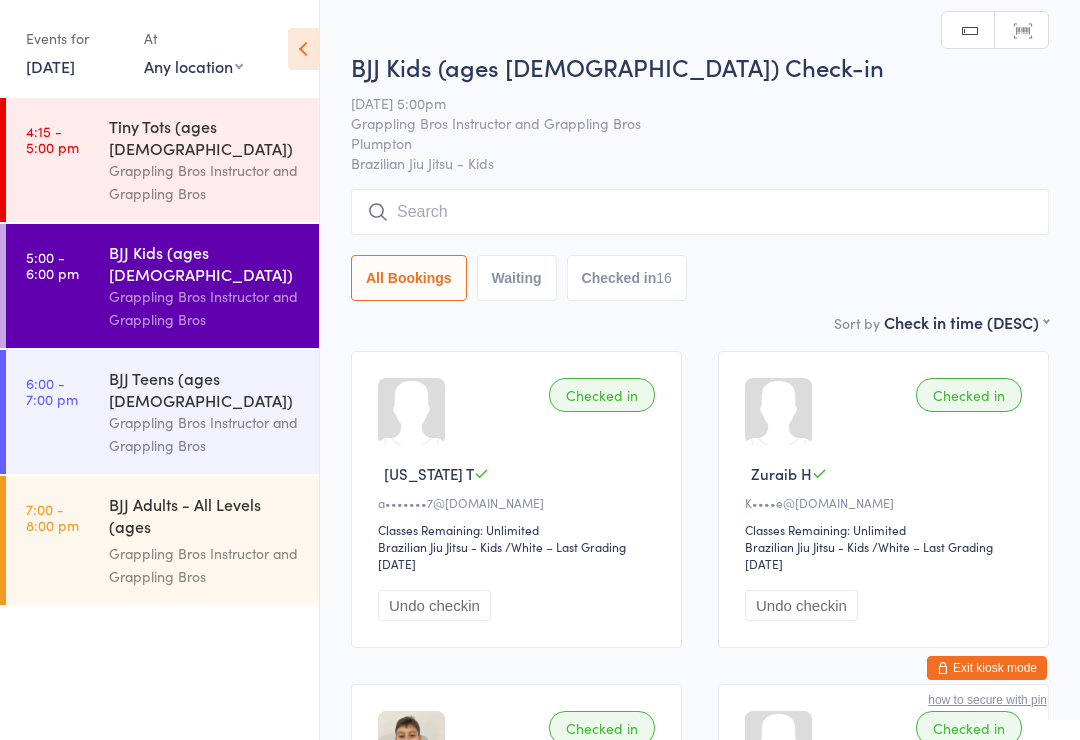 click at bounding box center (700, 212) 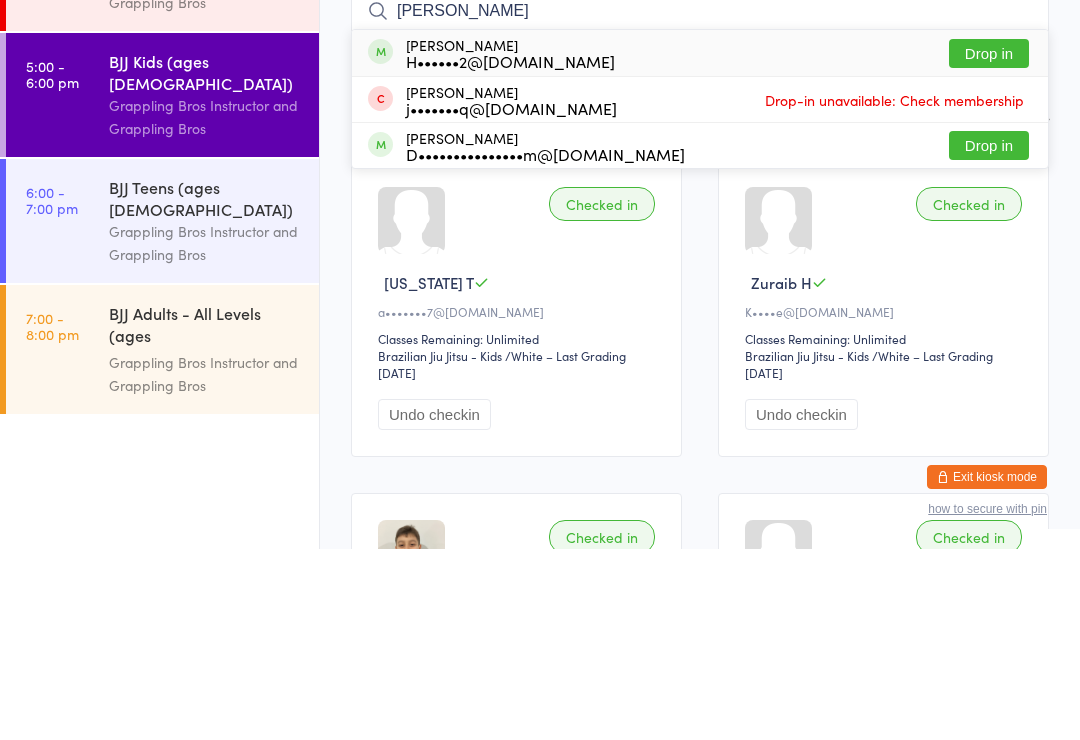 type on "J" 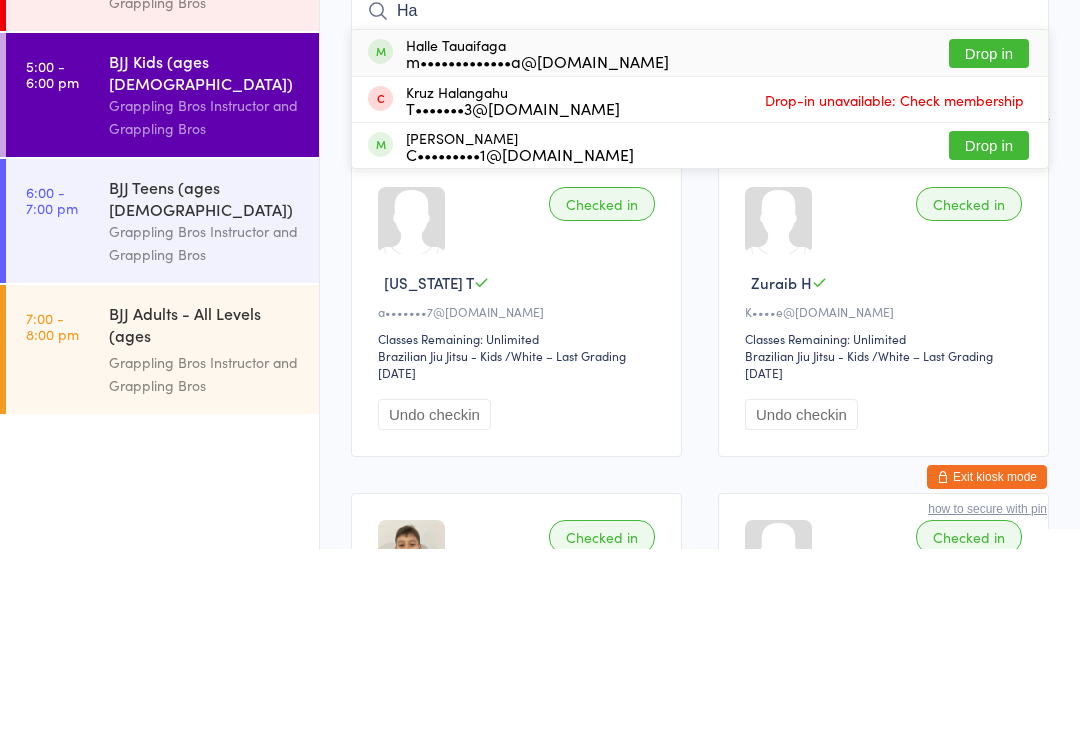 type on "H" 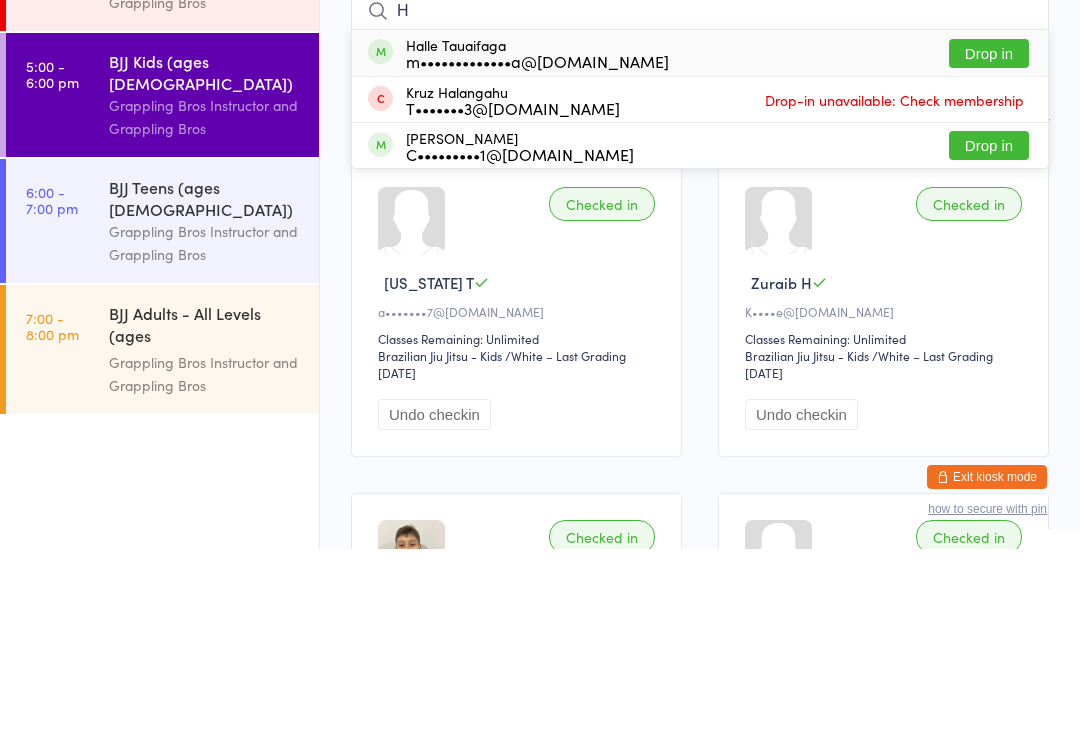 type 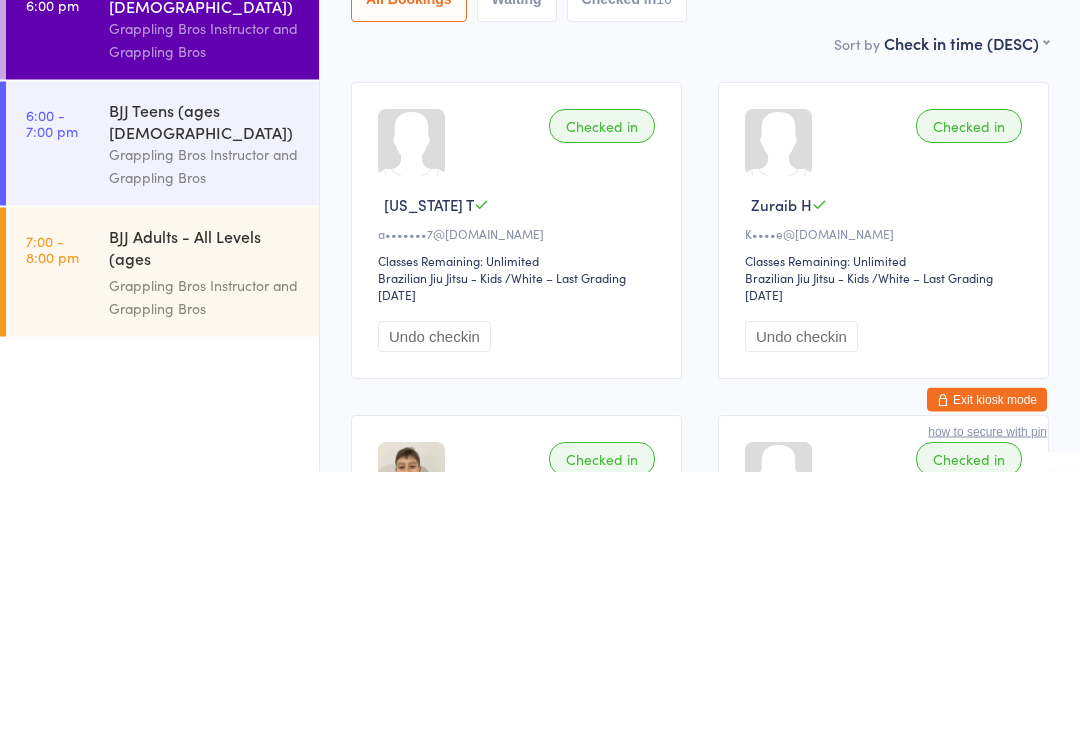 click on "Grappling Bros Instructor and Grappling Bros" at bounding box center [205, 434] 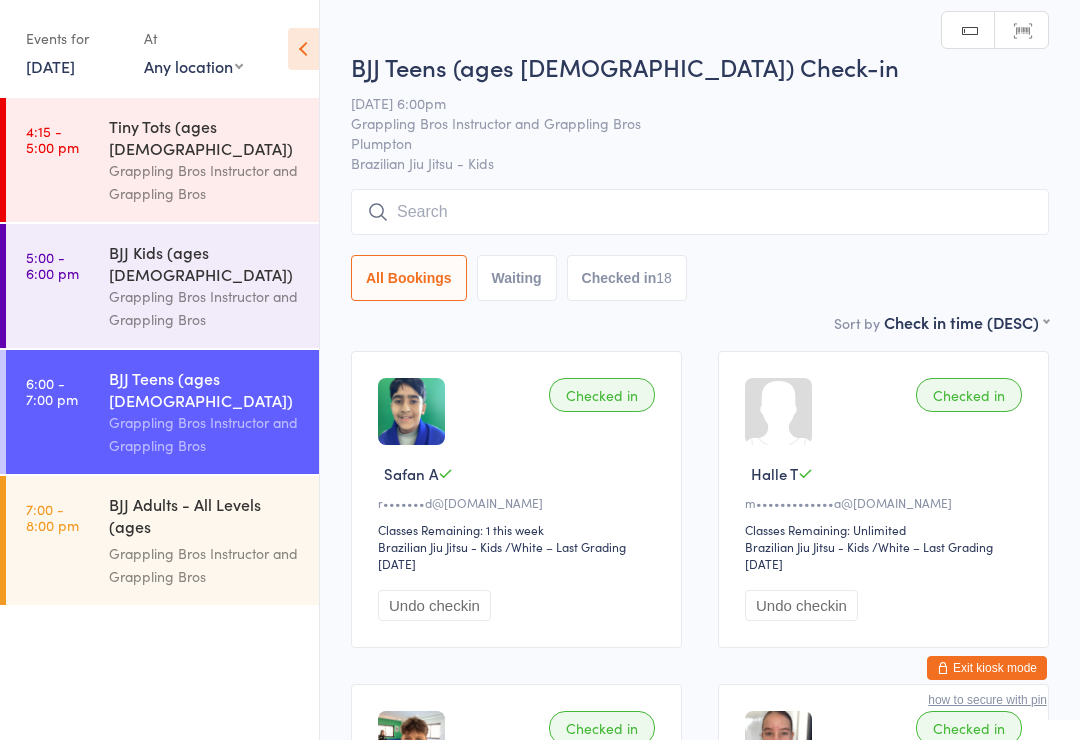 click at bounding box center [700, 212] 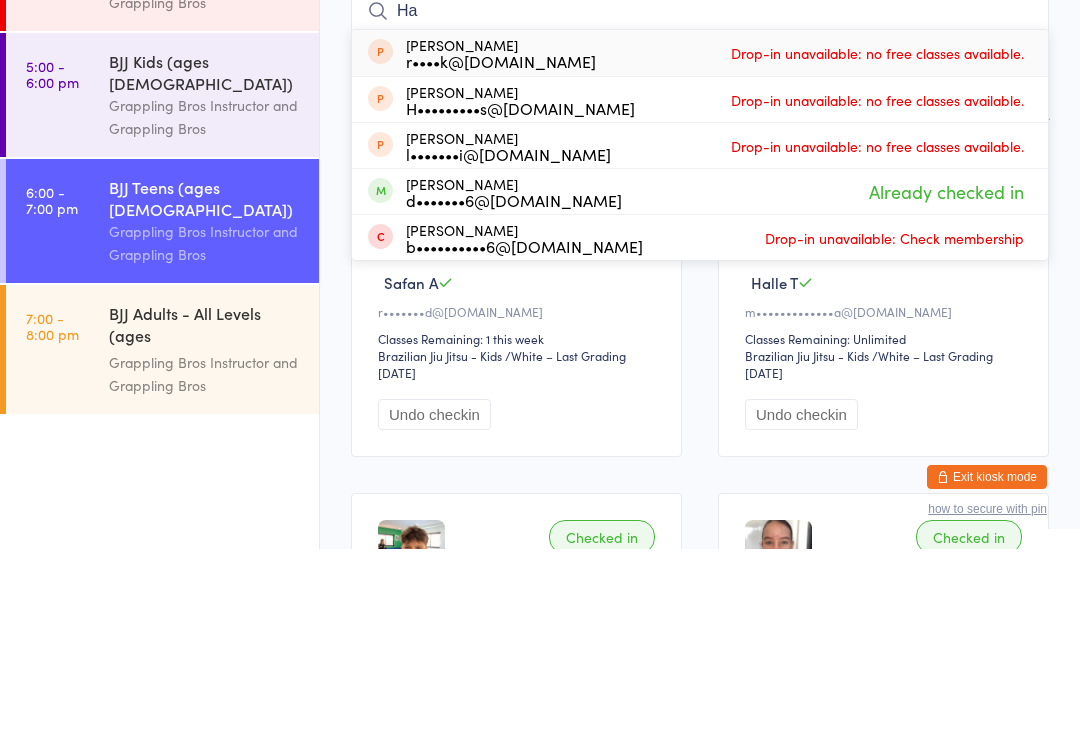 type on "H" 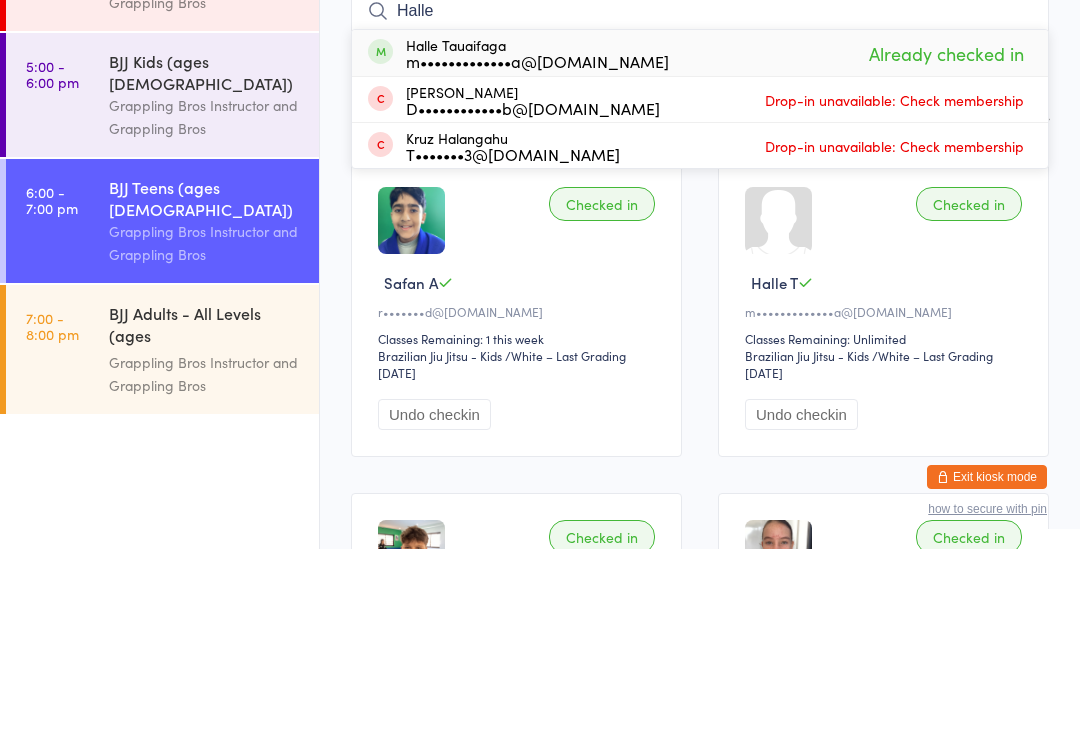 scroll, scrollTop: 191, scrollLeft: 0, axis: vertical 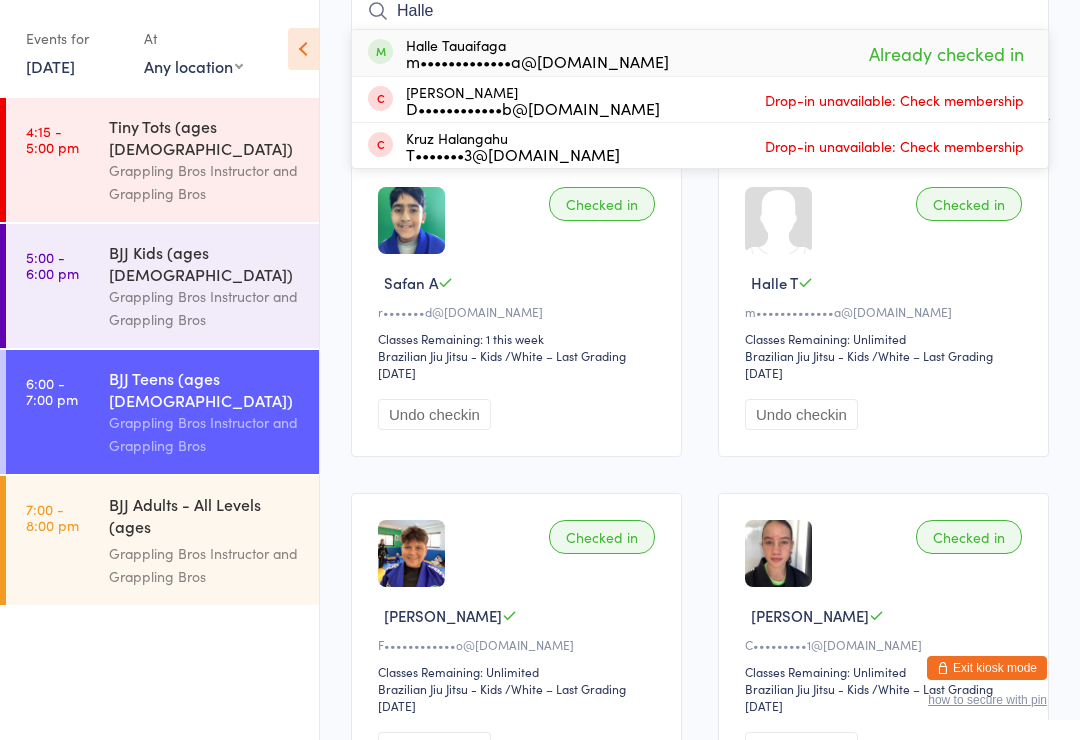 click on "Halle" at bounding box center (700, 11) 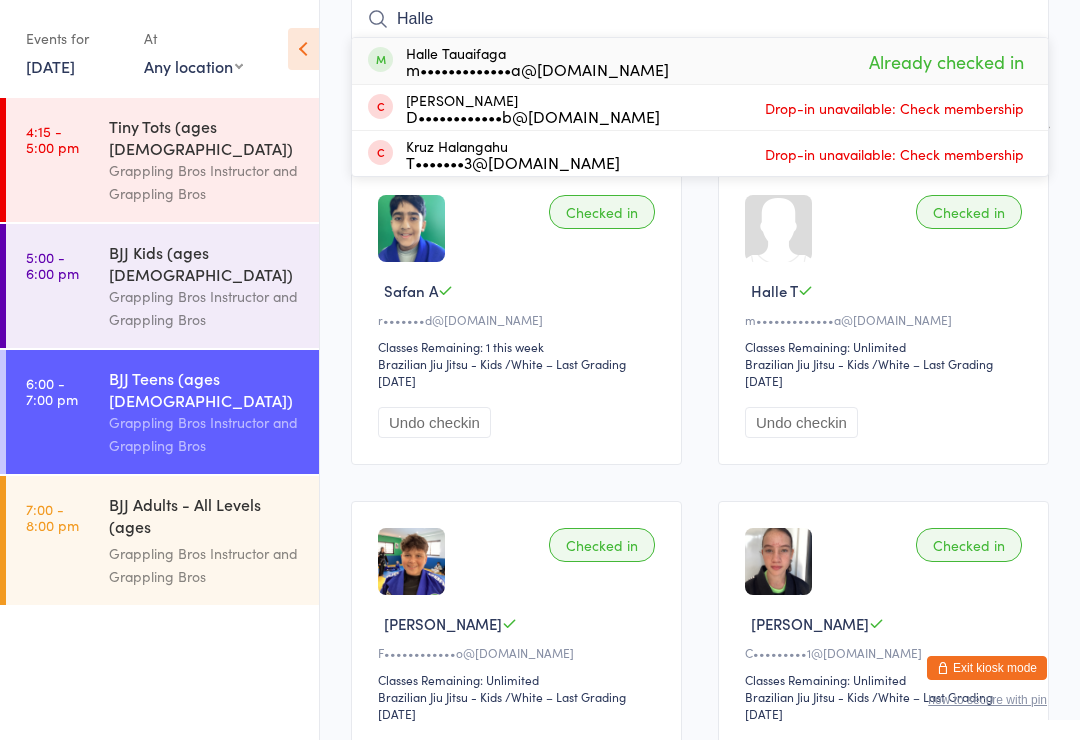 scroll, scrollTop: 181, scrollLeft: 0, axis: vertical 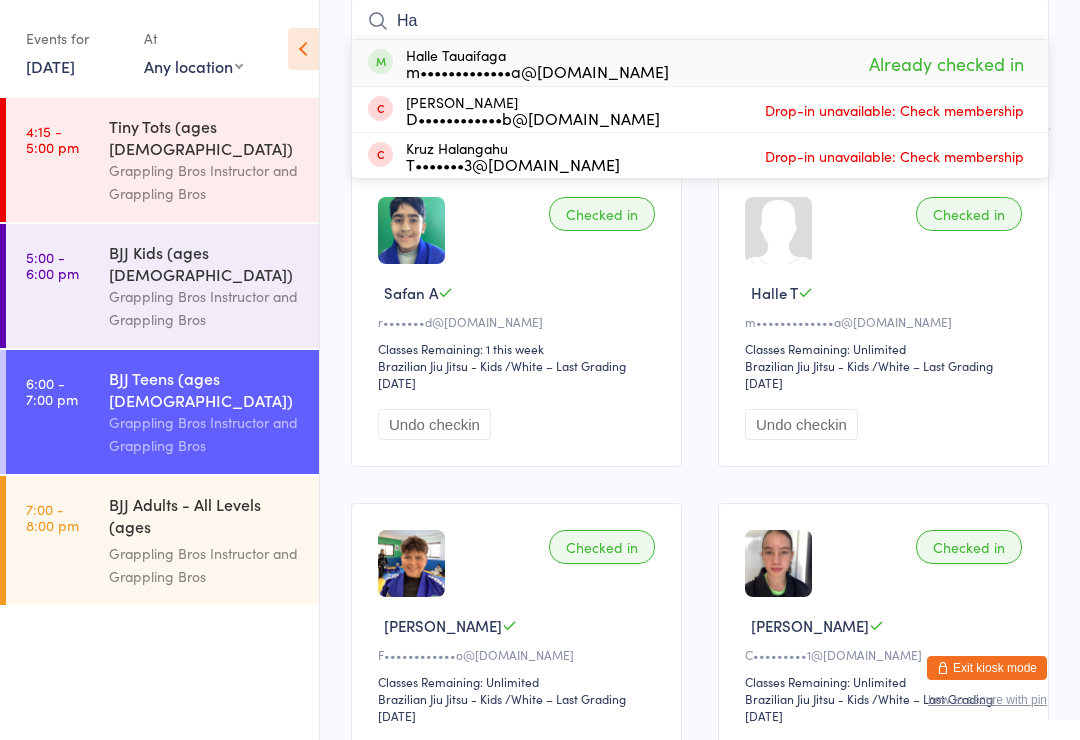 type on "H" 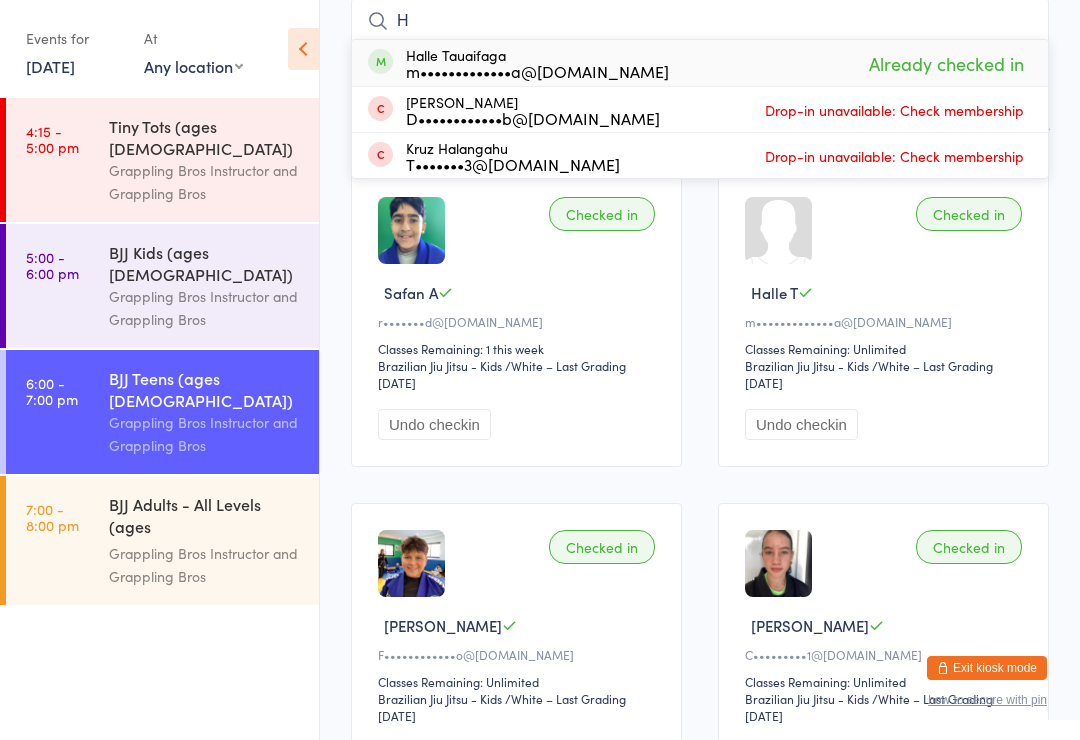 type 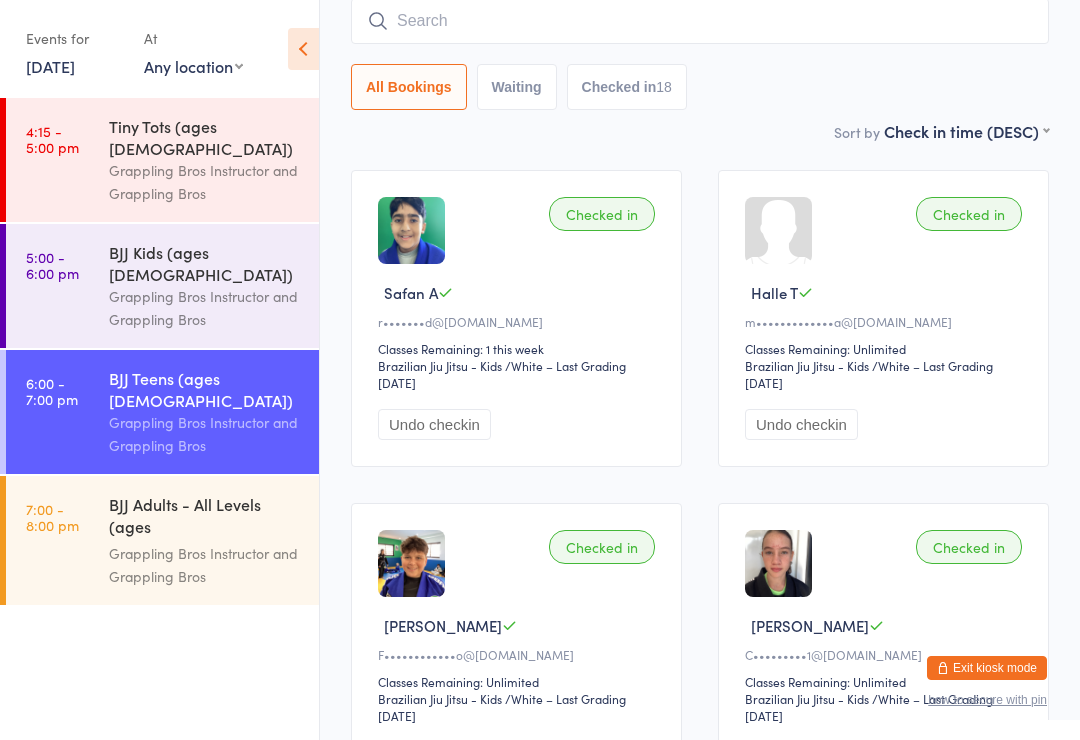 click on "Grappling Bros Instructor and Grappling Bros" at bounding box center (205, 308) 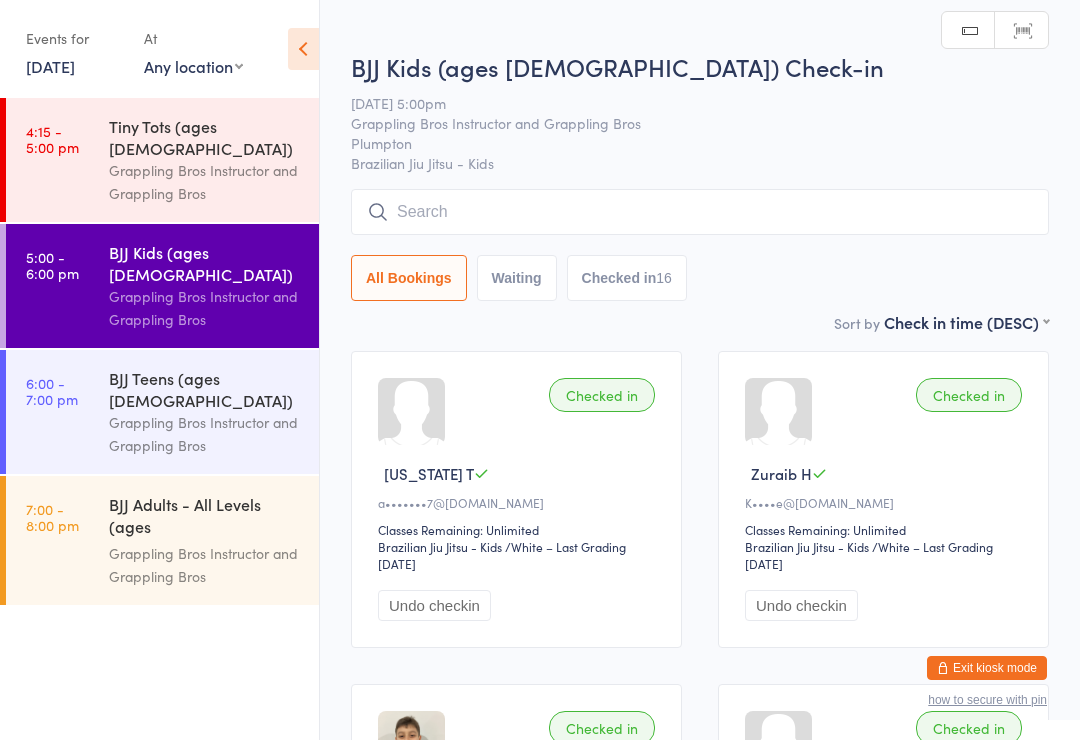 click at bounding box center [700, 212] 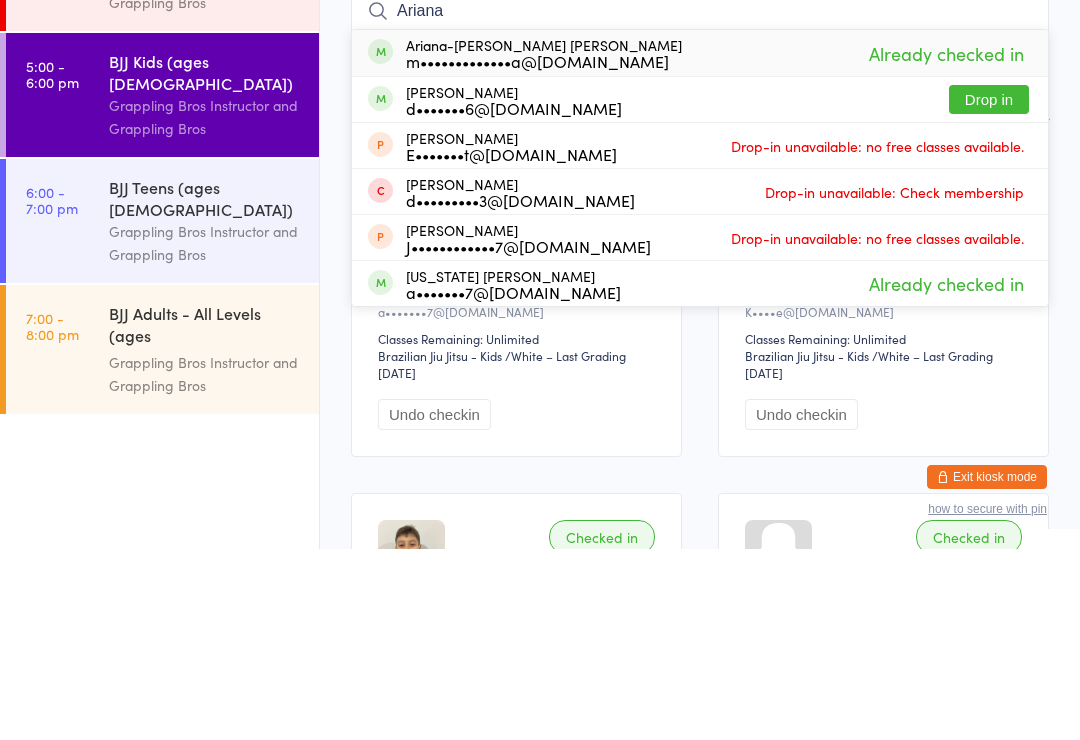 type on "Ariana" 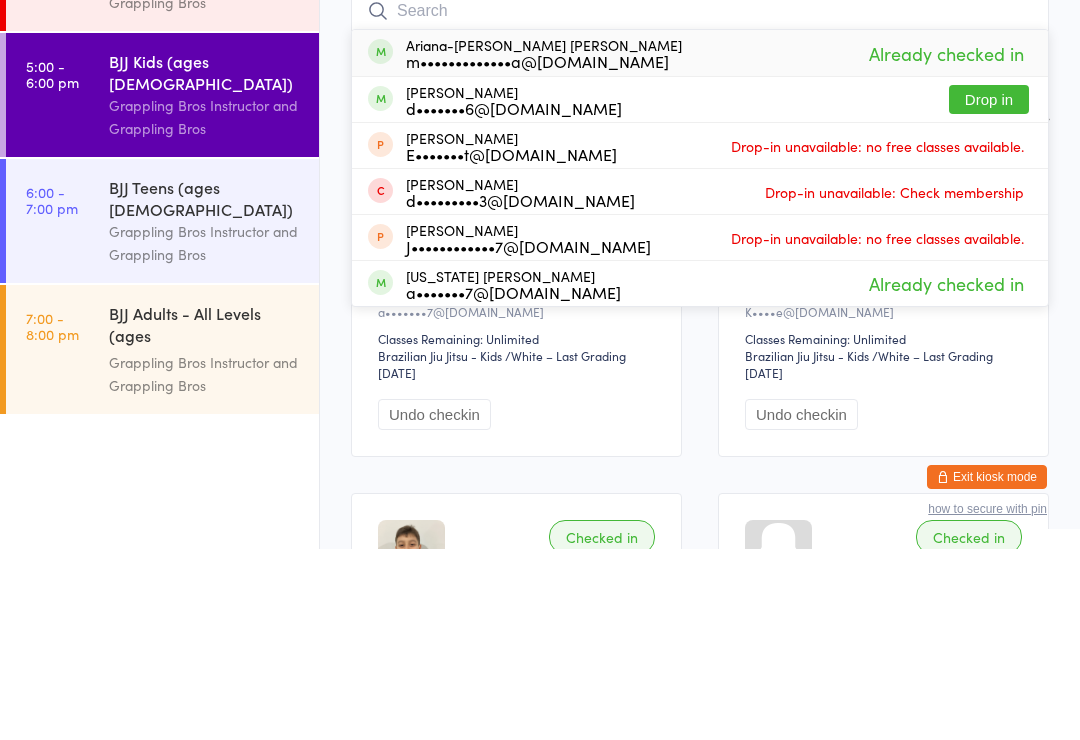 scroll, scrollTop: 191, scrollLeft: 0, axis: vertical 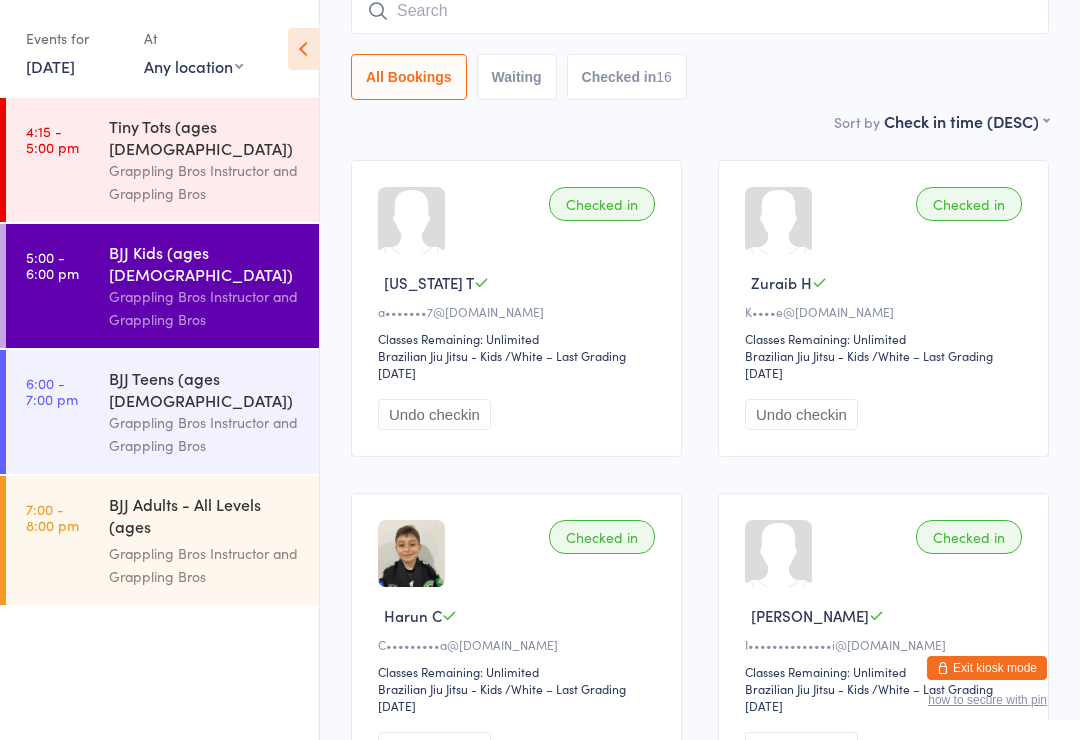 click on "All Bookings Waiting  Checked in  16" at bounding box center (700, 44) 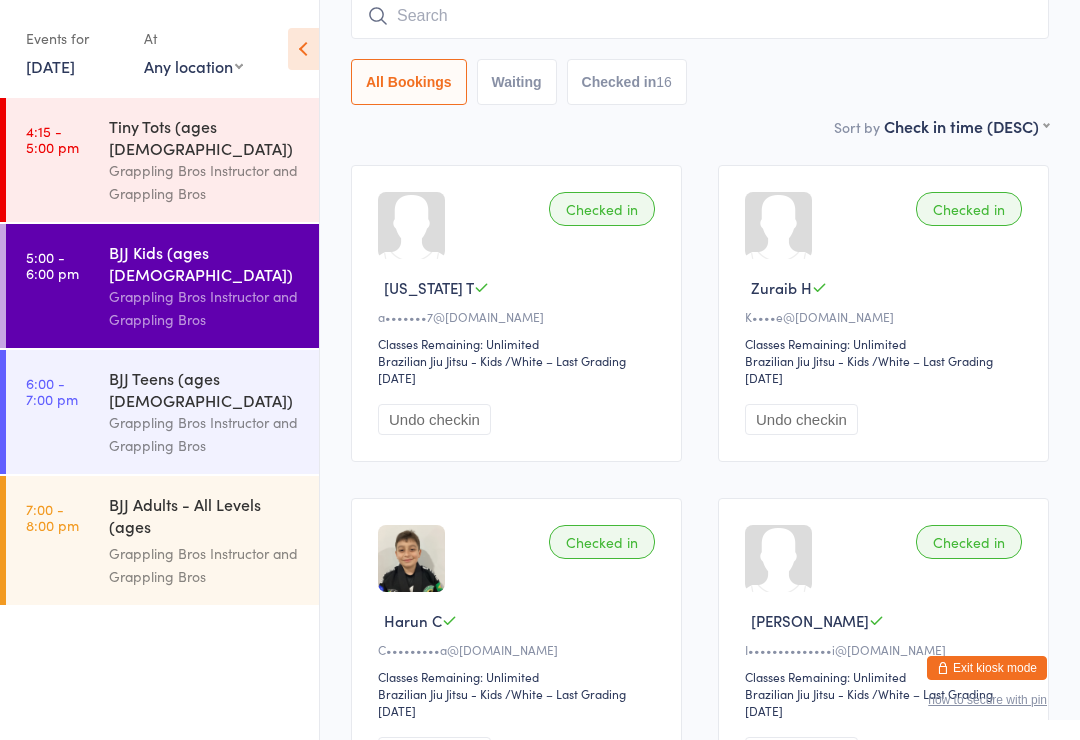 scroll, scrollTop: 181, scrollLeft: 0, axis: vertical 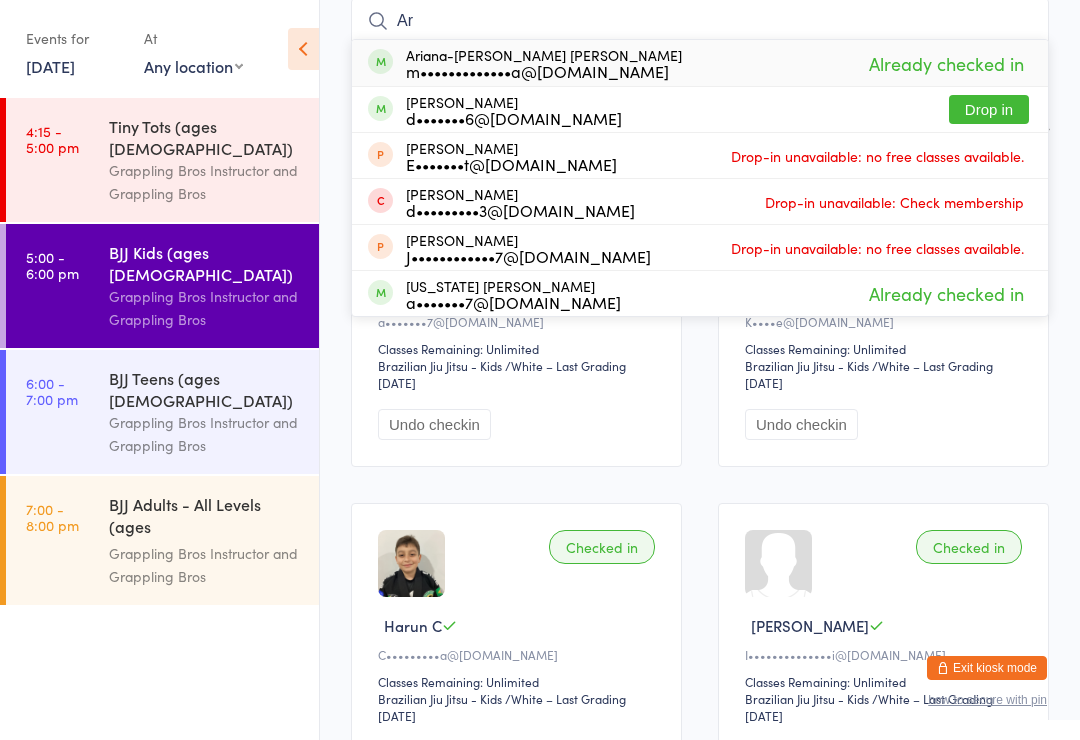 type on "A" 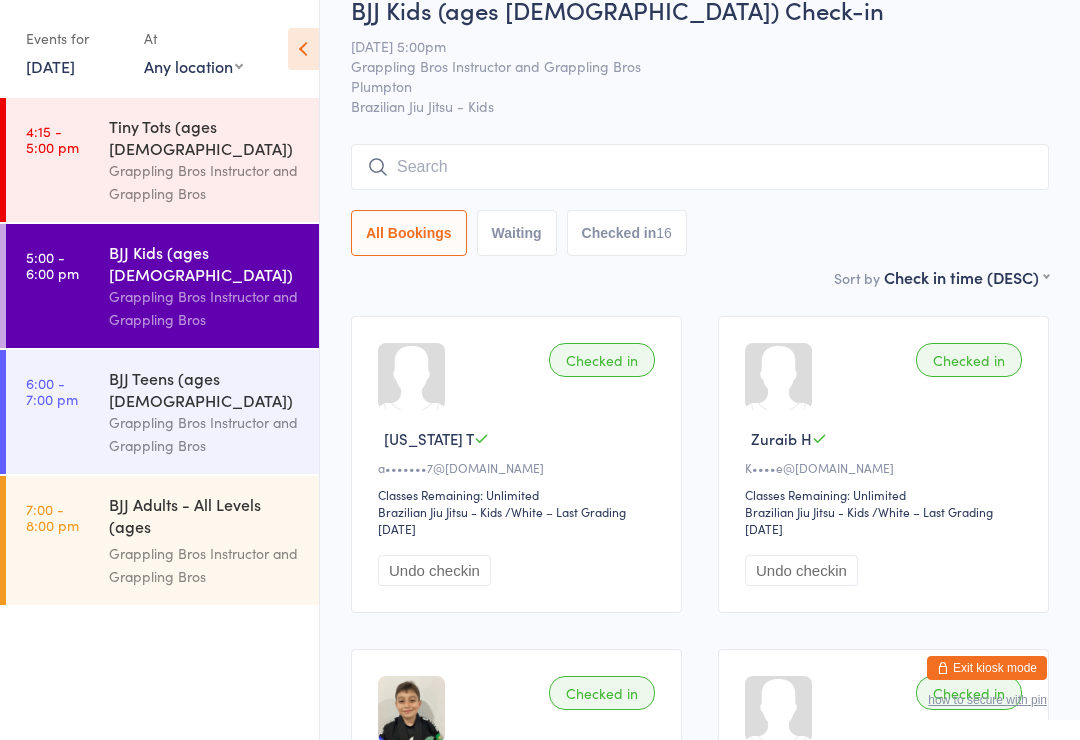 scroll, scrollTop: 0, scrollLeft: 0, axis: both 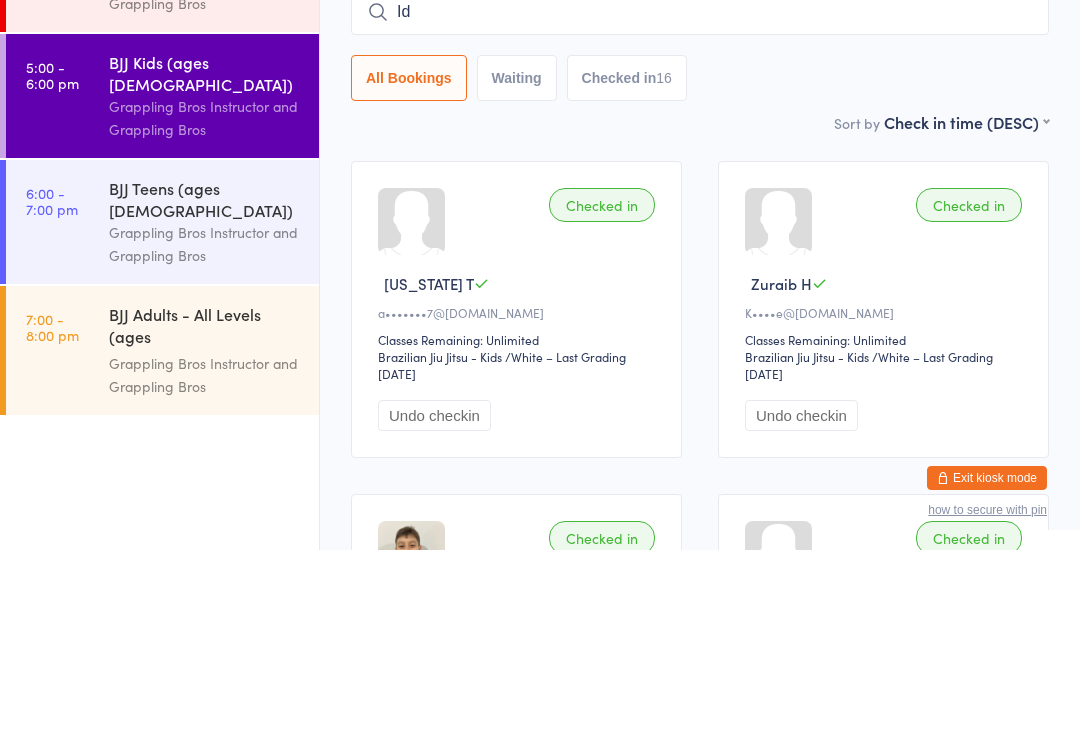 type on "I" 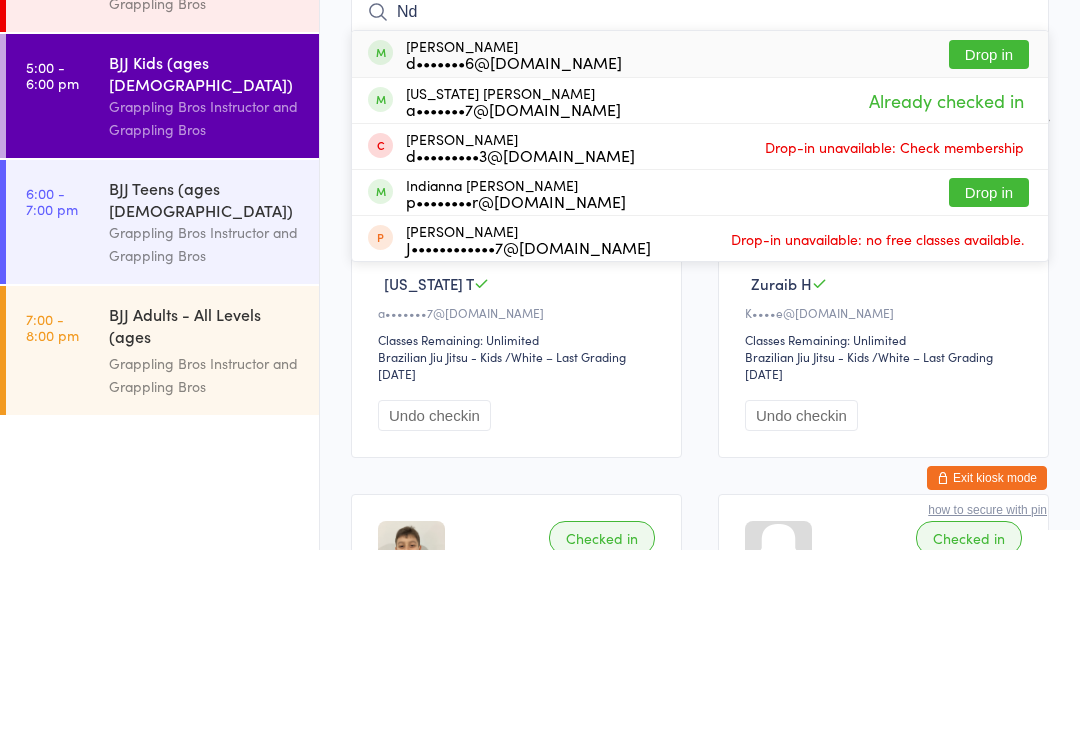 type on "N" 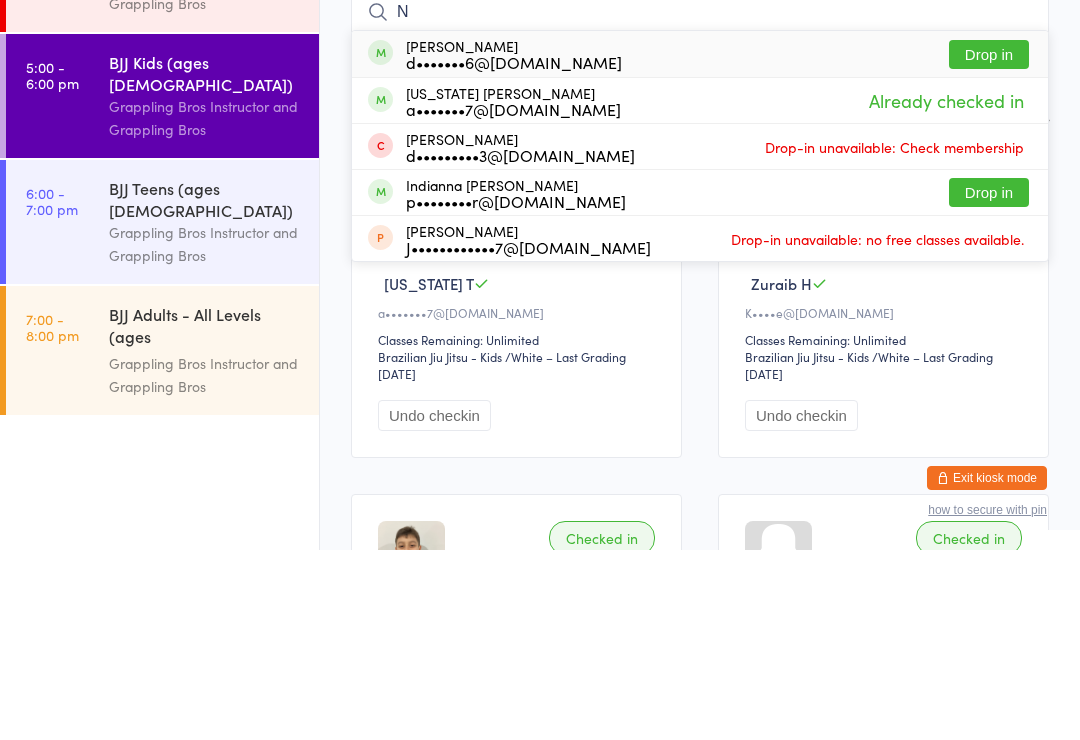 type 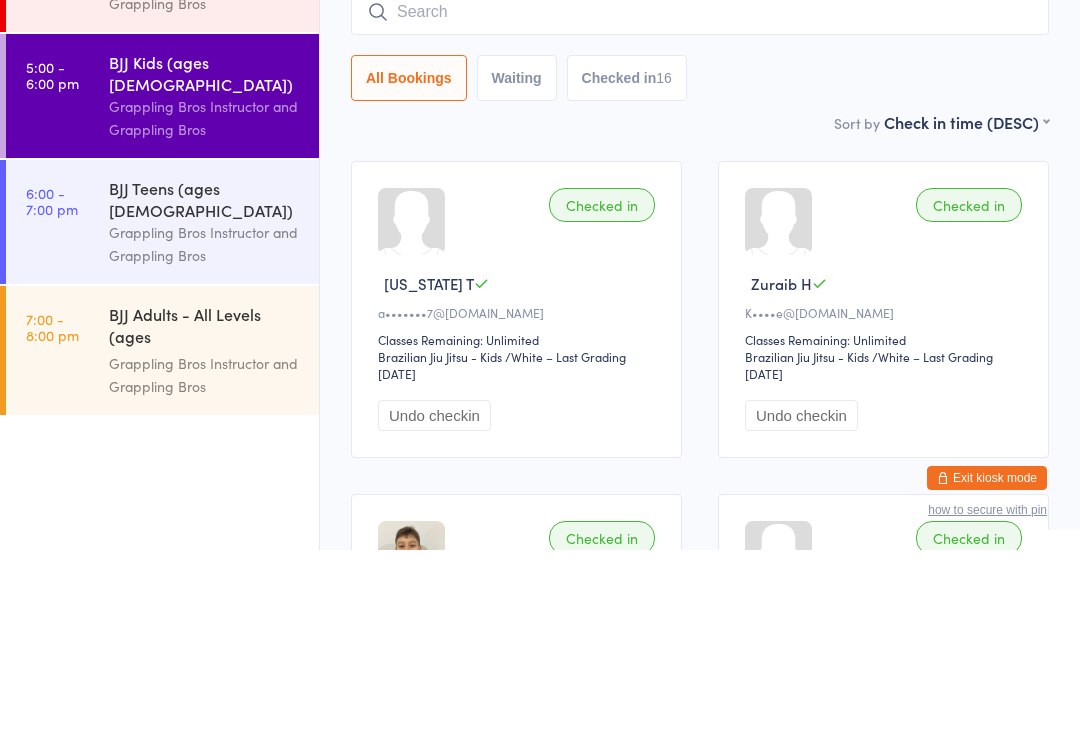 click on "Grappling Bros Instructor and Grappling Bros" at bounding box center (205, 434) 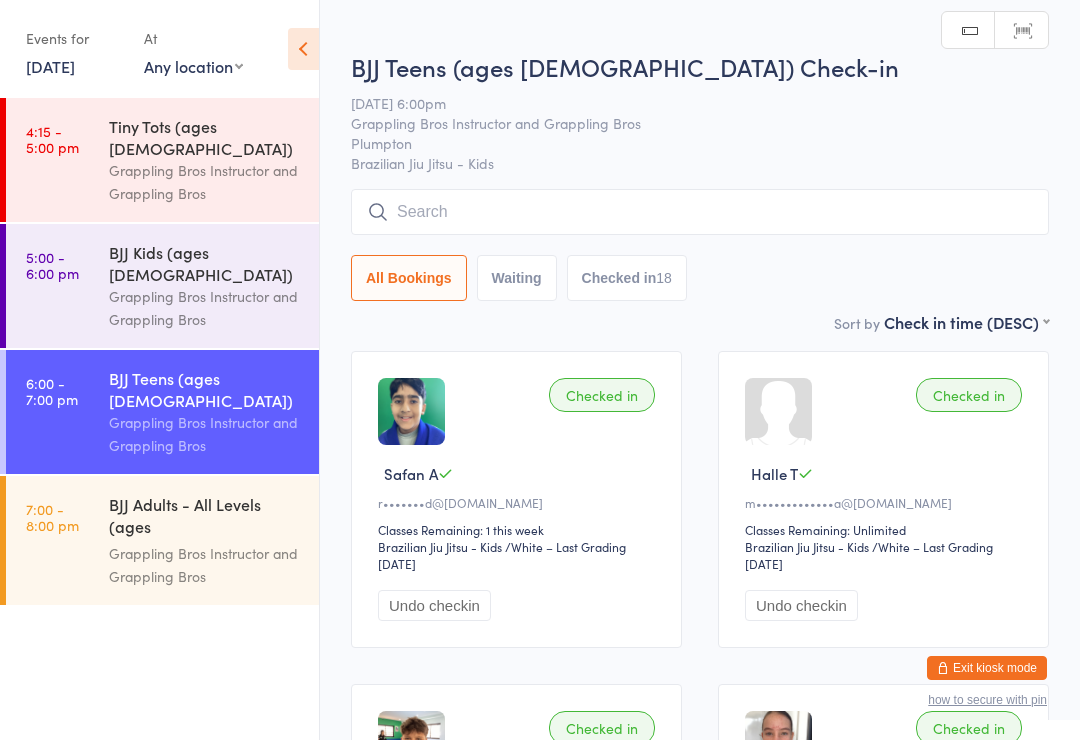 click at bounding box center (700, 212) 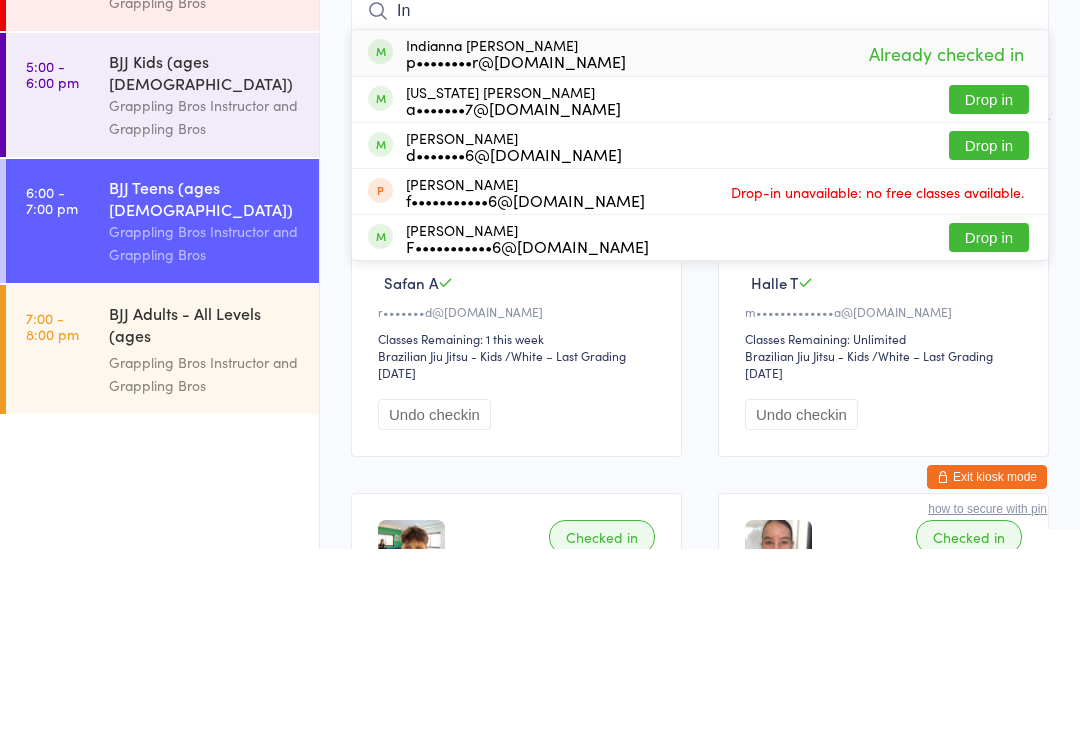 type on "I" 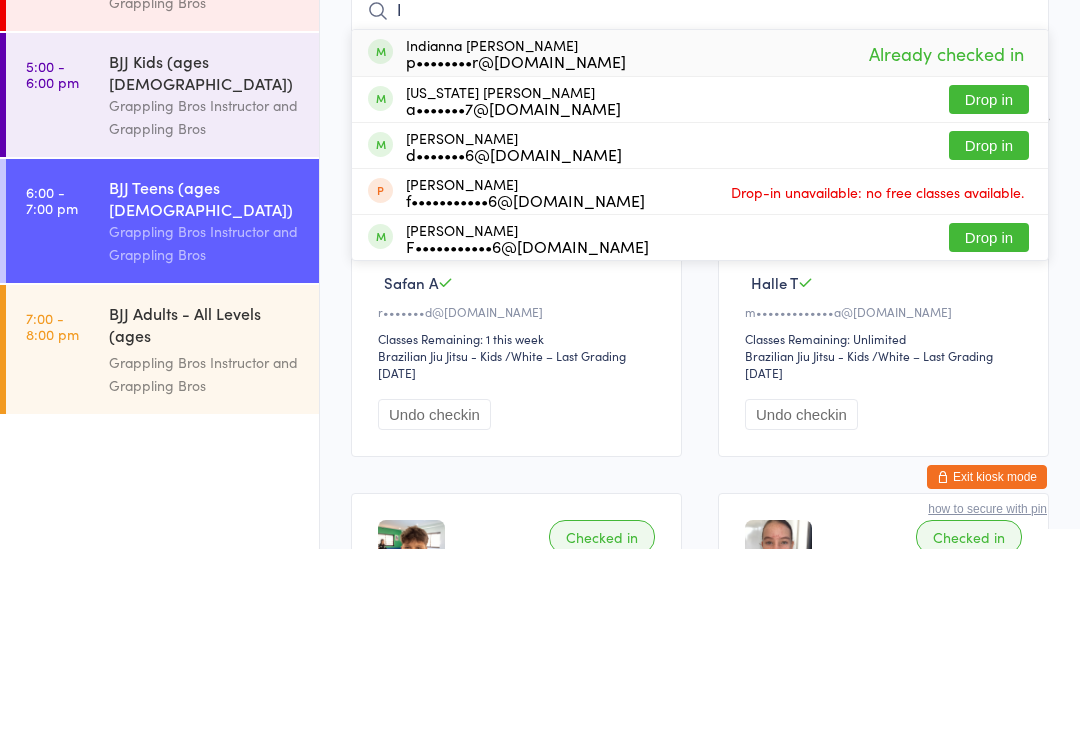 type 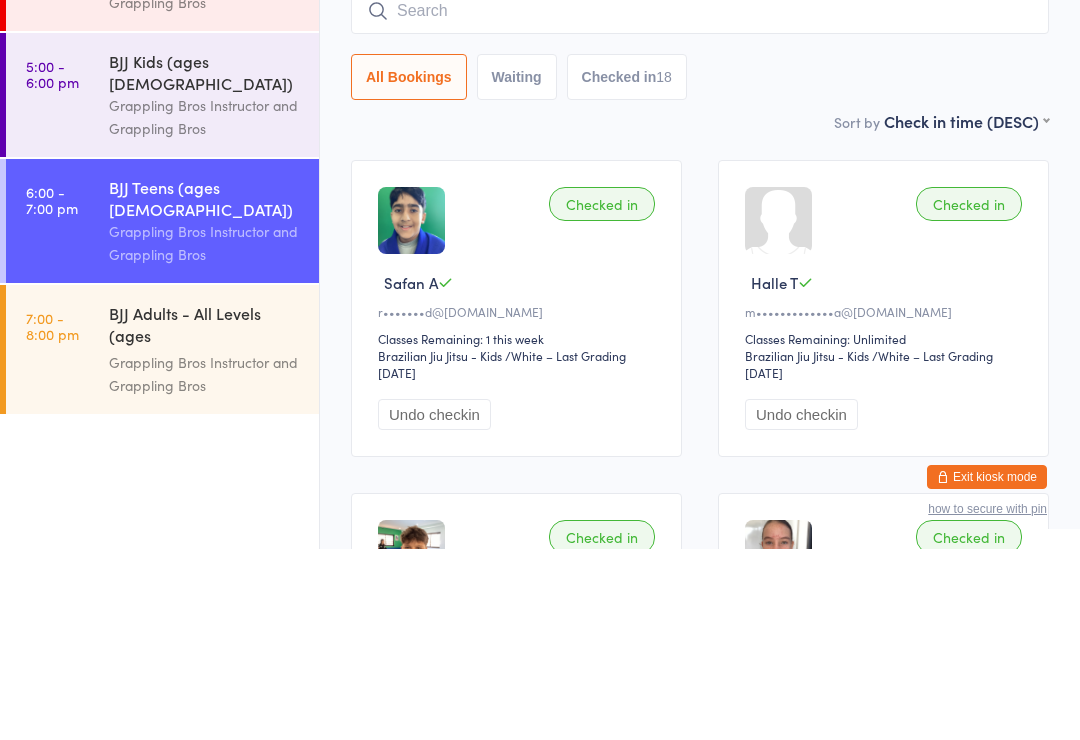 click on "BJJ Kids (ages [DEMOGRAPHIC_DATA]) Grappling Bros Instructor and Grappling Bros" at bounding box center [214, 286] 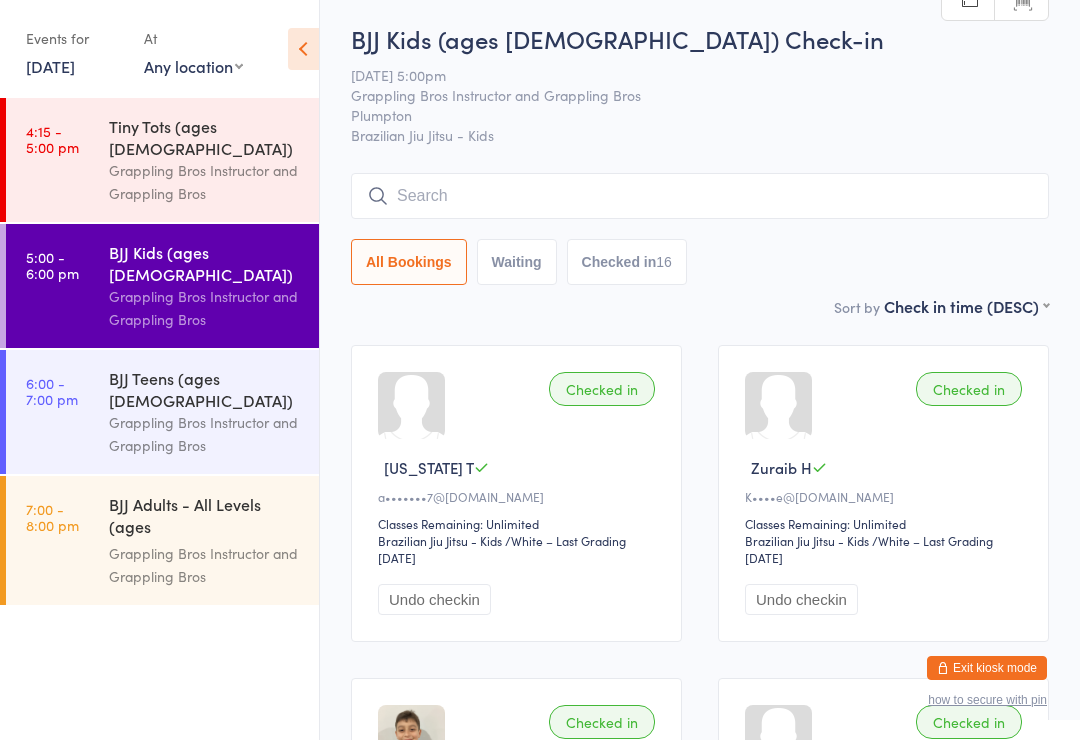 scroll, scrollTop: 0, scrollLeft: 0, axis: both 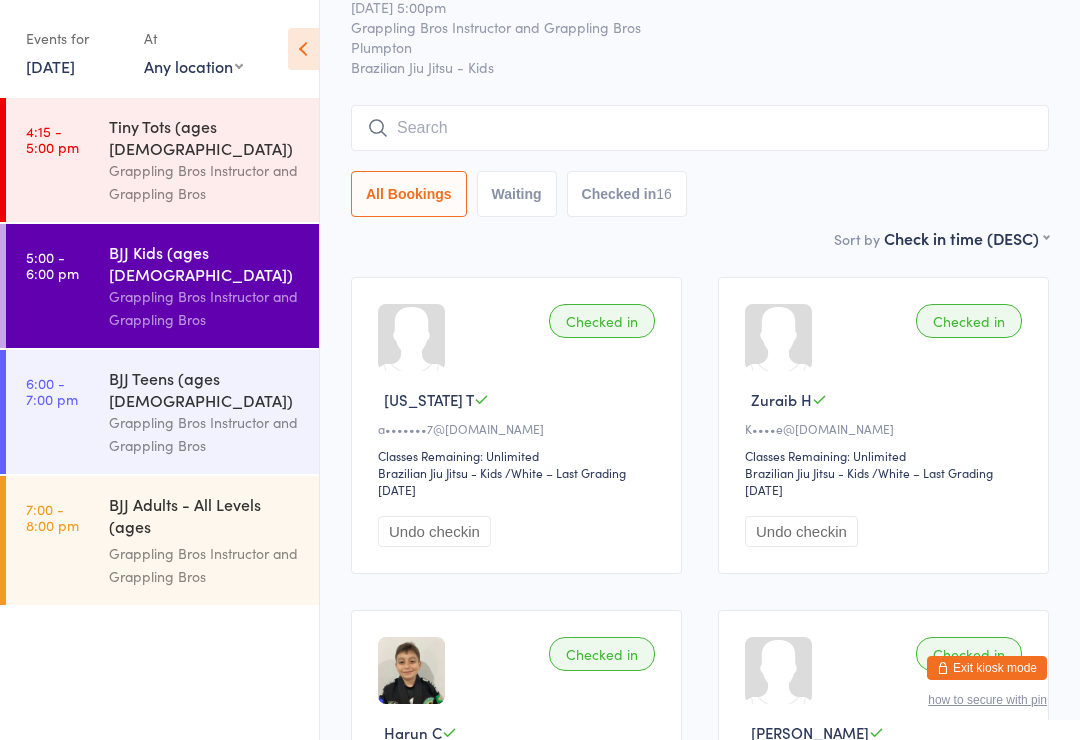click on "BJJ Adults - All Levels (ages [DEMOGRAPHIC_DATA]+)" at bounding box center (205, 517) 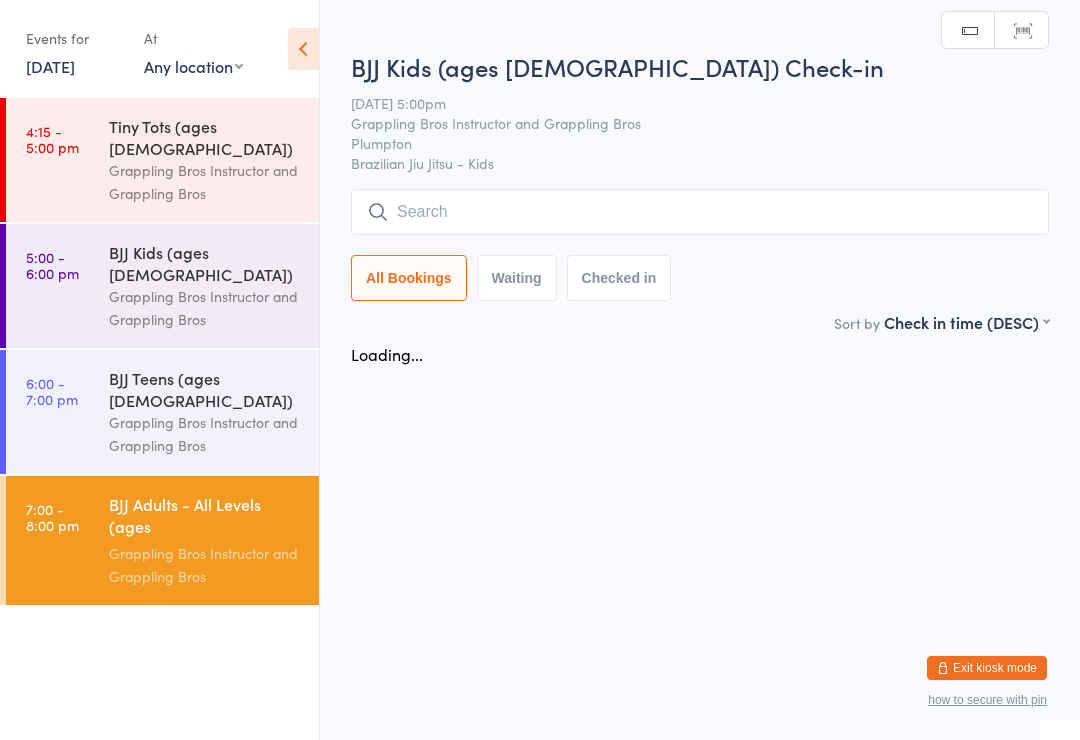 scroll, scrollTop: 0, scrollLeft: 0, axis: both 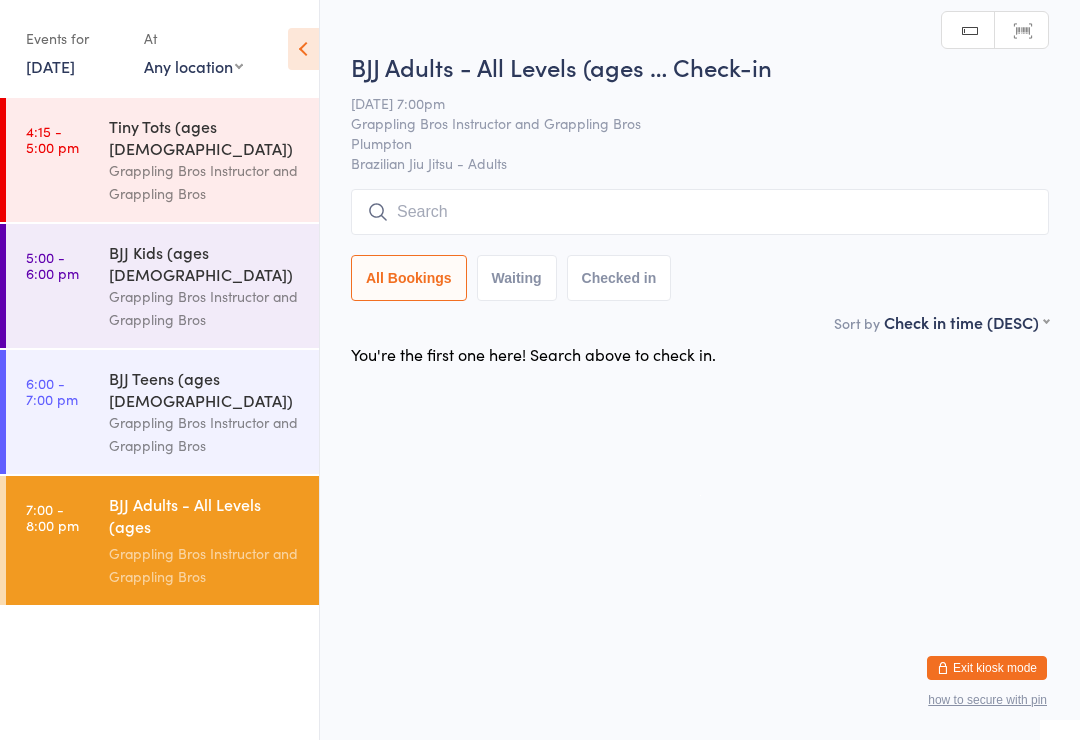 click at bounding box center [700, 212] 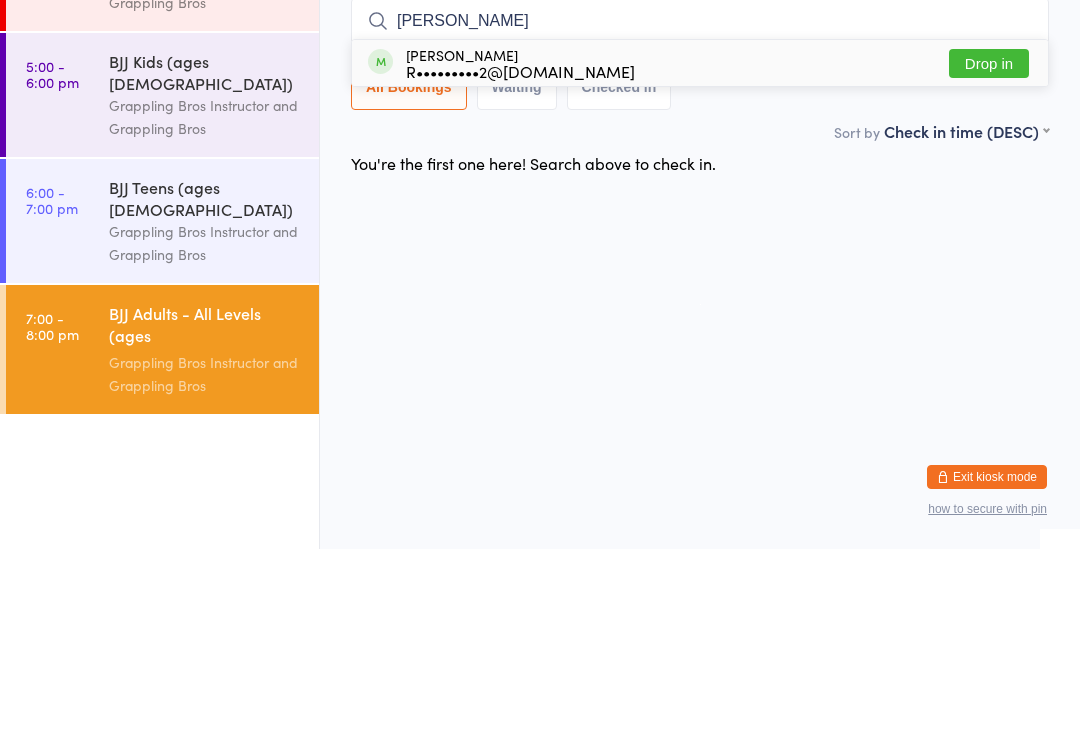 type on "[PERSON_NAME]" 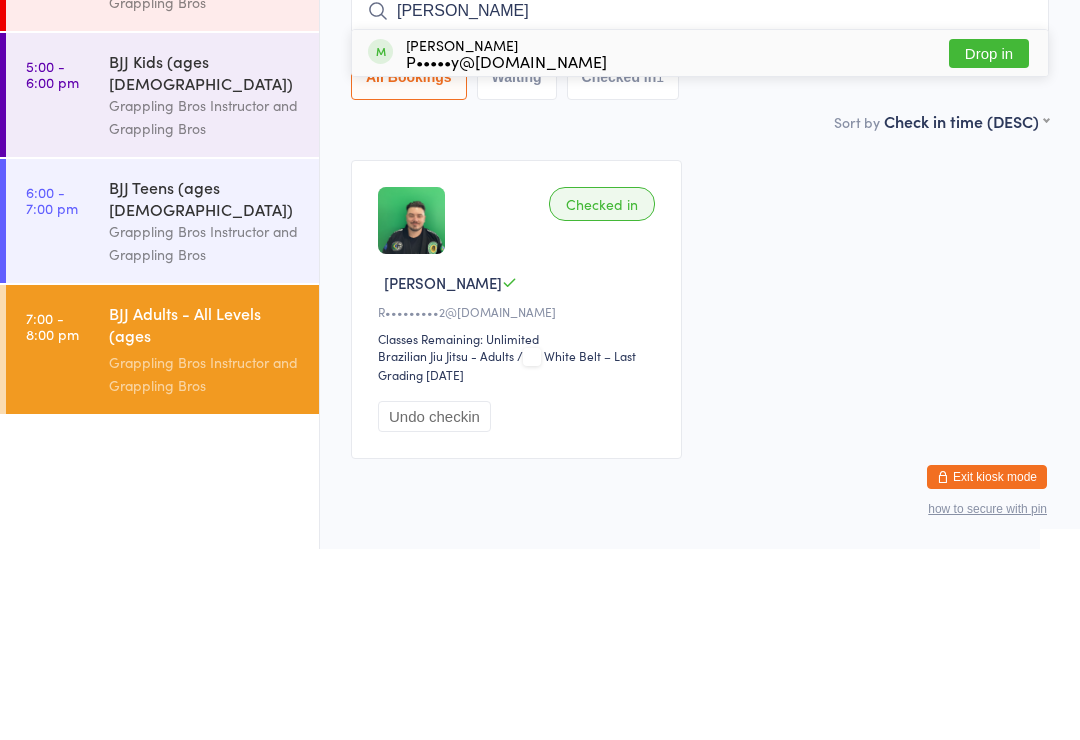 type on "[PERSON_NAME]" 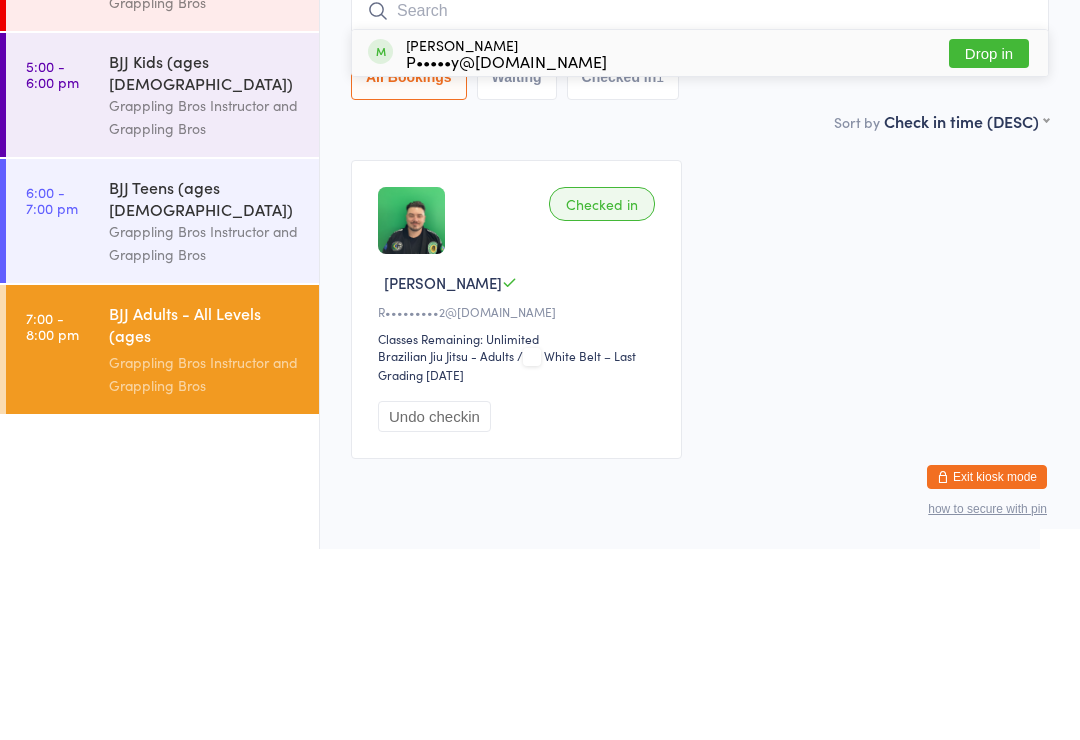 scroll, scrollTop: 75, scrollLeft: 0, axis: vertical 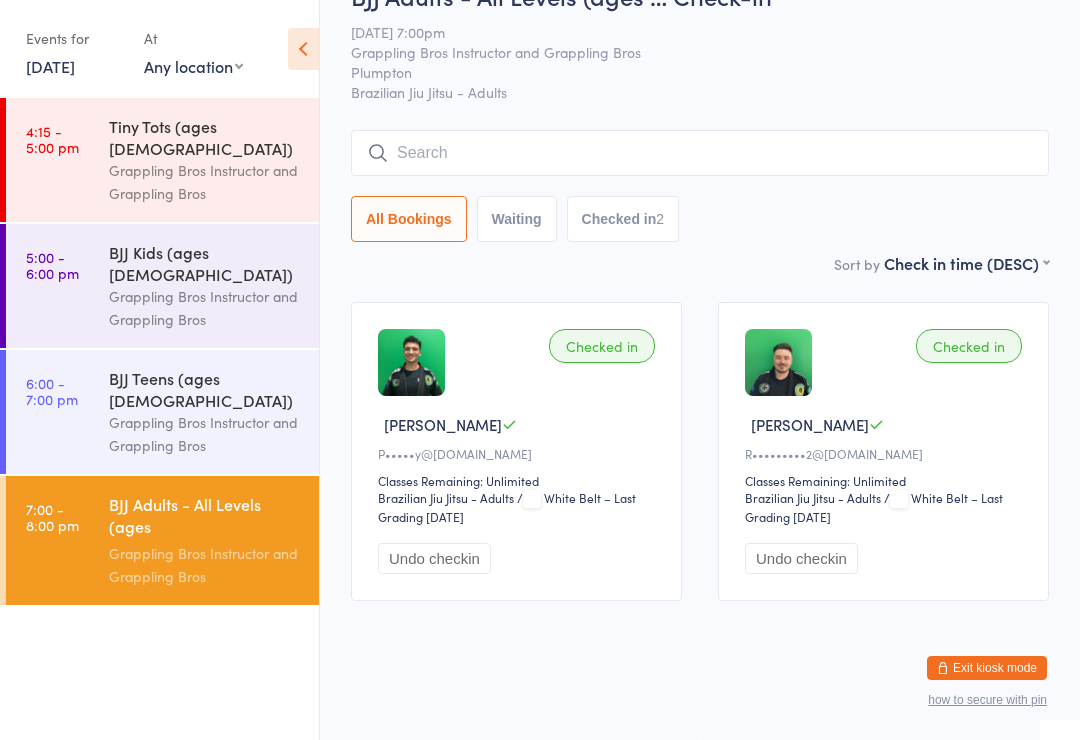 click at bounding box center [700, 153] 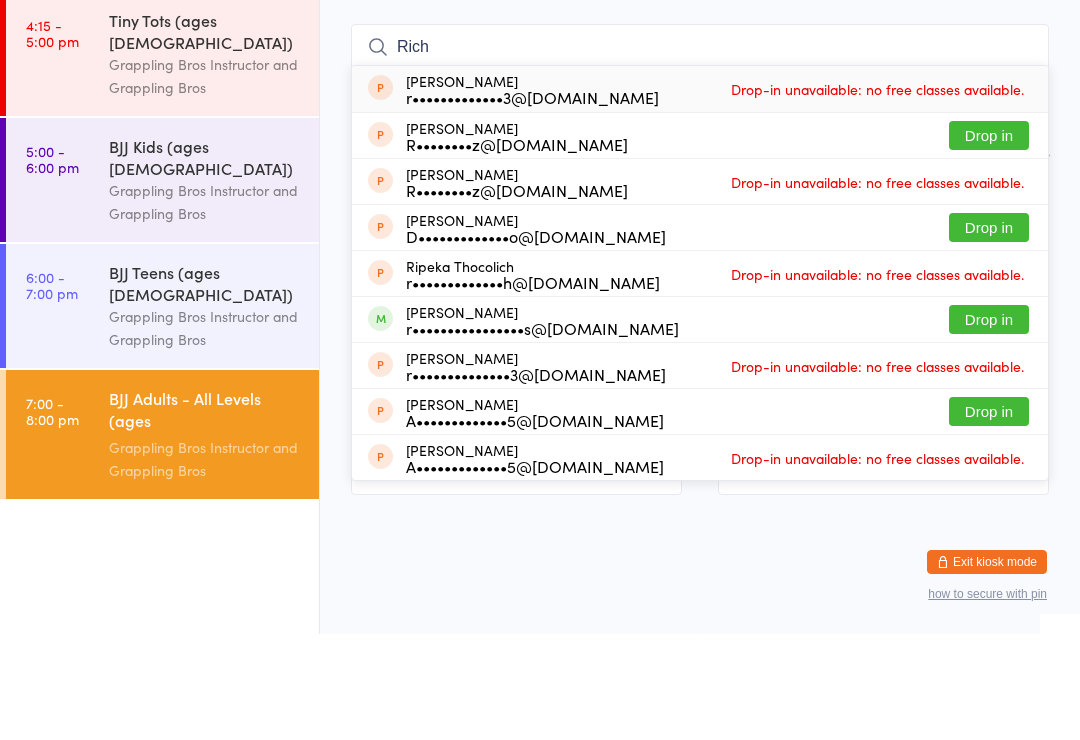 type on "Rich" 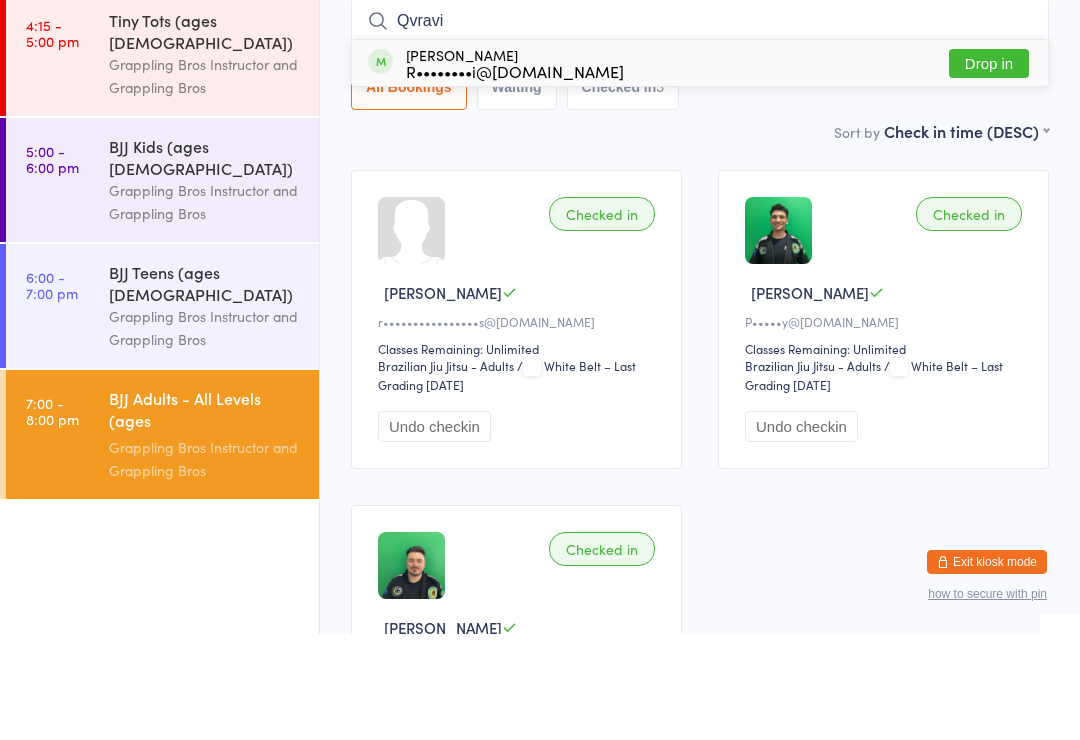 click on "Qvravi" at bounding box center [700, 127] 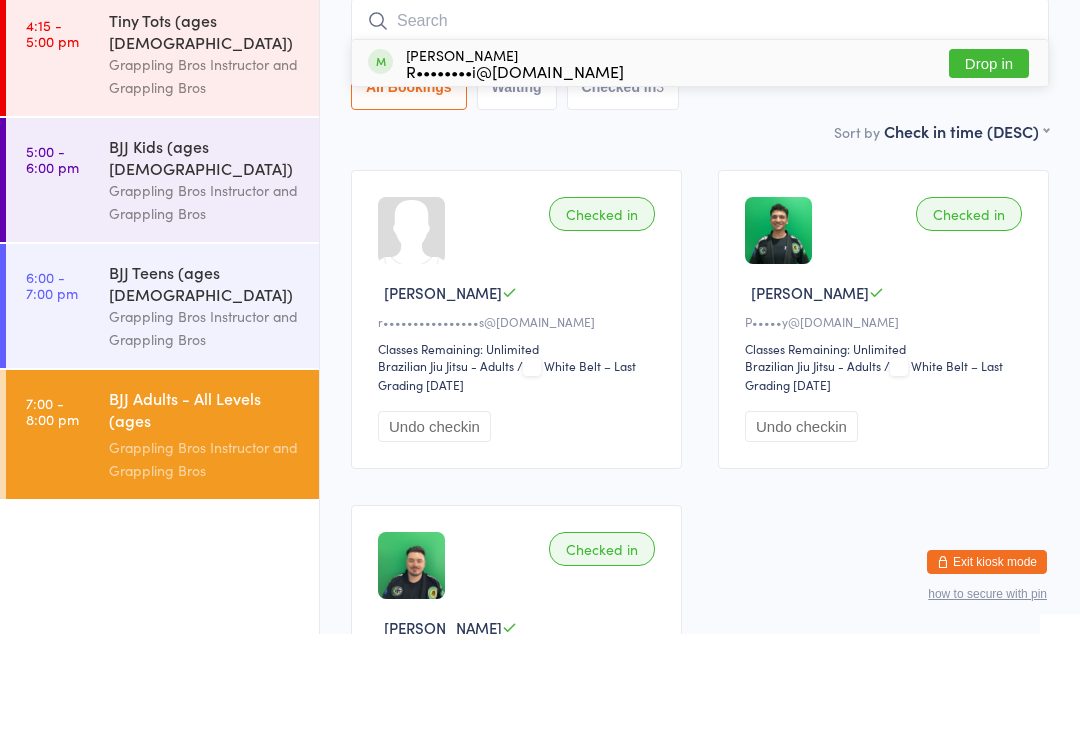 scroll, scrollTop: 181, scrollLeft: 0, axis: vertical 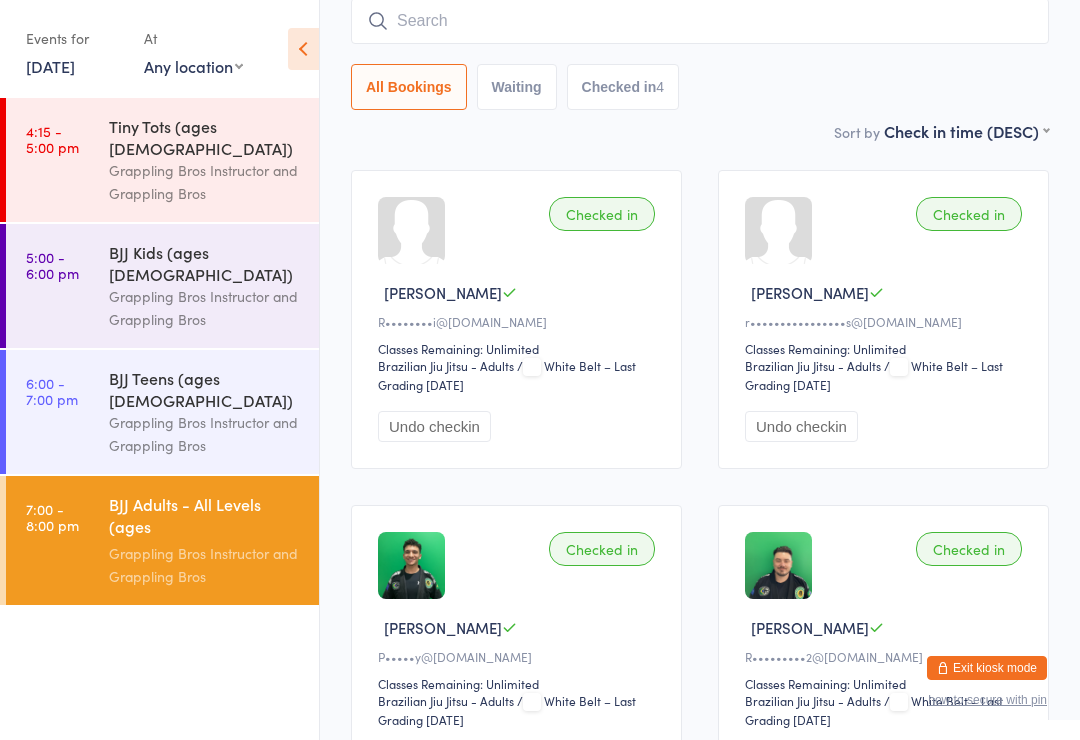 click at bounding box center [700, 21] 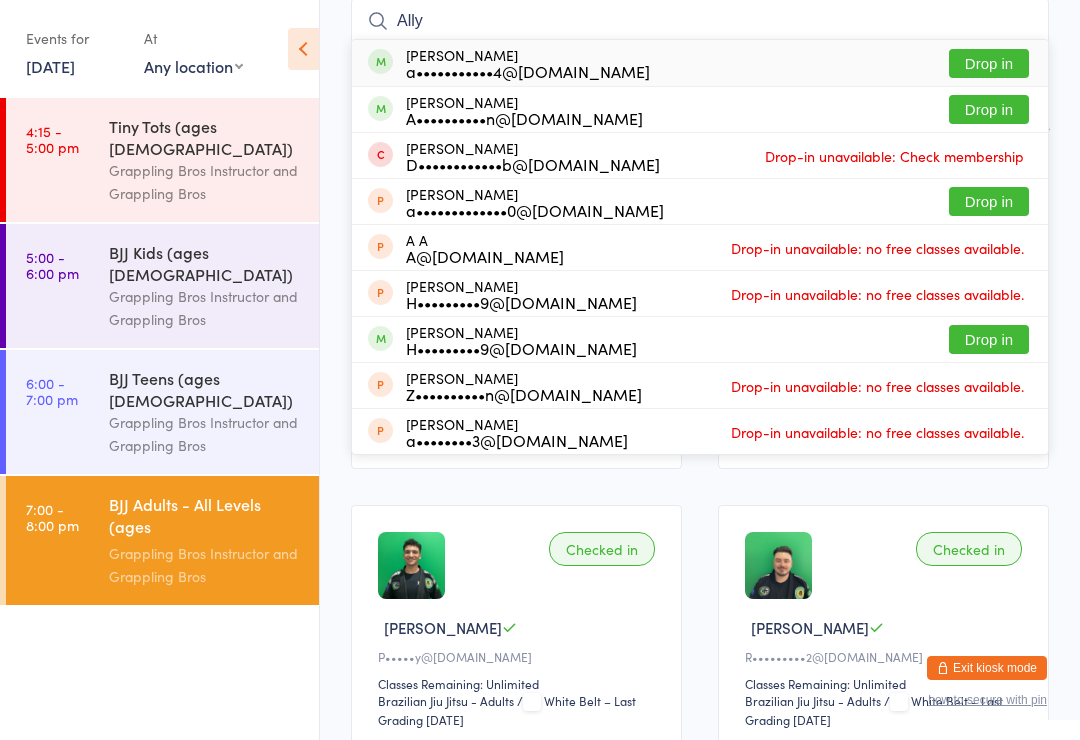 type on "Ally" 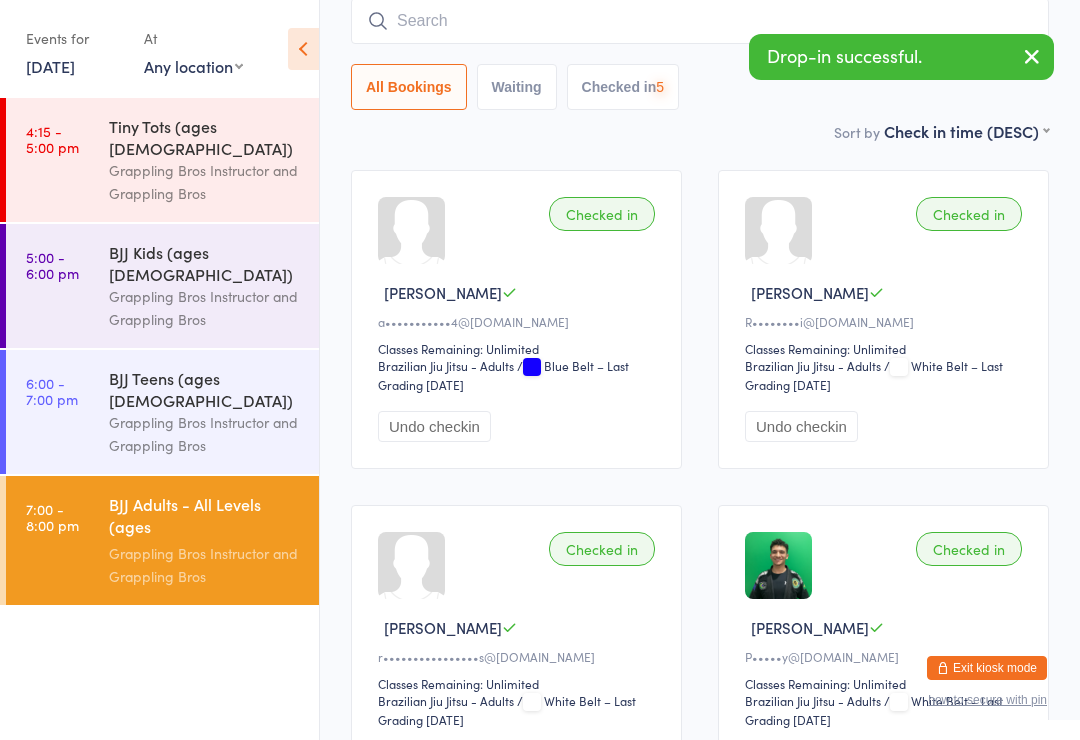 click at bounding box center [700, 21] 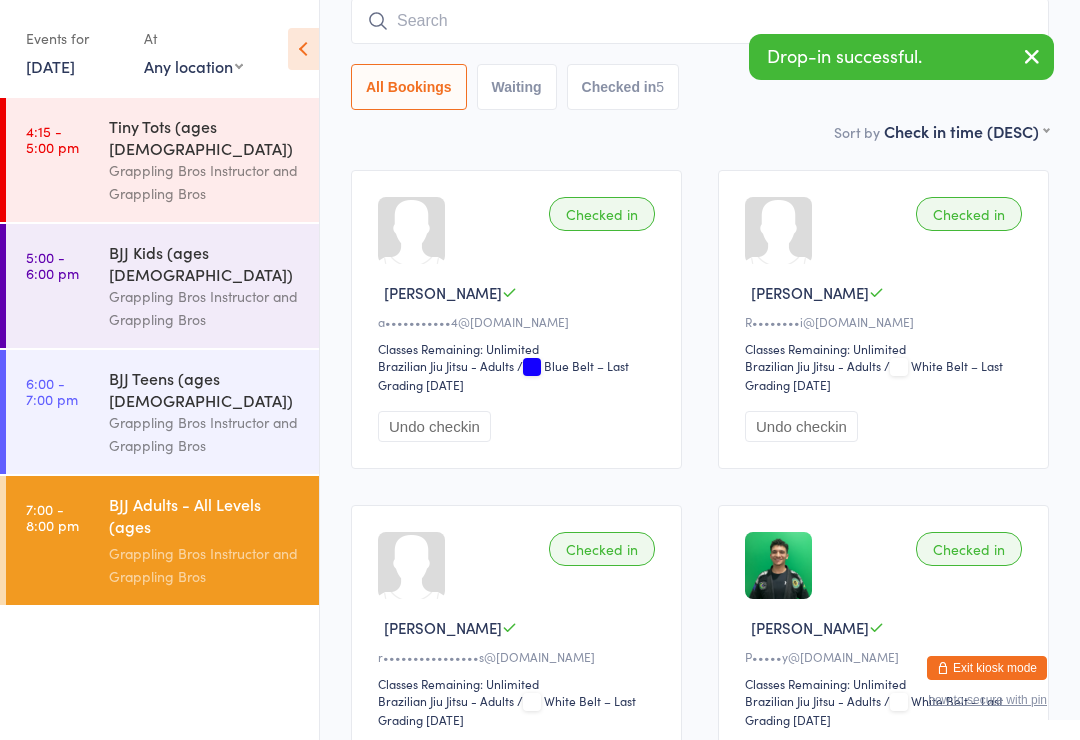 type on "S" 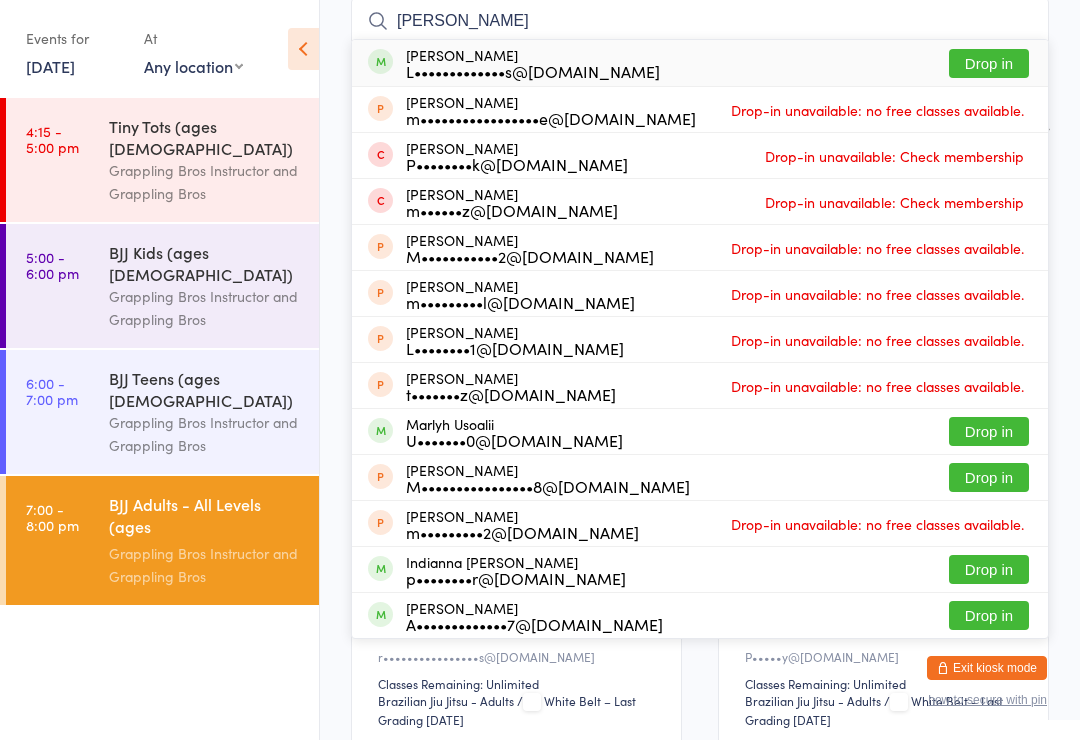 type on "[PERSON_NAME]" 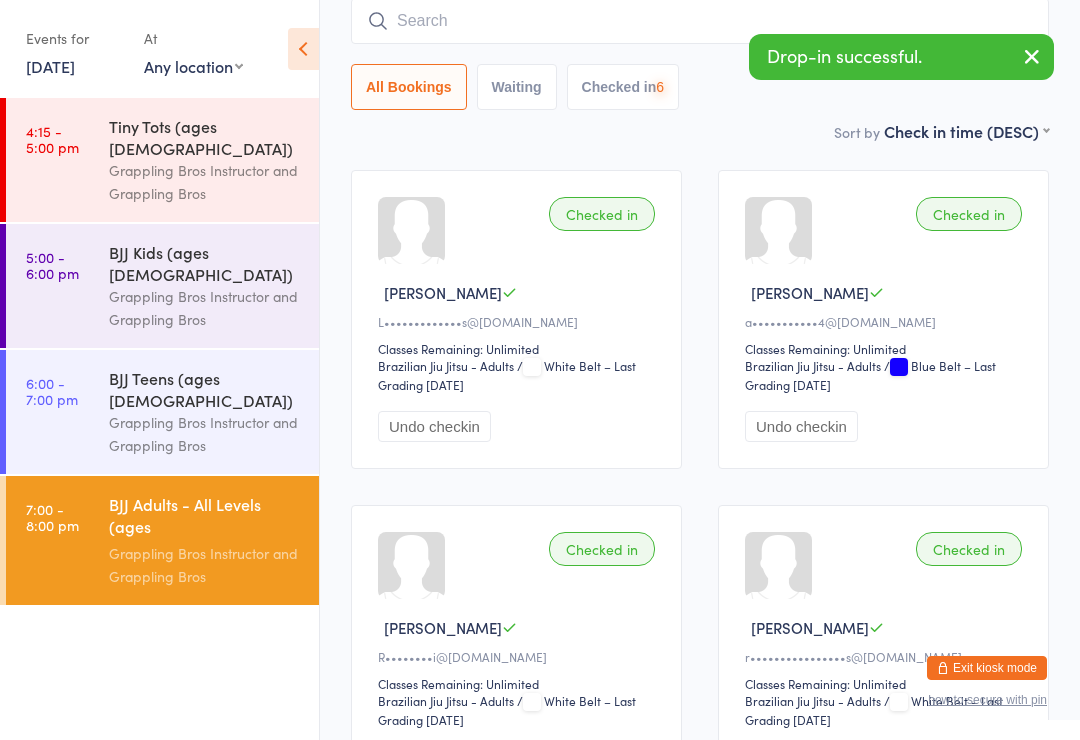 click at bounding box center [700, 21] 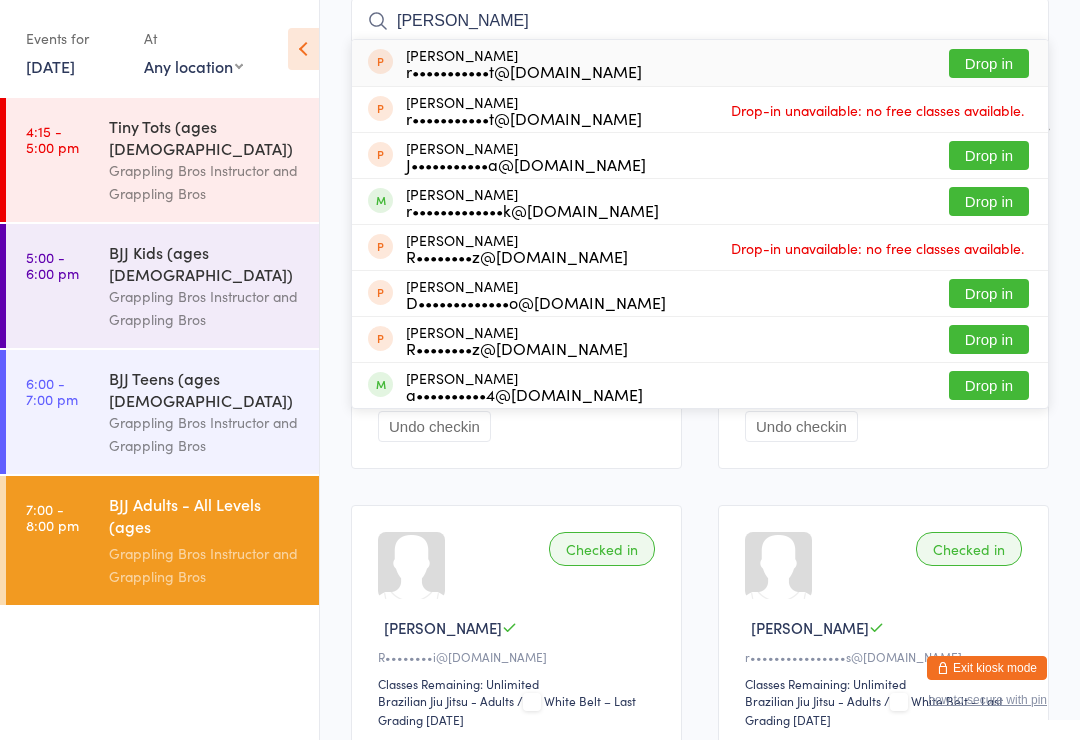 type on "[PERSON_NAME]" 